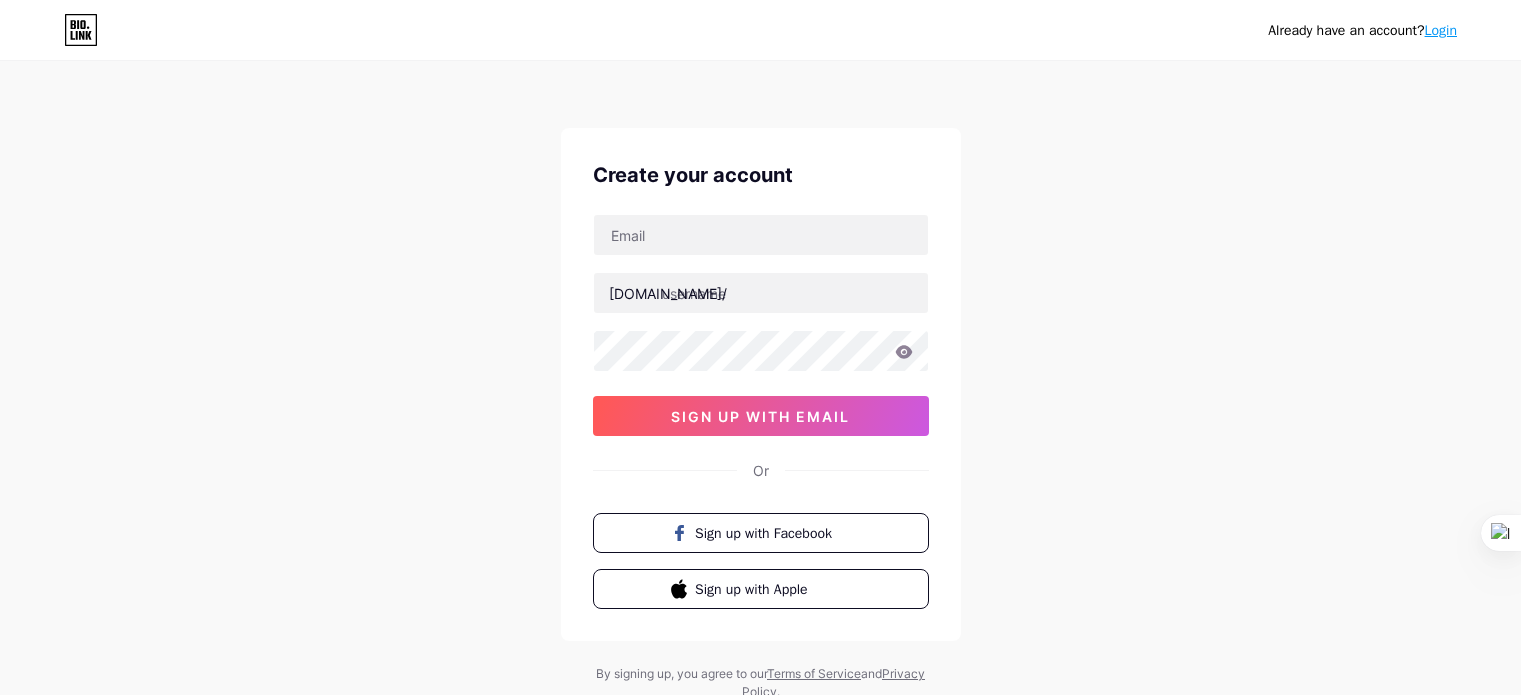 scroll, scrollTop: 0, scrollLeft: 0, axis: both 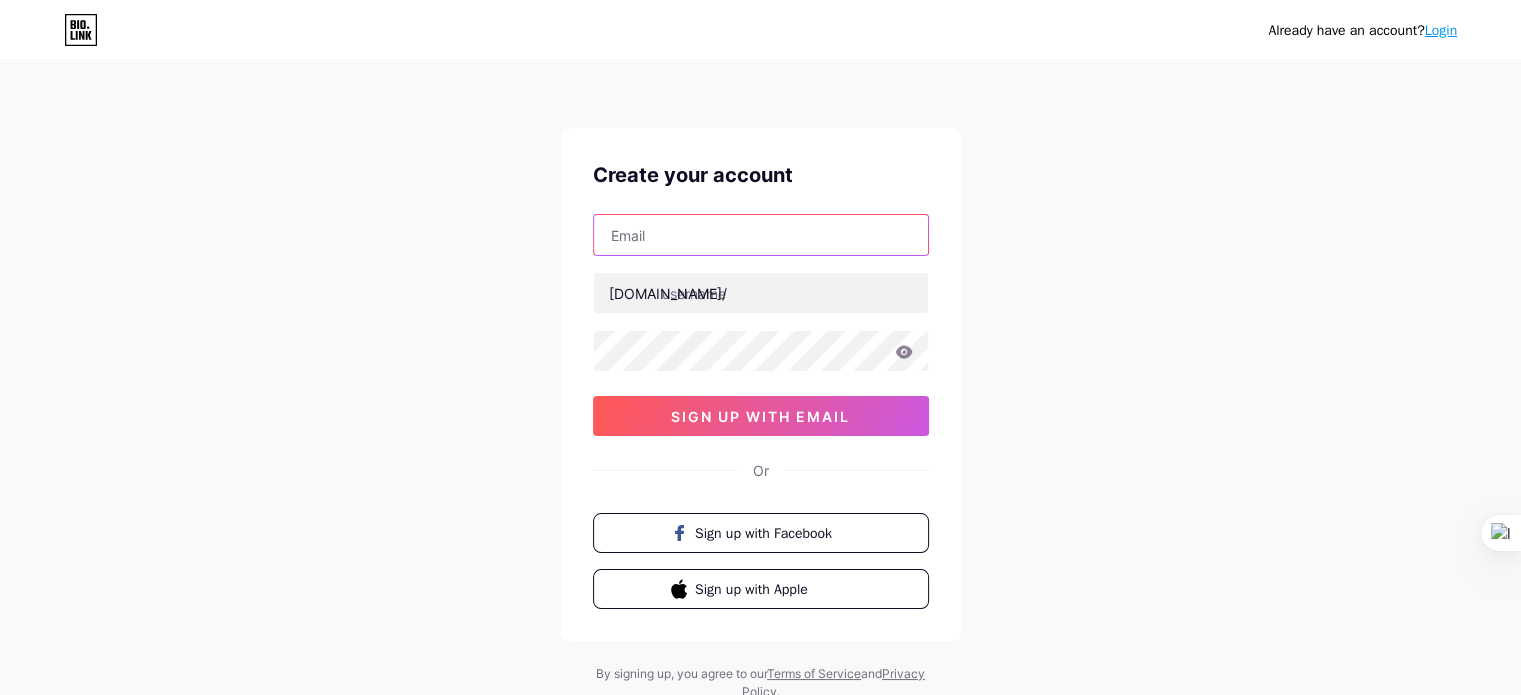 click at bounding box center [761, 235] 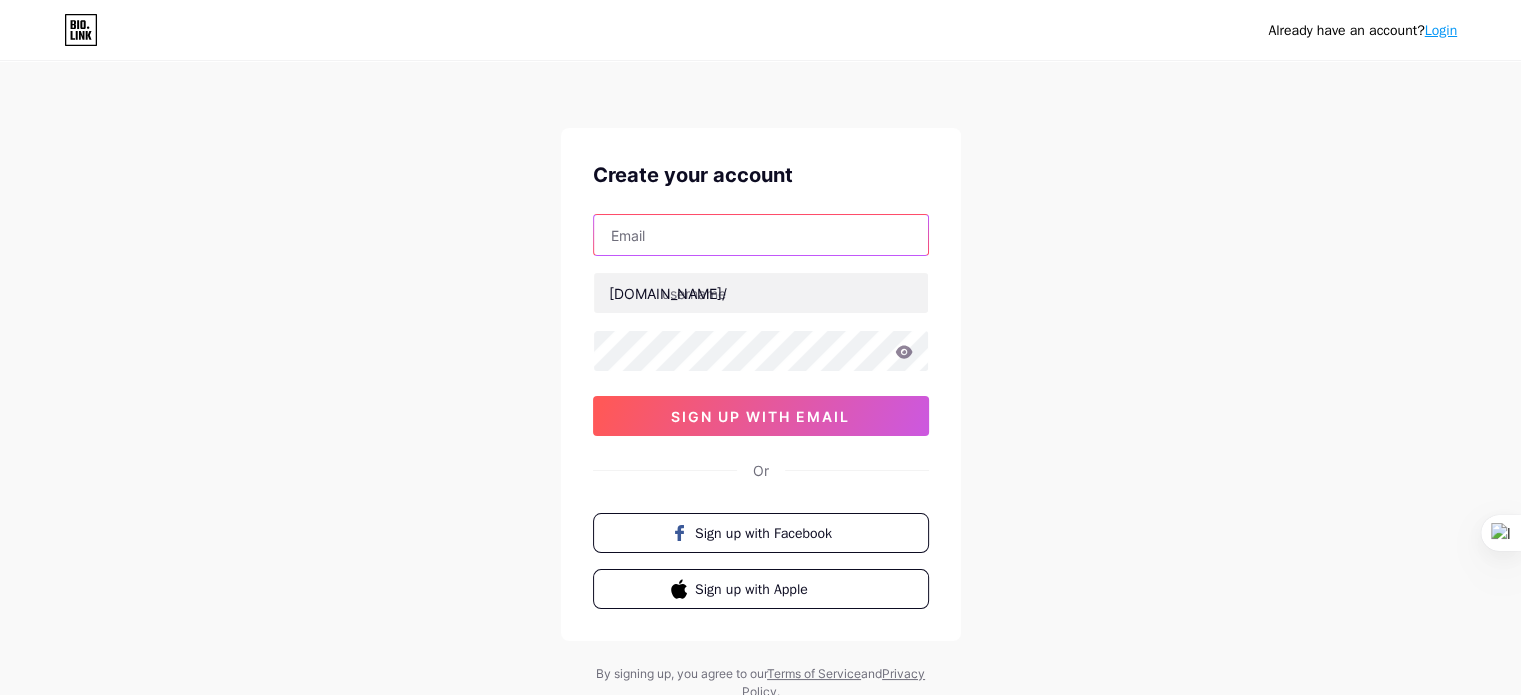 type on "[EMAIL_ADDRESS][DOMAIN_NAME]" 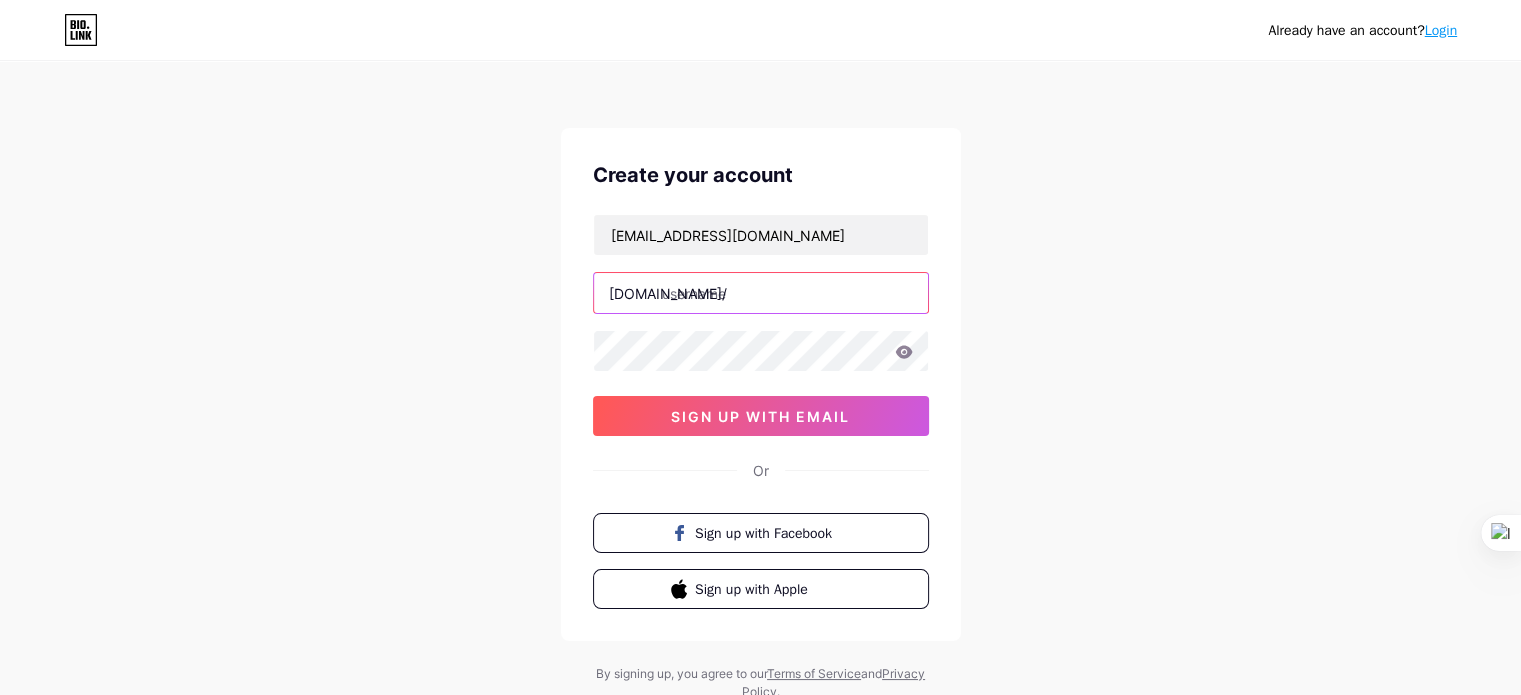 click at bounding box center (761, 293) 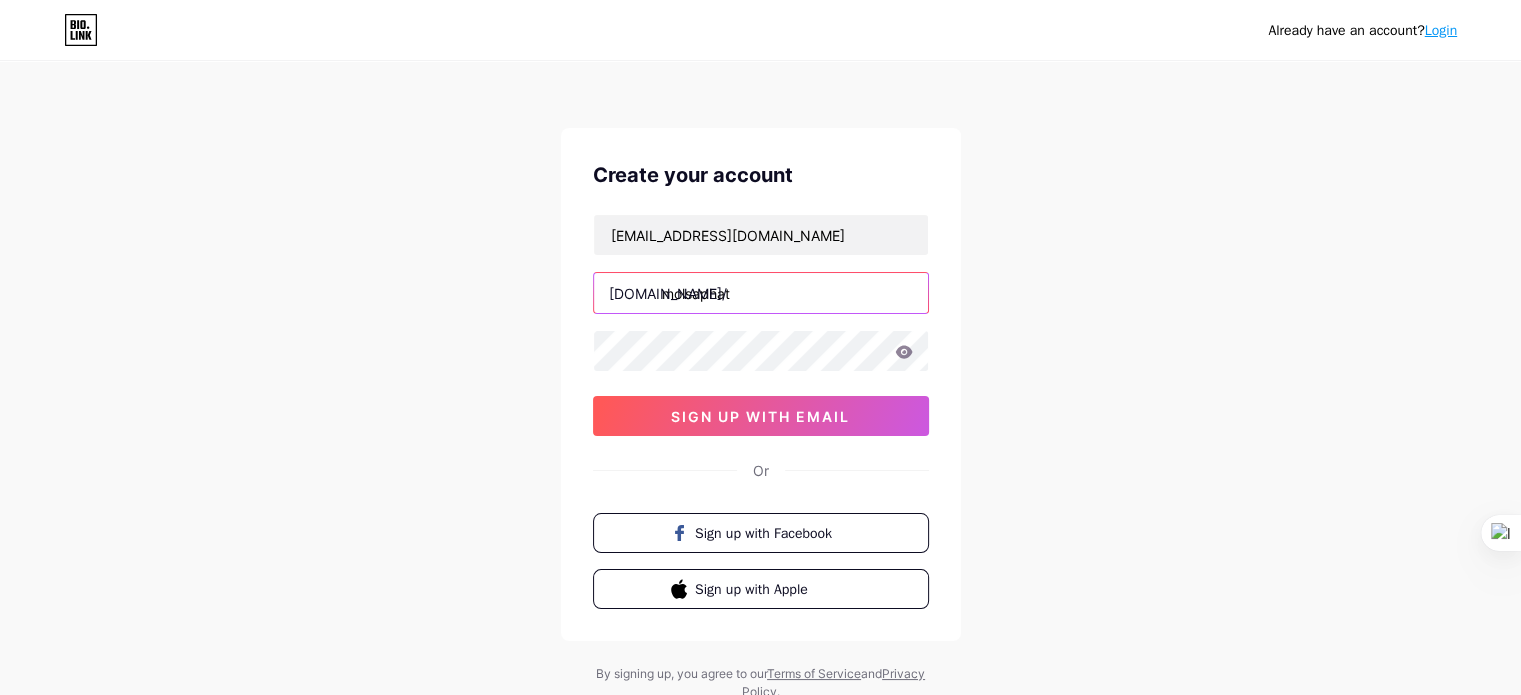 type on "molsaphat" 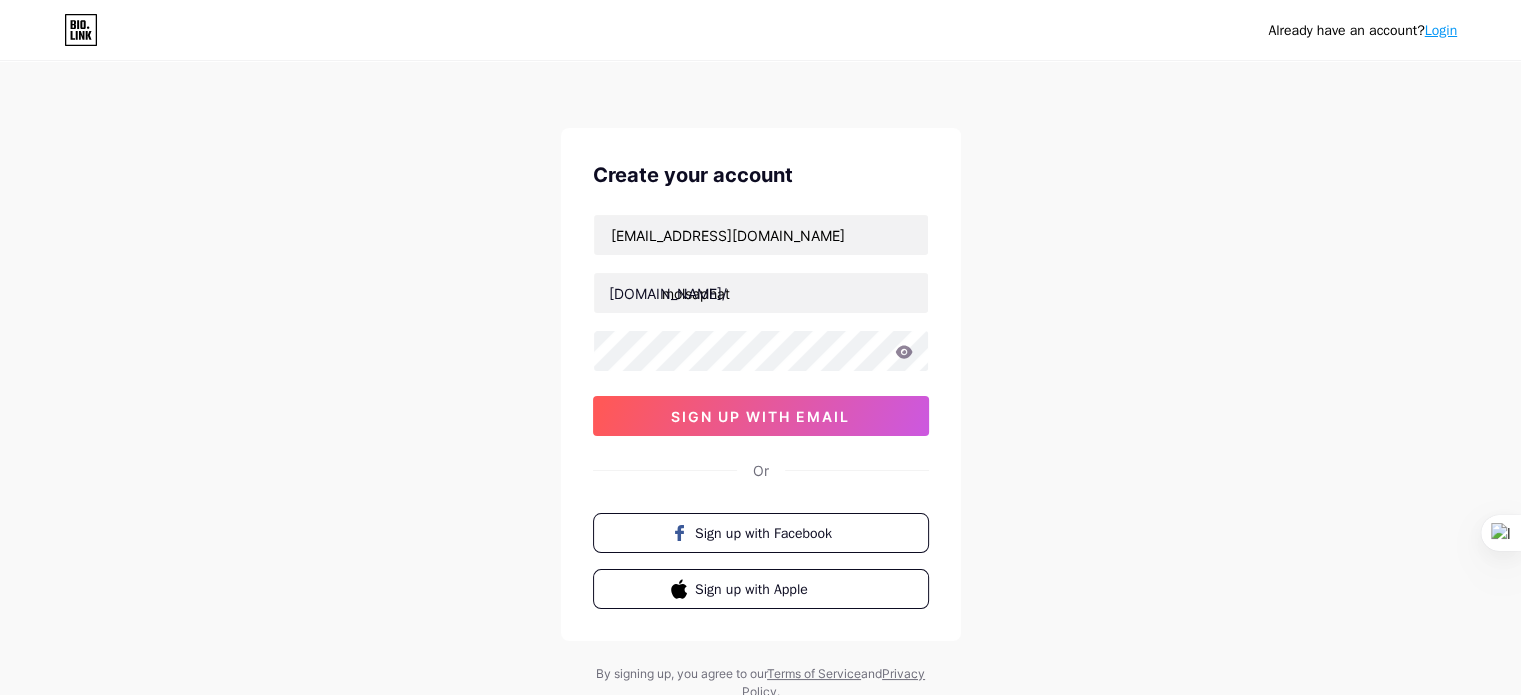 click 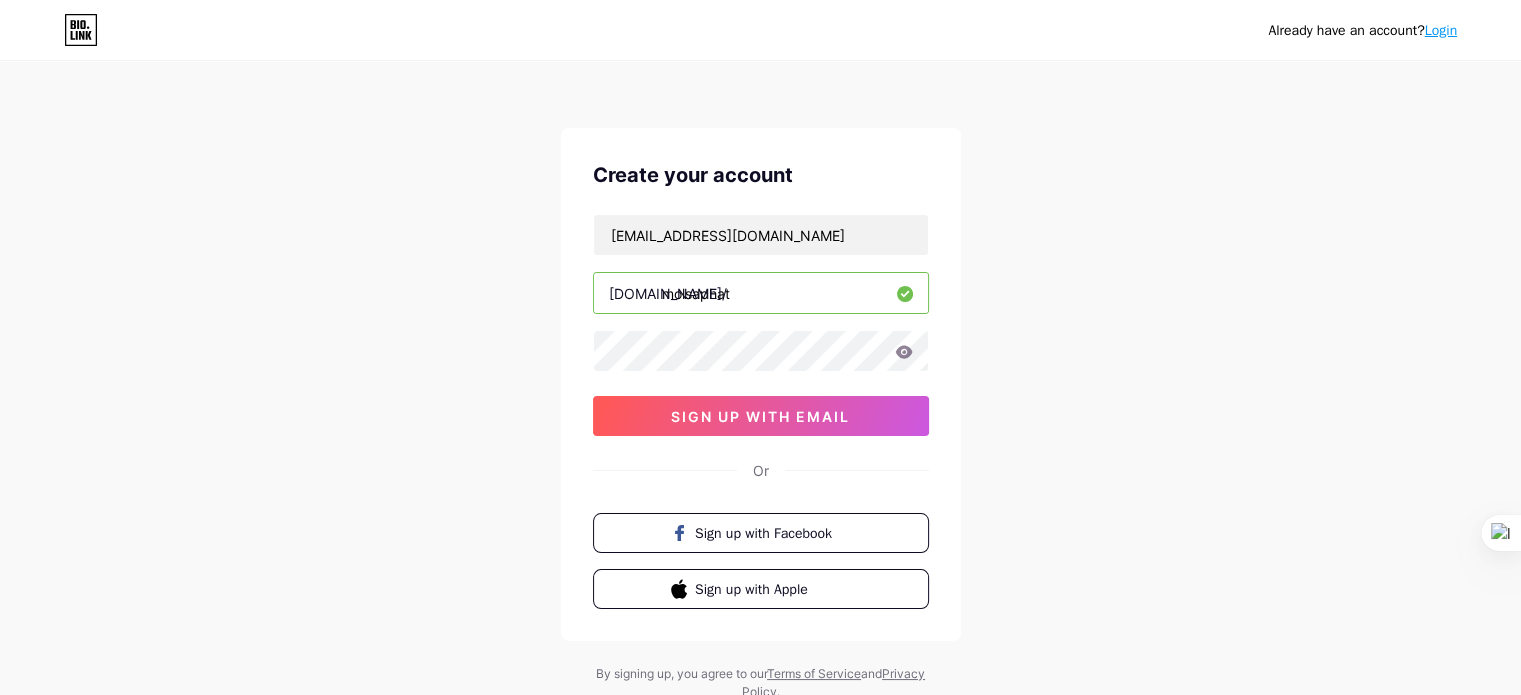 click 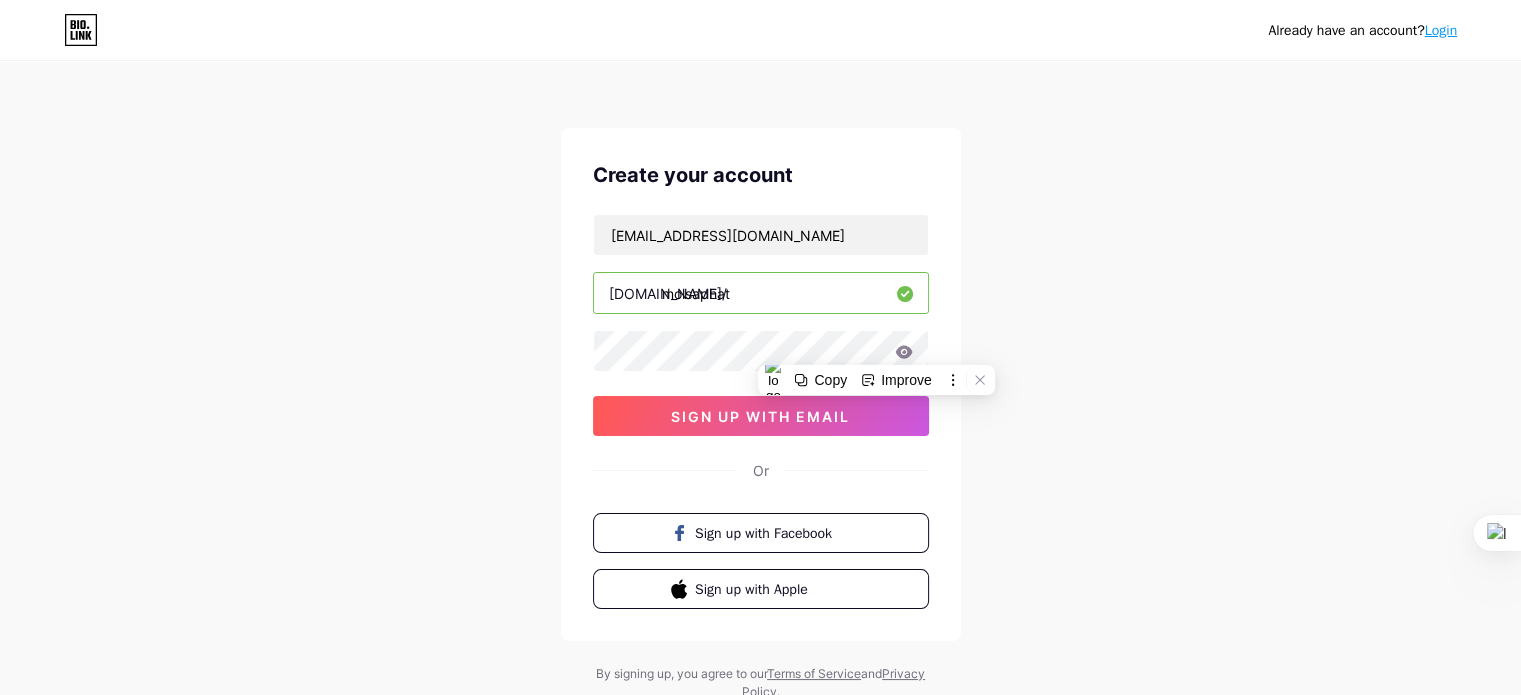 click on "Already have an account?  Login   Create your account     [EMAIL_ADDRESS][DOMAIN_NAME]     [DOMAIN_NAME]/   molsaphat                     sign up with email         Or       Sign up with Facebook
Sign up with Apple
By signing up, you agree to our  Terms of Service  and  Privacy Policy ." at bounding box center (760, 382) 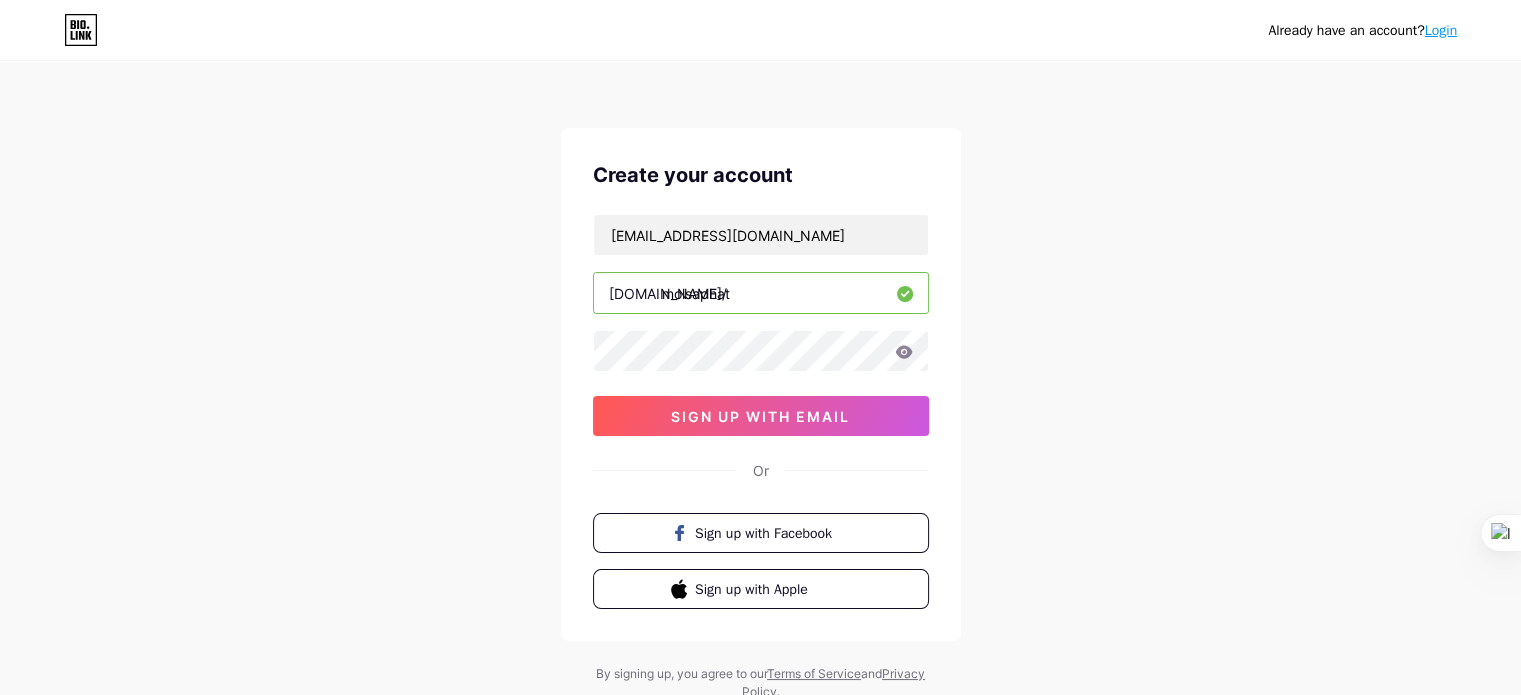 click on "[DOMAIN_NAME]/" at bounding box center [668, 293] 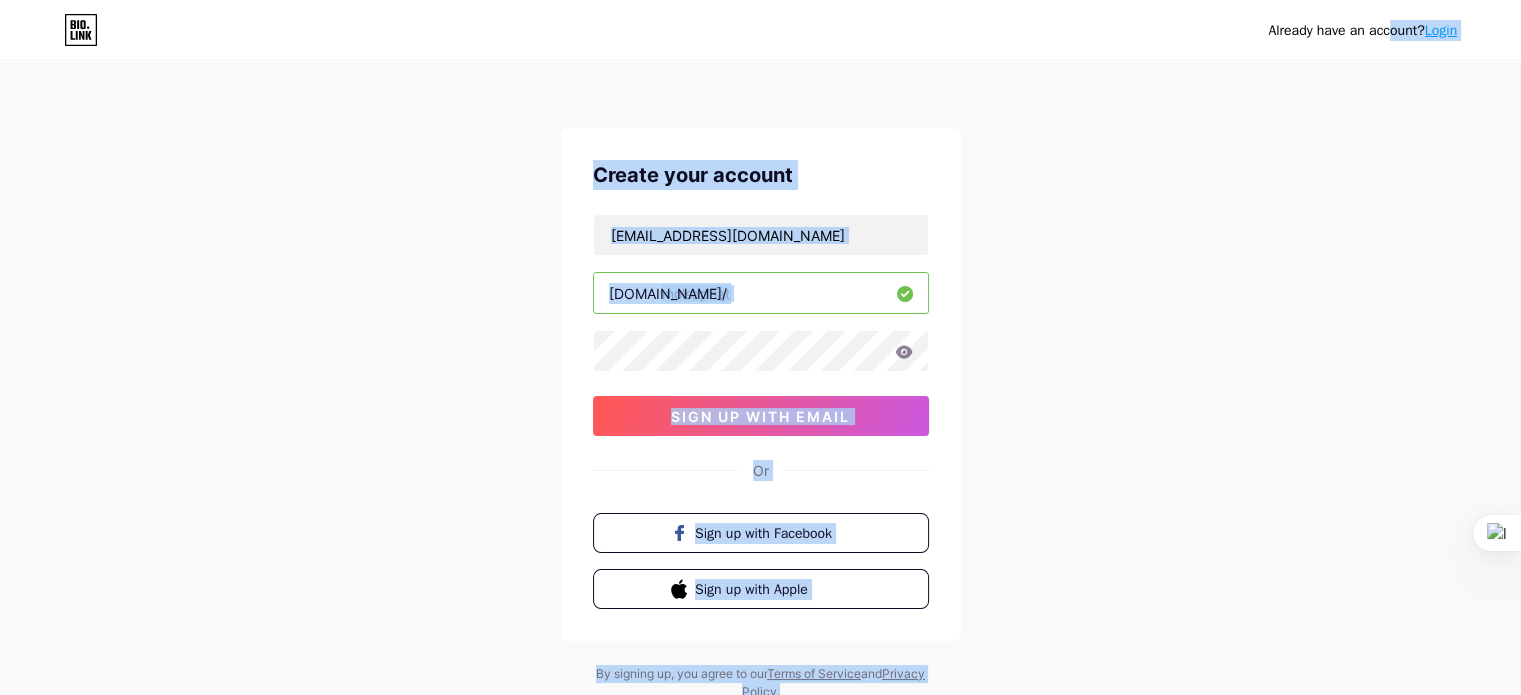 click on "molsaphat" at bounding box center (761, 293) 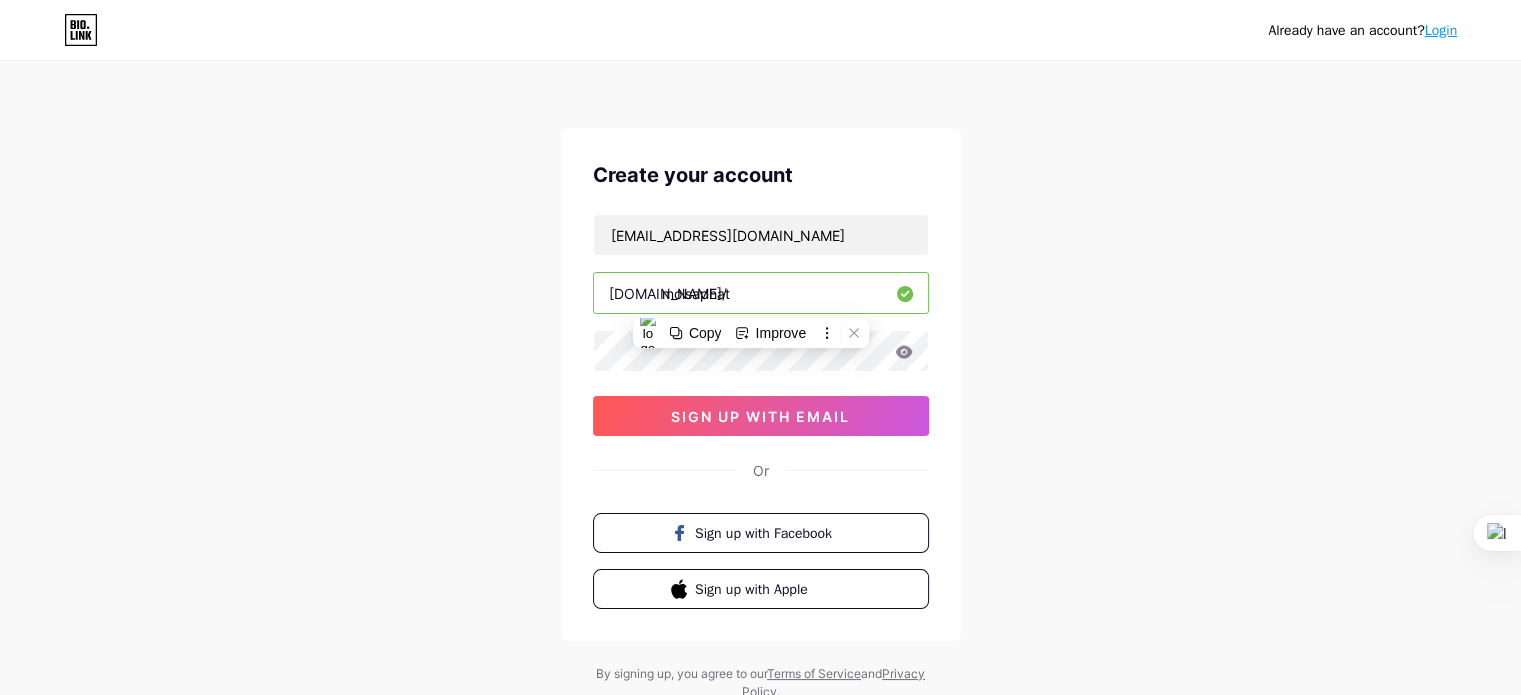 click on "molsaphat" at bounding box center [761, 293] 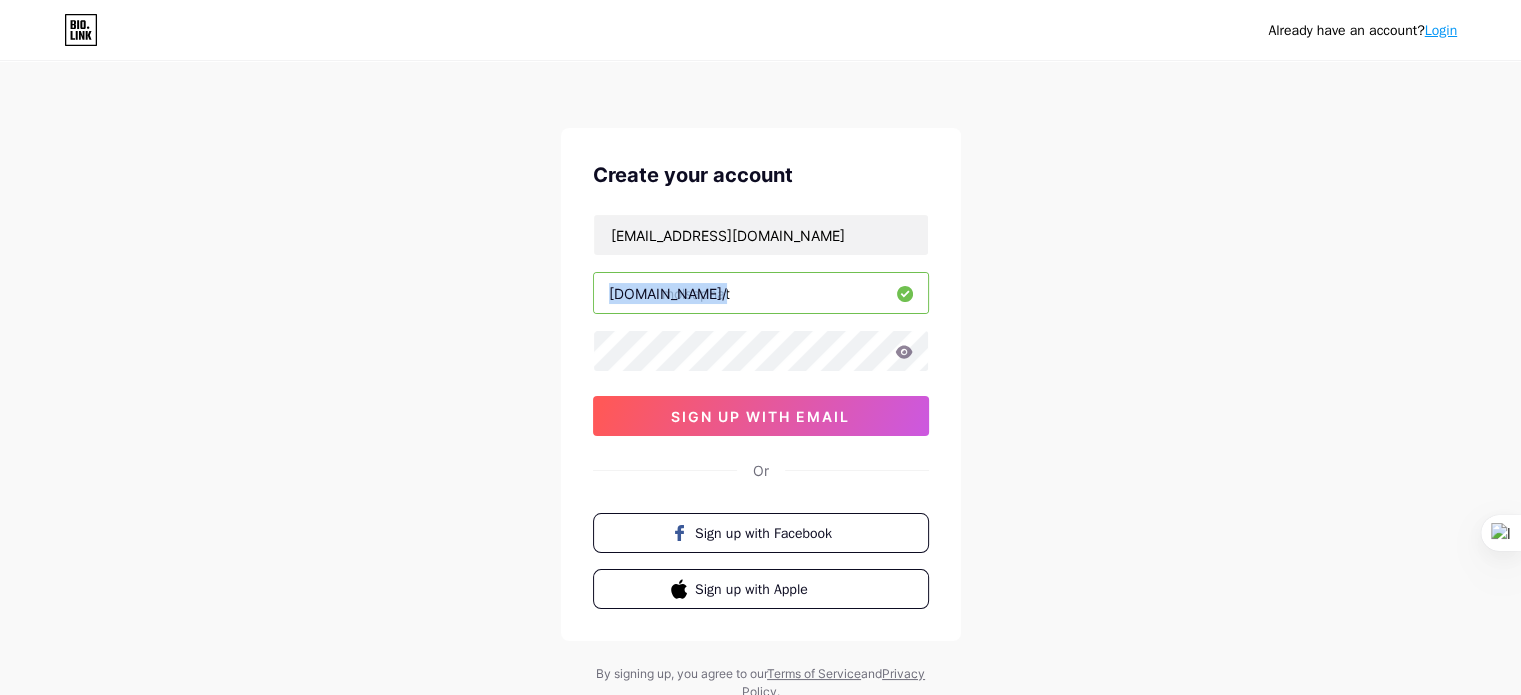 drag, startPoint x: 608, startPoint y: 284, endPoint x: 783, endPoint y: 288, distance: 175.04572 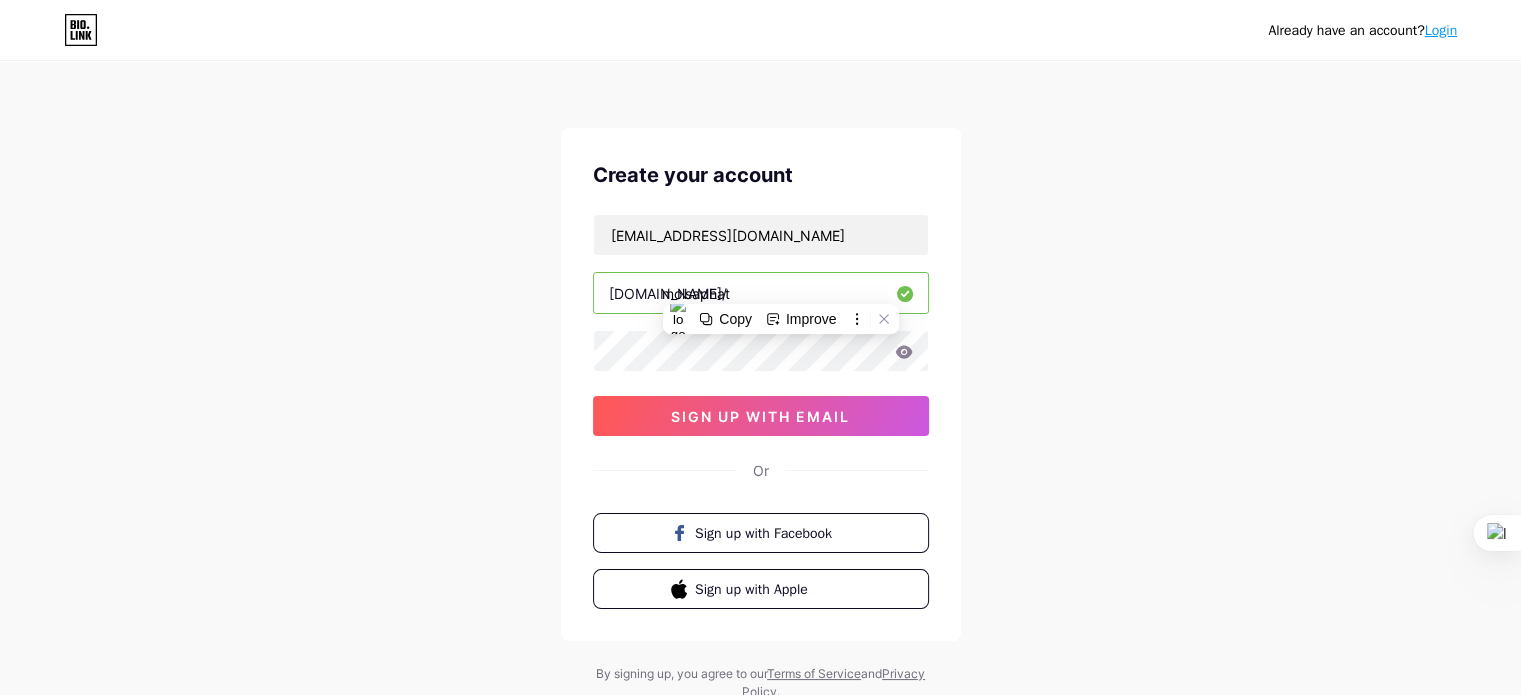 click 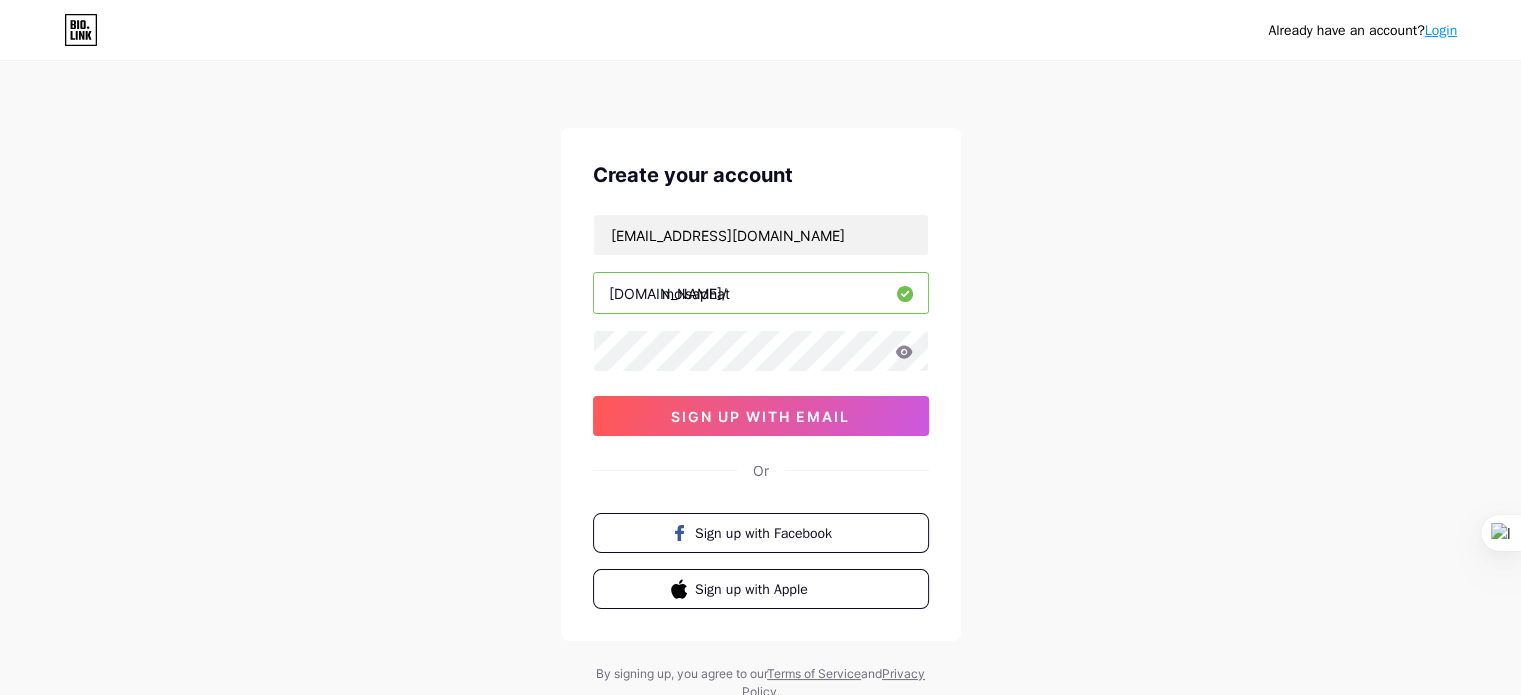 click on "molsaphat" at bounding box center [761, 293] 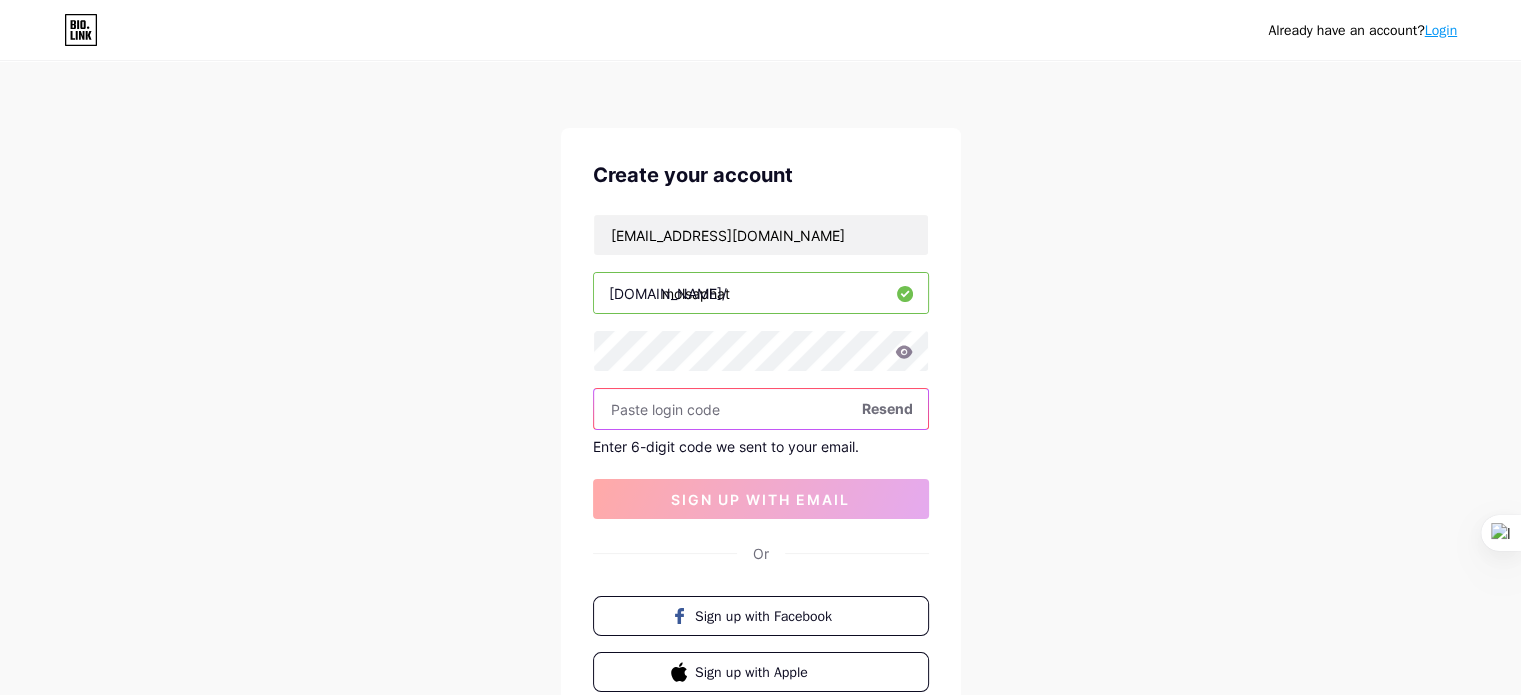 paste on "290383" 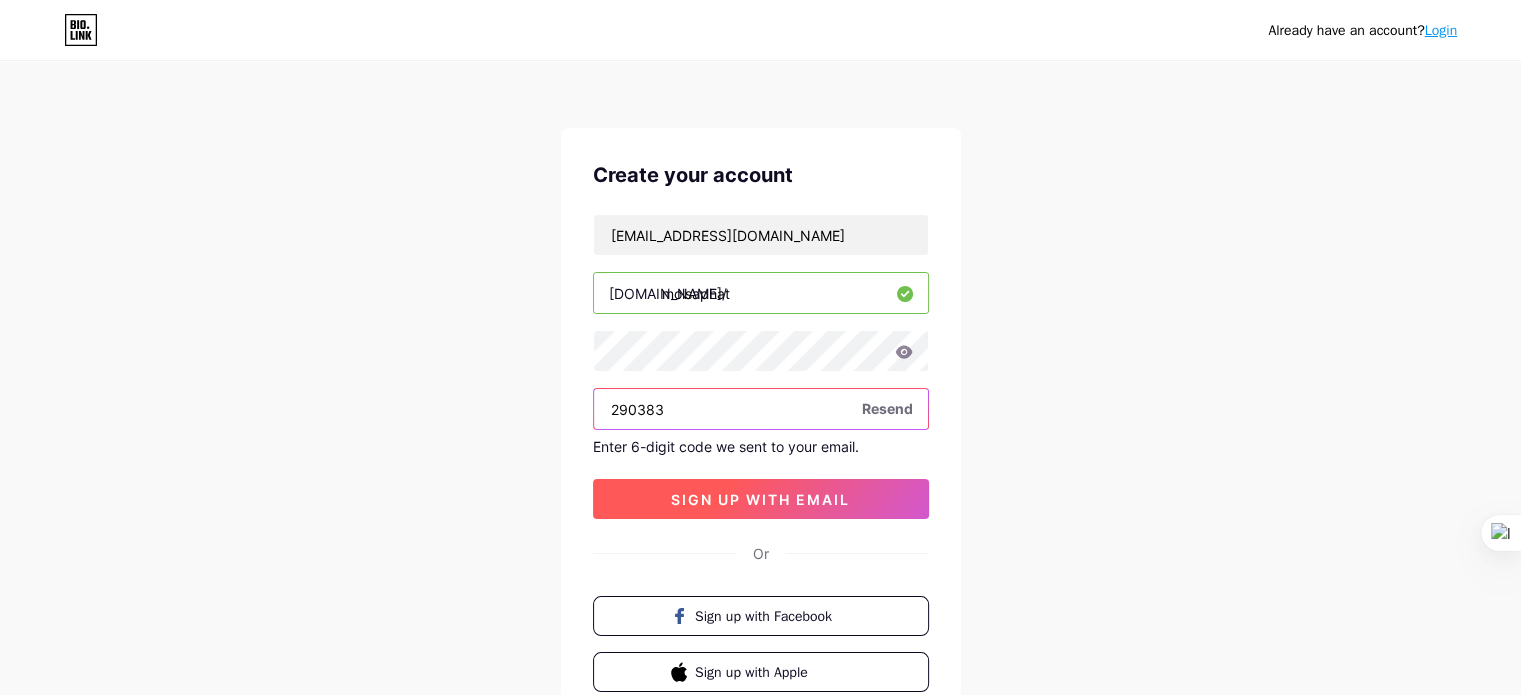 type on "290383" 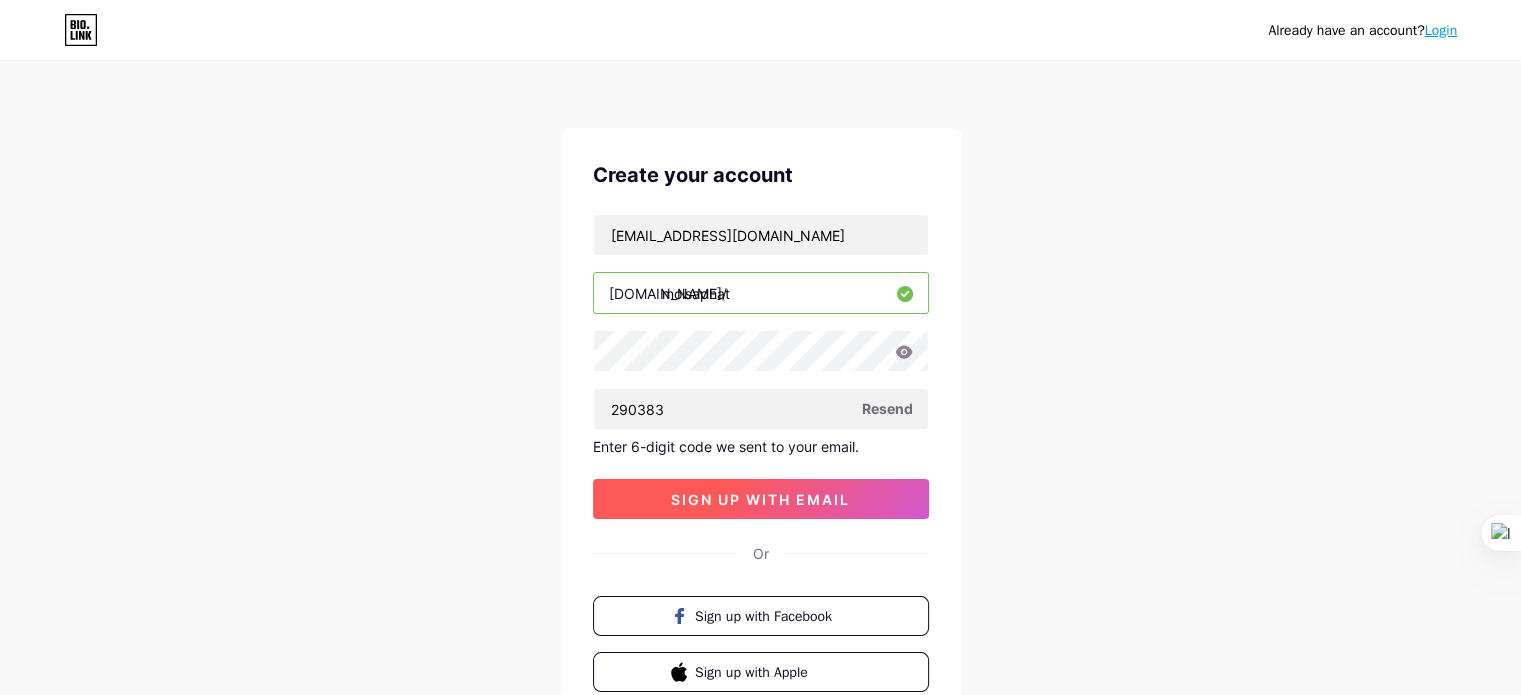 drag, startPoint x: 746, startPoint y: 487, endPoint x: 780, endPoint y: 486, distance: 34.0147 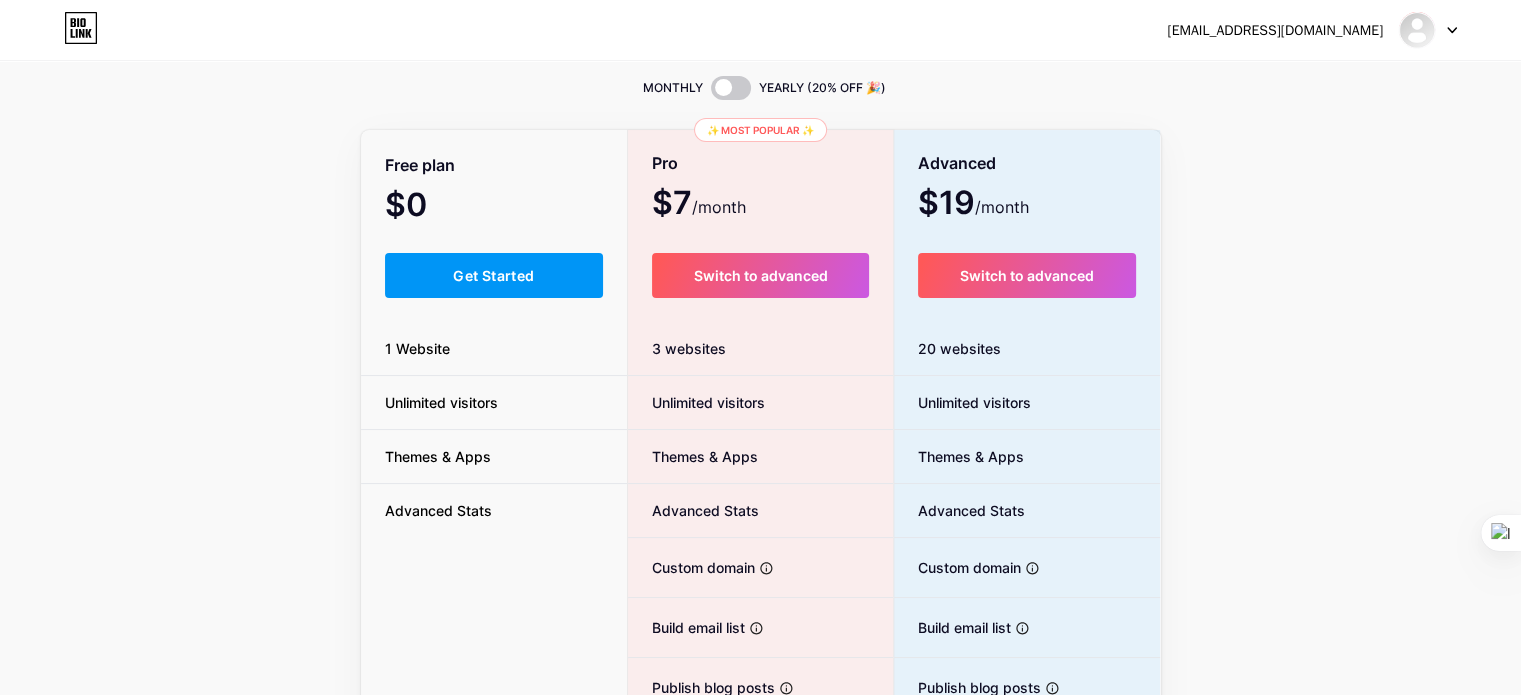 scroll, scrollTop: 100, scrollLeft: 0, axis: vertical 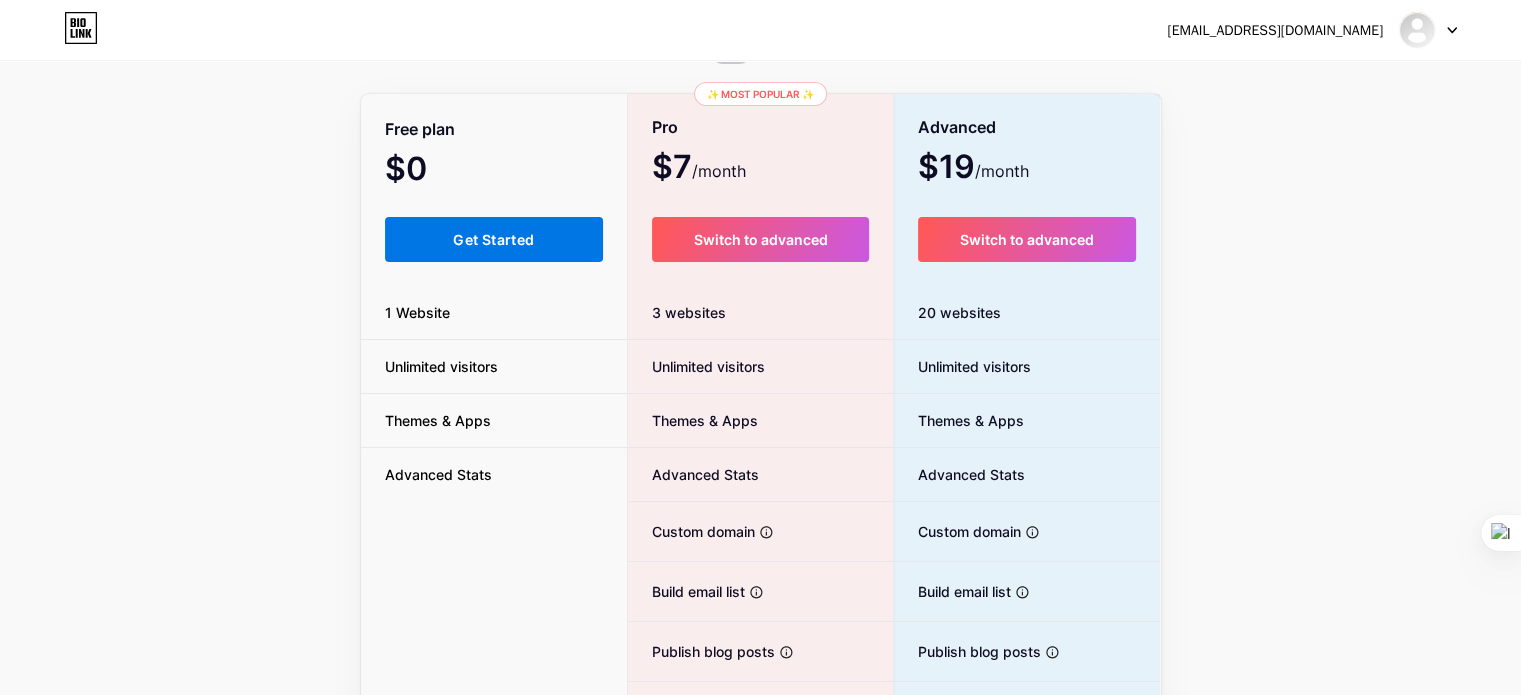 click on "Get Started" at bounding box center (493, 239) 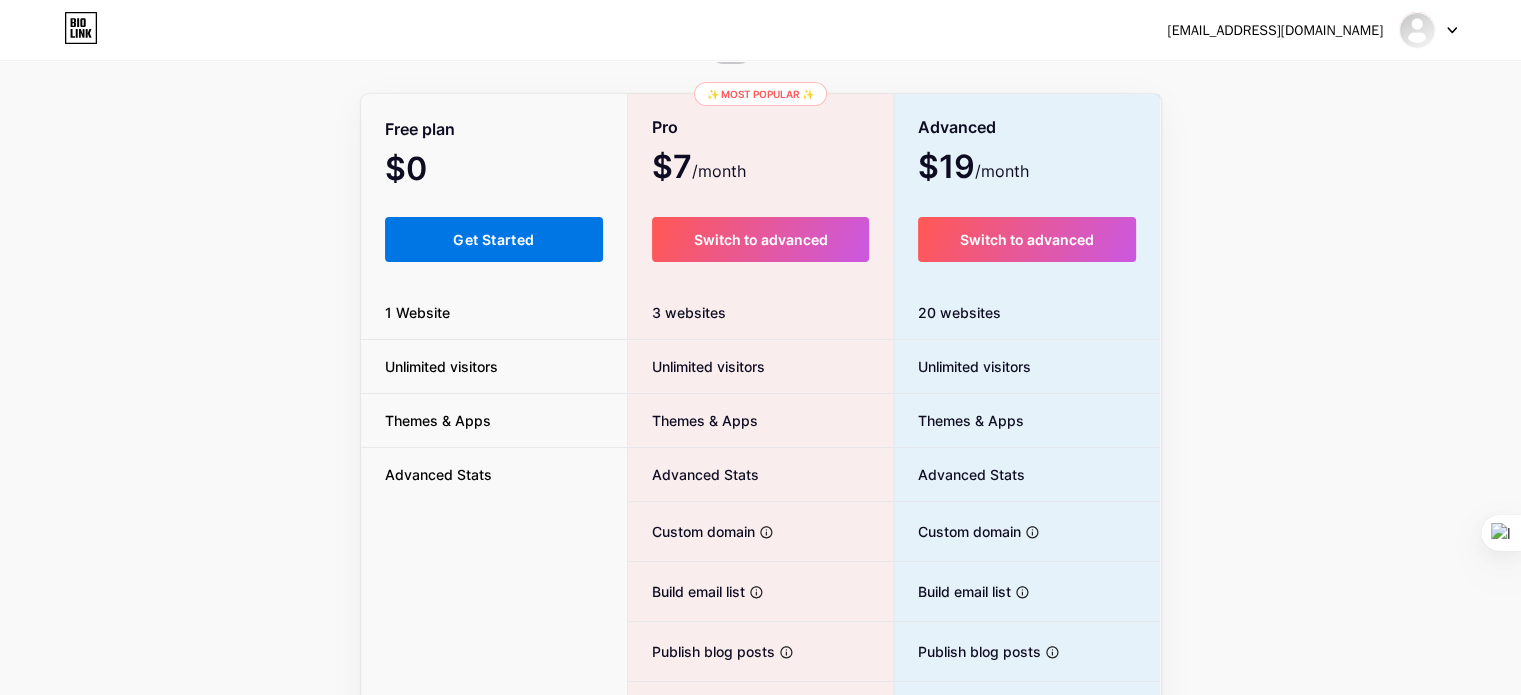 scroll, scrollTop: 0, scrollLeft: 0, axis: both 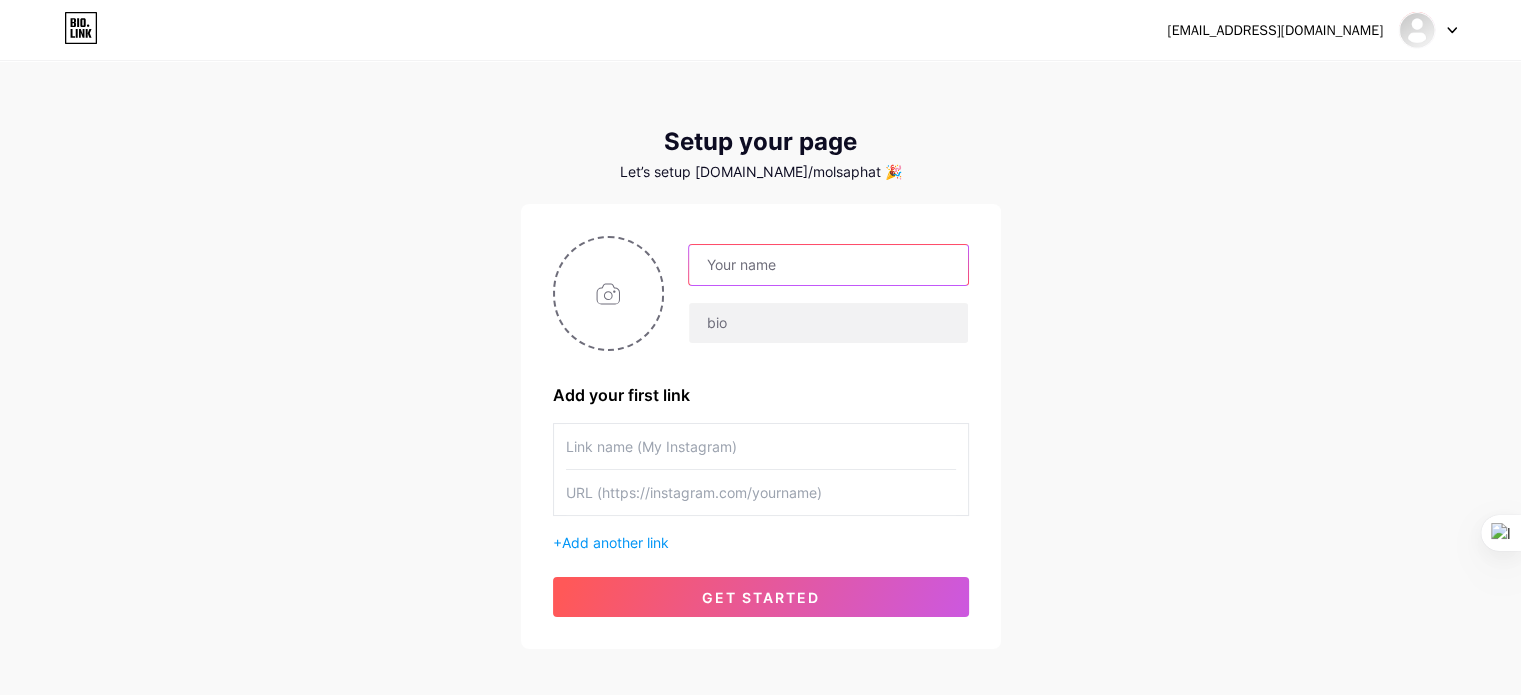 click at bounding box center (828, 265) 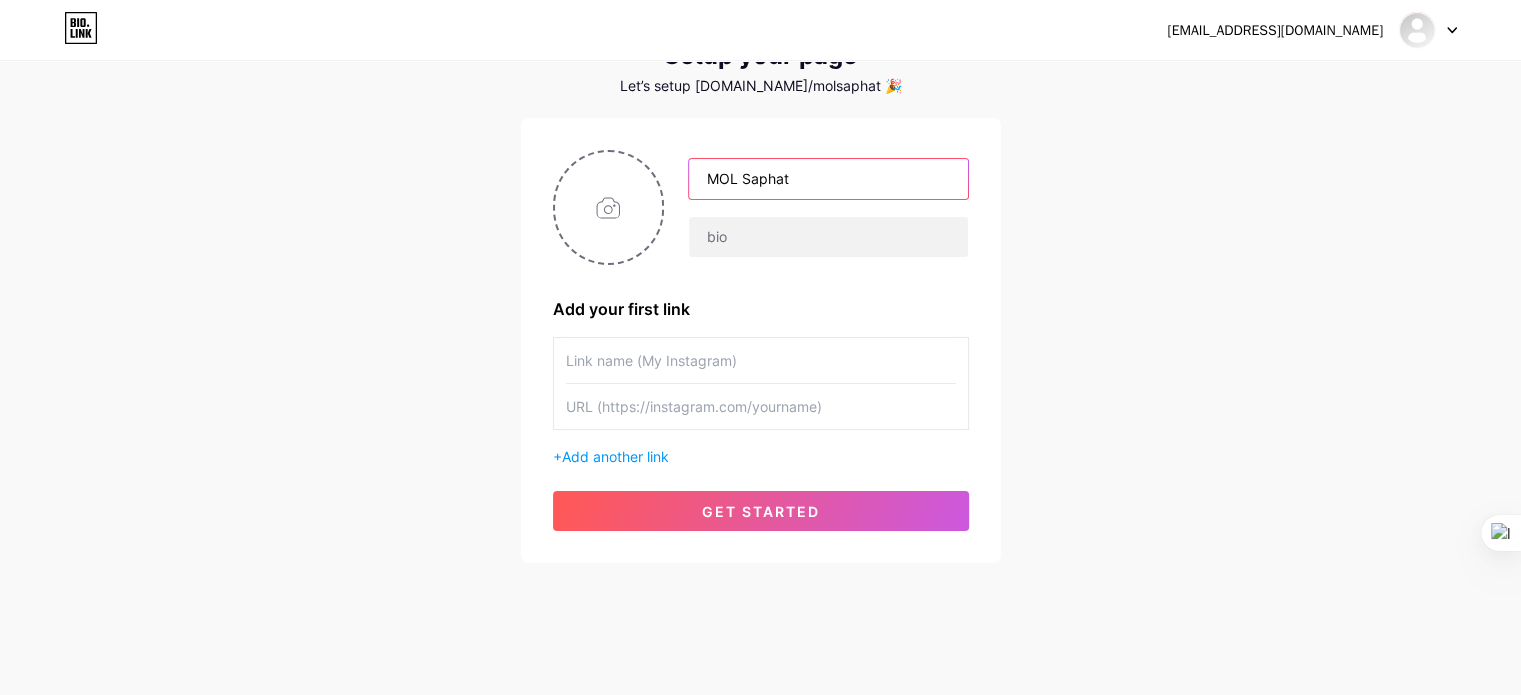 scroll, scrollTop: 87, scrollLeft: 0, axis: vertical 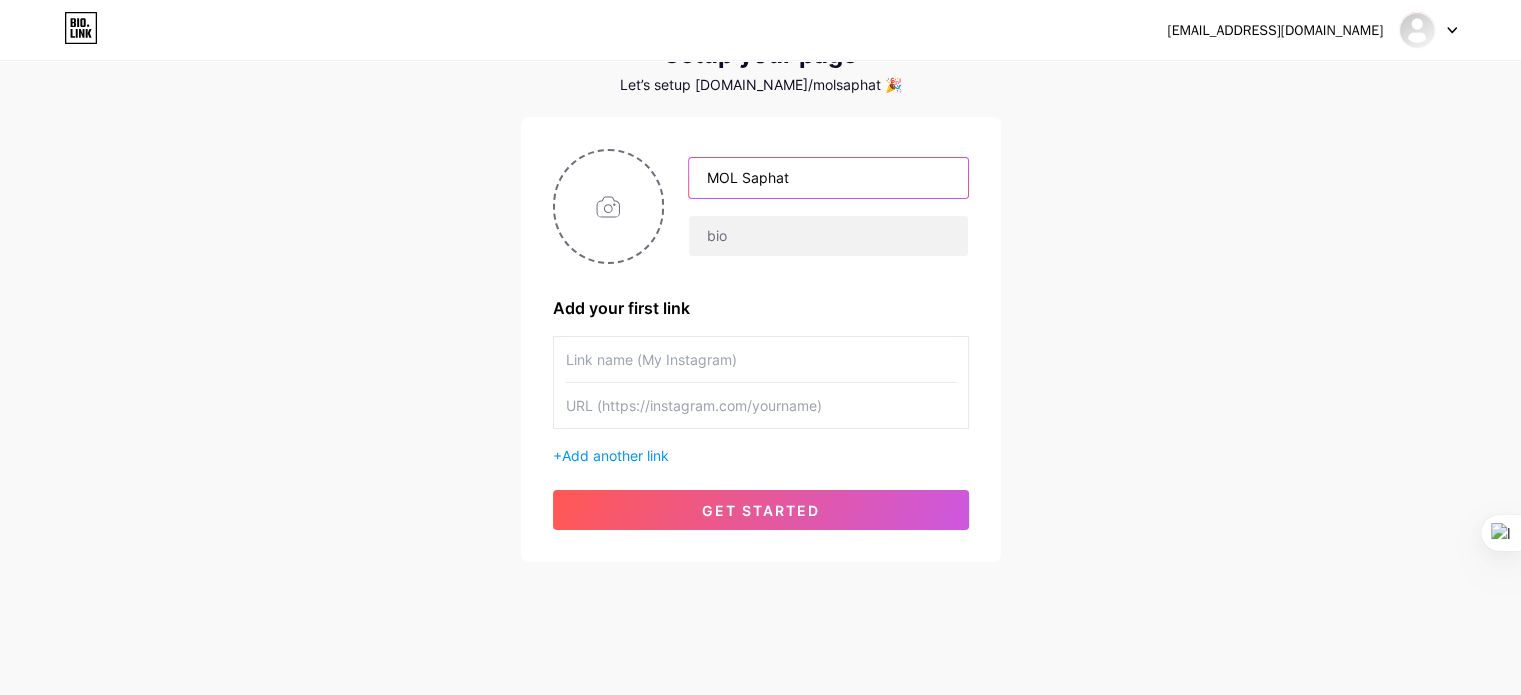 type on "MOL Saphat" 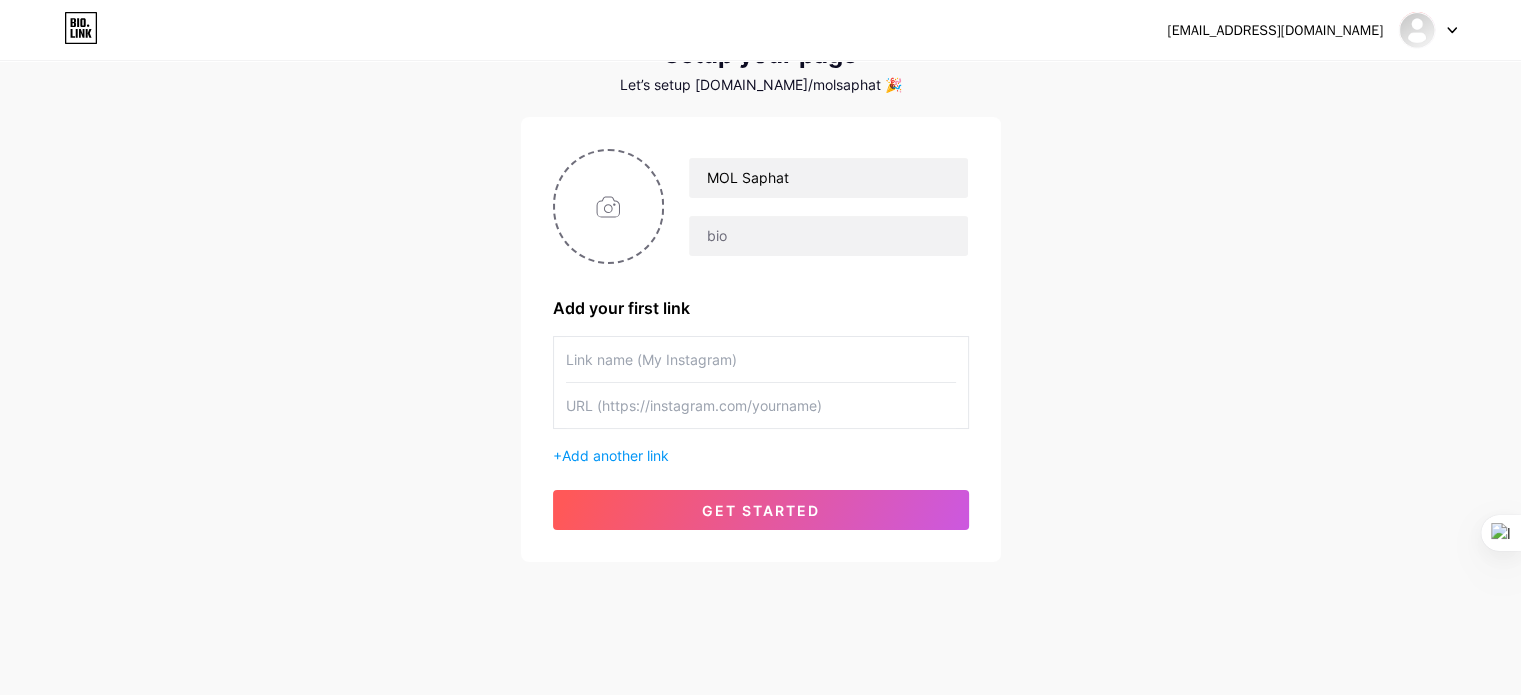 click at bounding box center [761, 359] 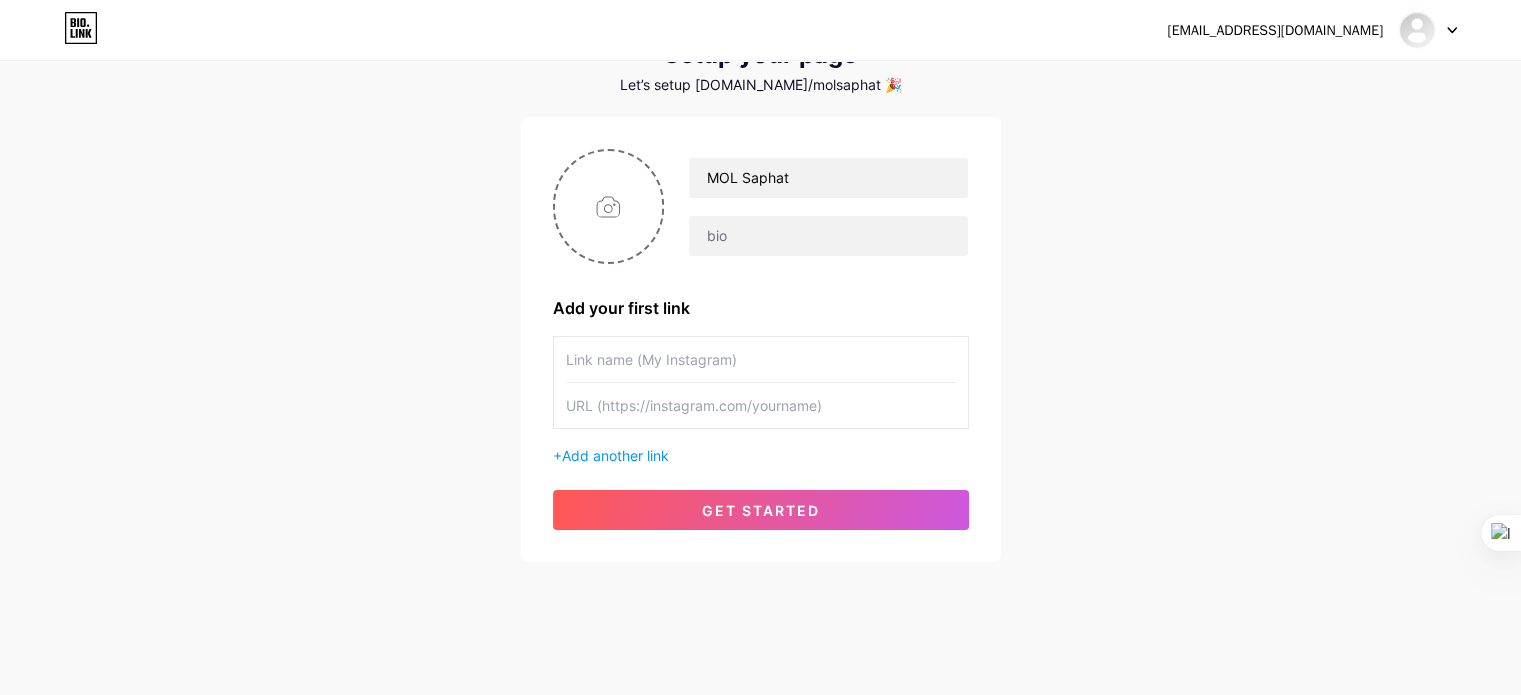 click at bounding box center [761, 405] 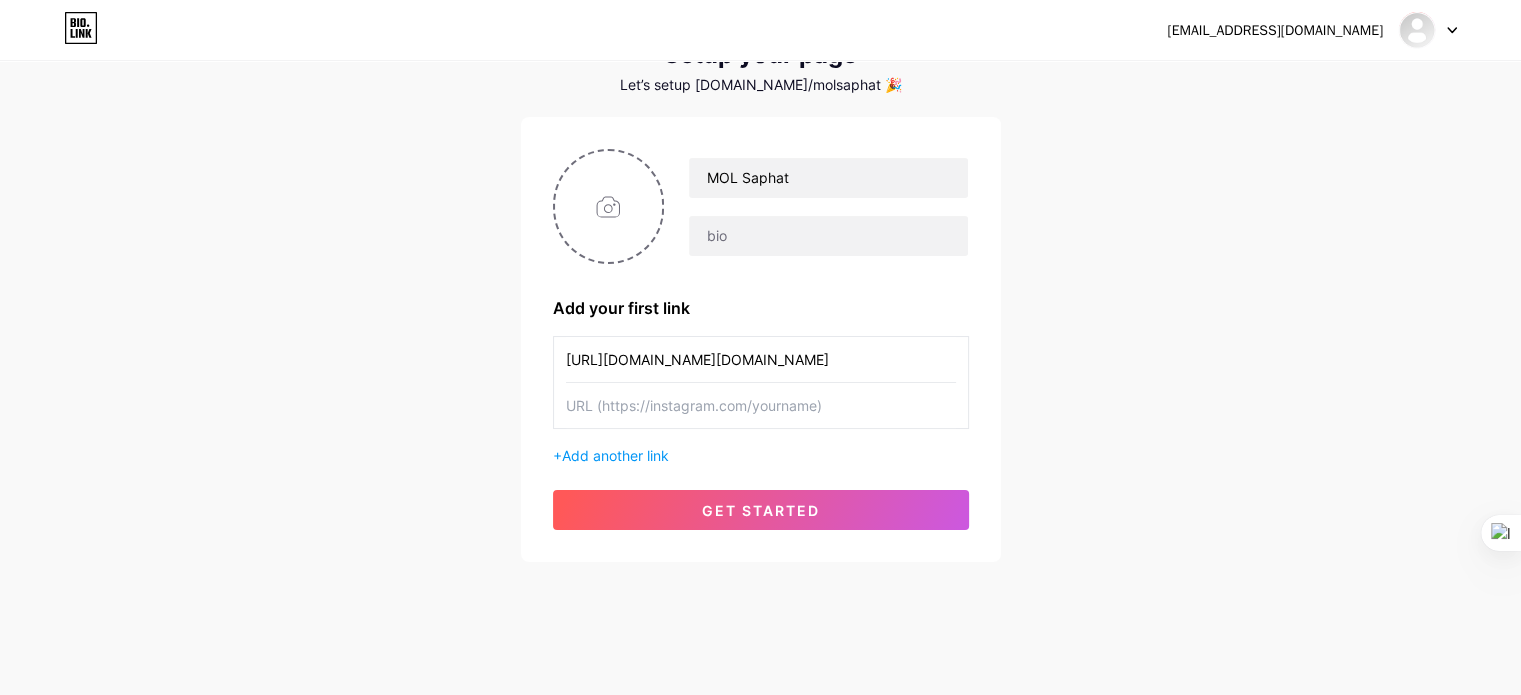 type on "[URL][DOMAIN_NAME][DOMAIN_NAME]" 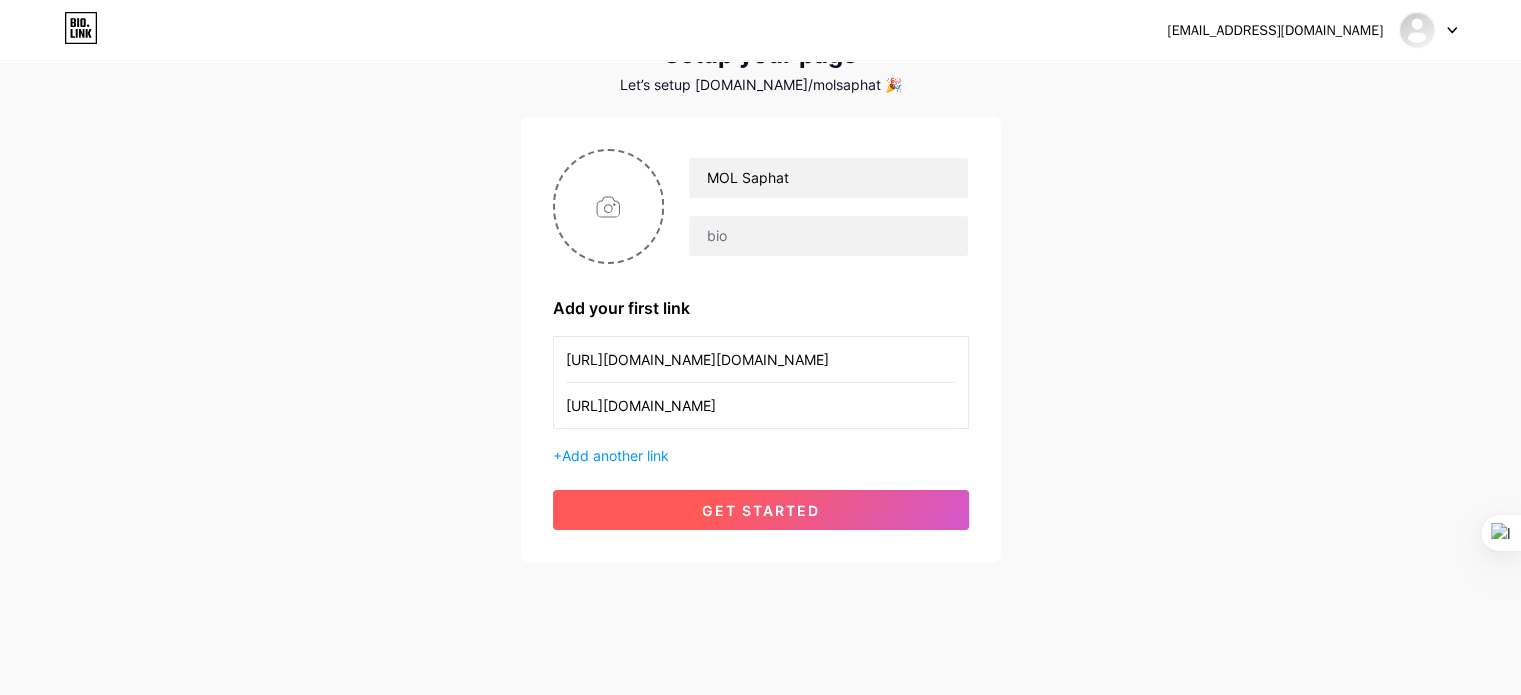 type on "[URL][DOMAIN_NAME]" 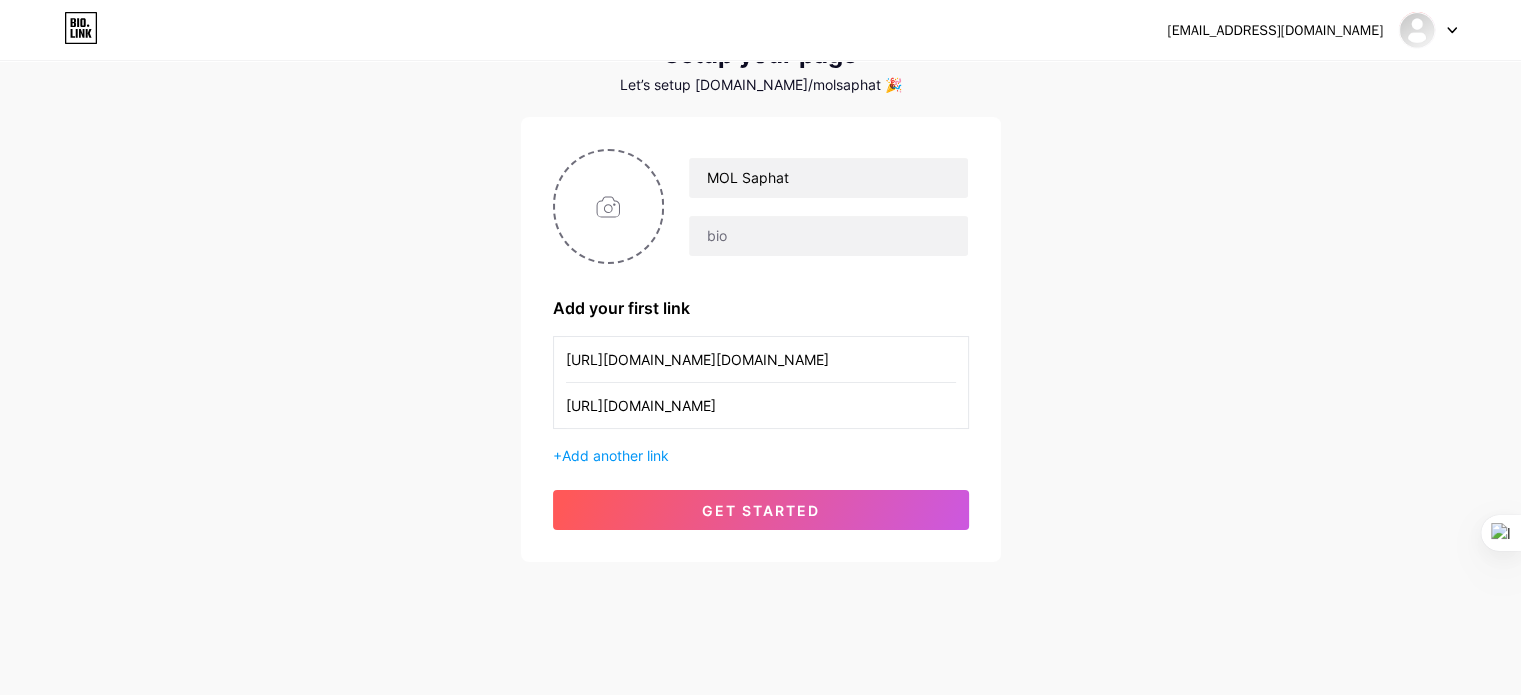 click on "get started" at bounding box center (761, 510) 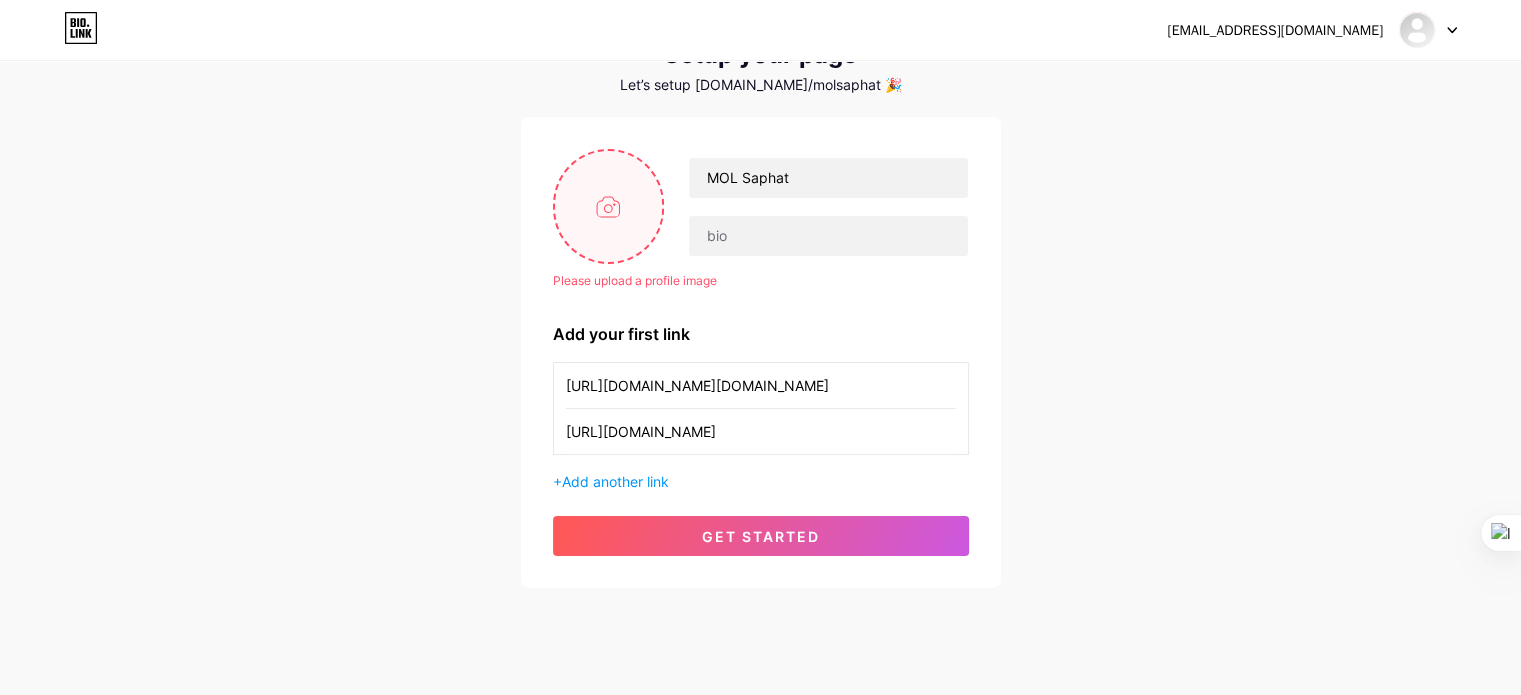 click at bounding box center (609, 206) 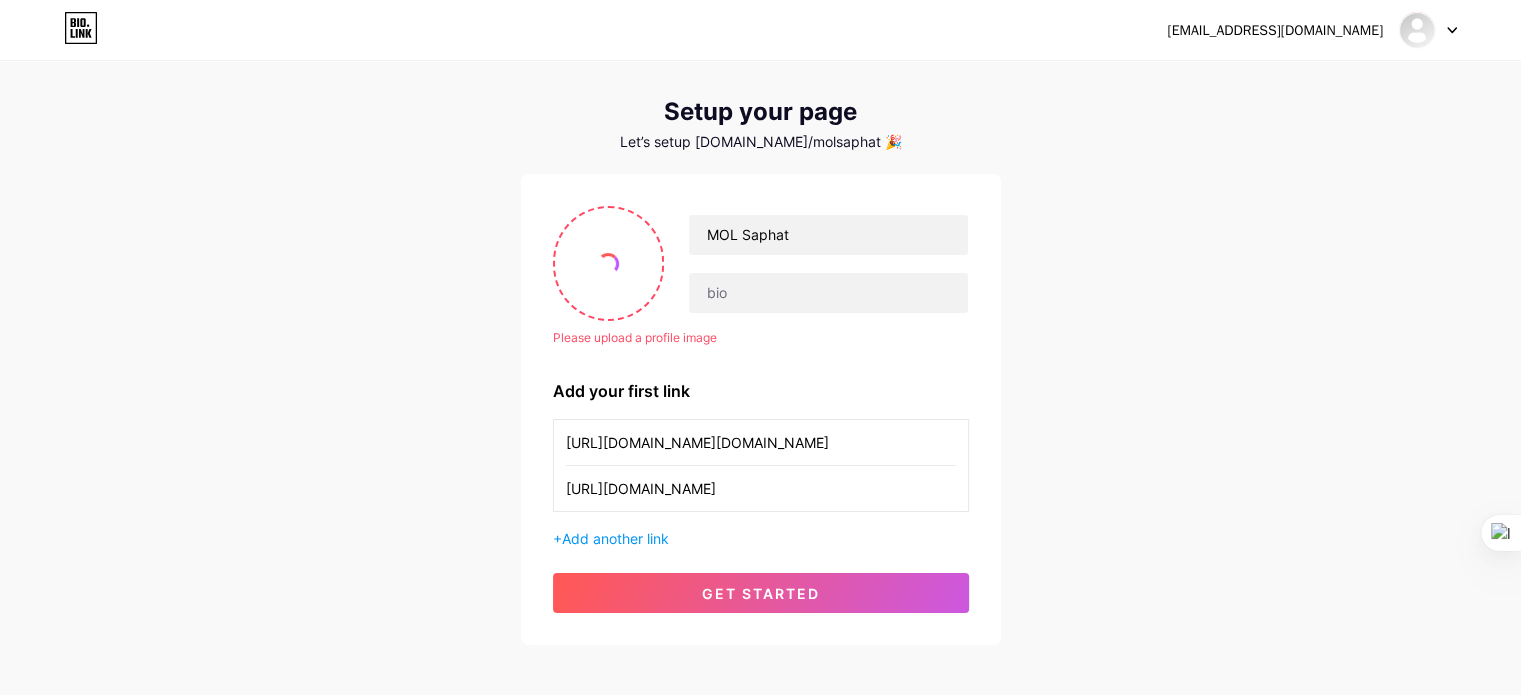 scroll, scrollTop: 0, scrollLeft: 0, axis: both 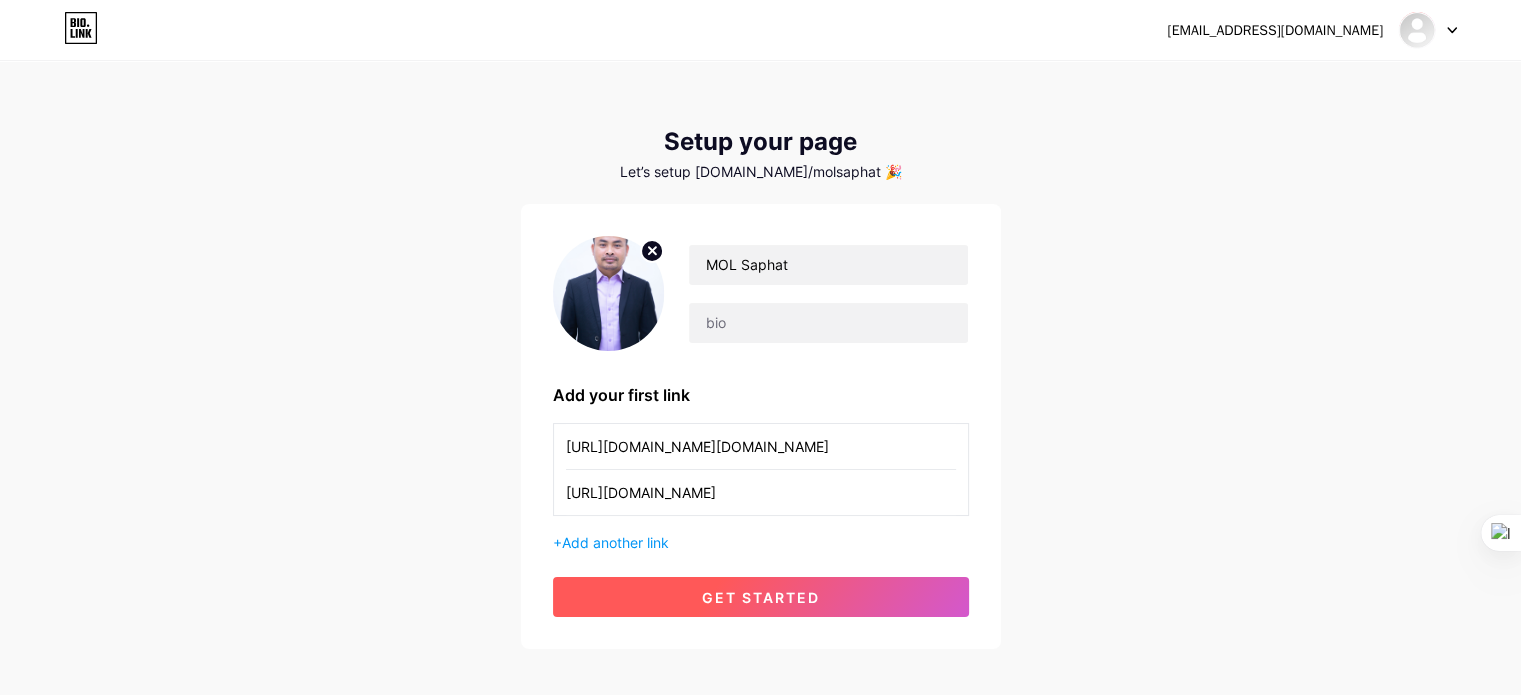 click on "get started" at bounding box center [761, 597] 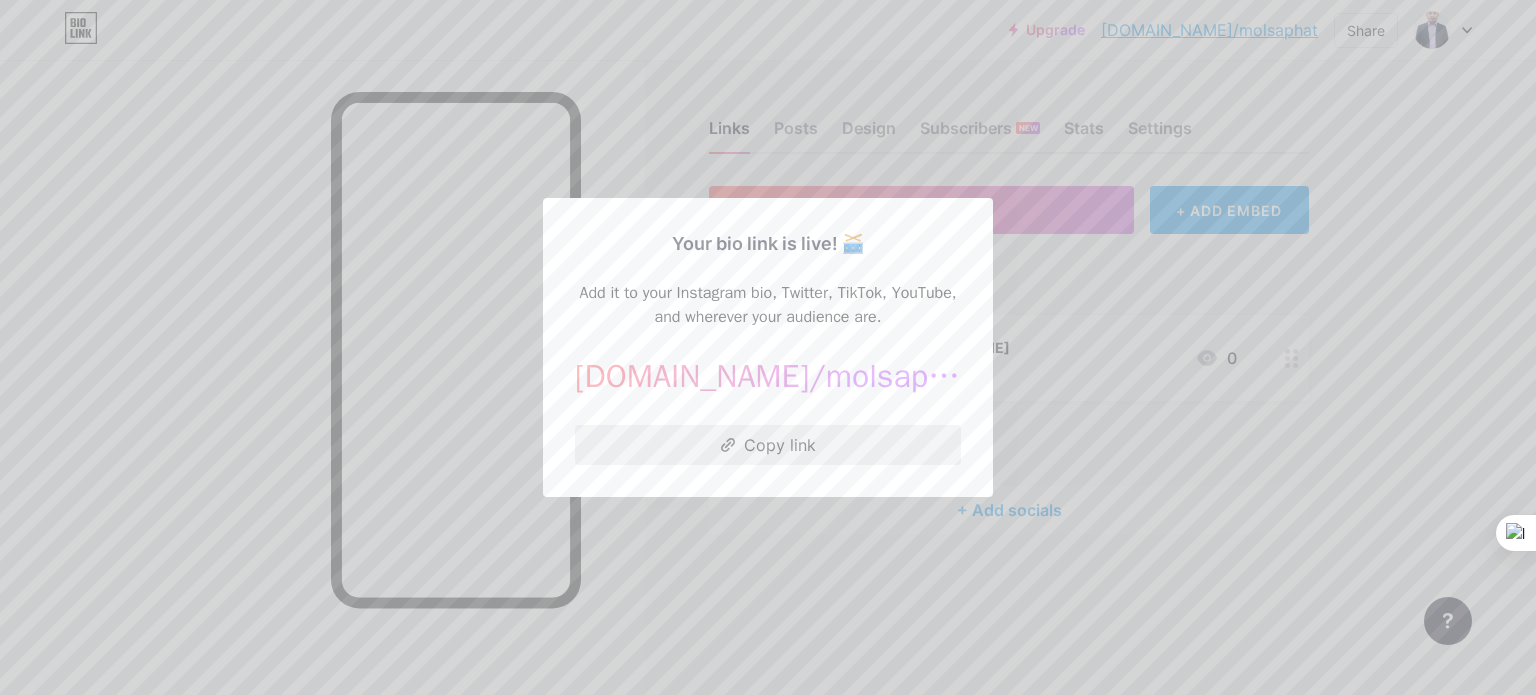 click on "Copy link" at bounding box center [768, 445] 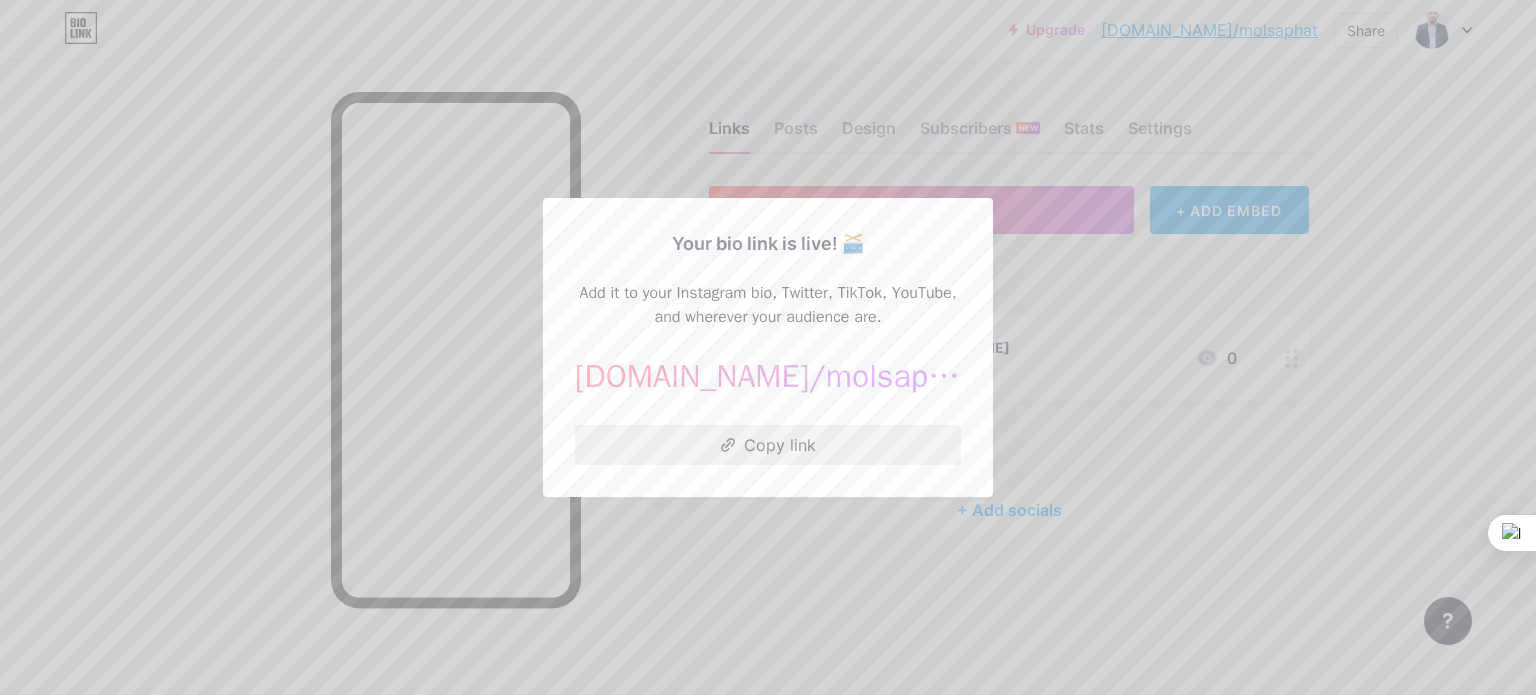 click on "Copy link" at bounding box center [768, 445] 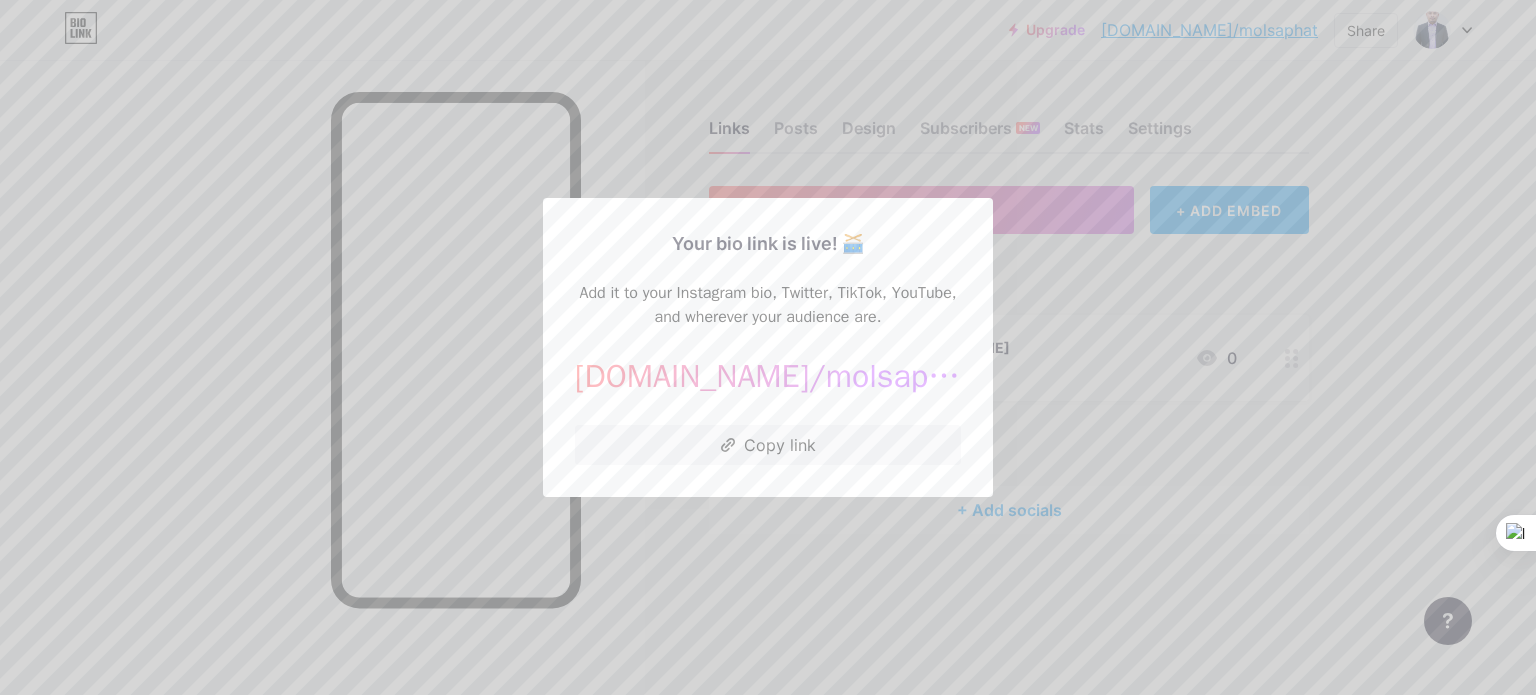 click at bounding box center [768, 347] 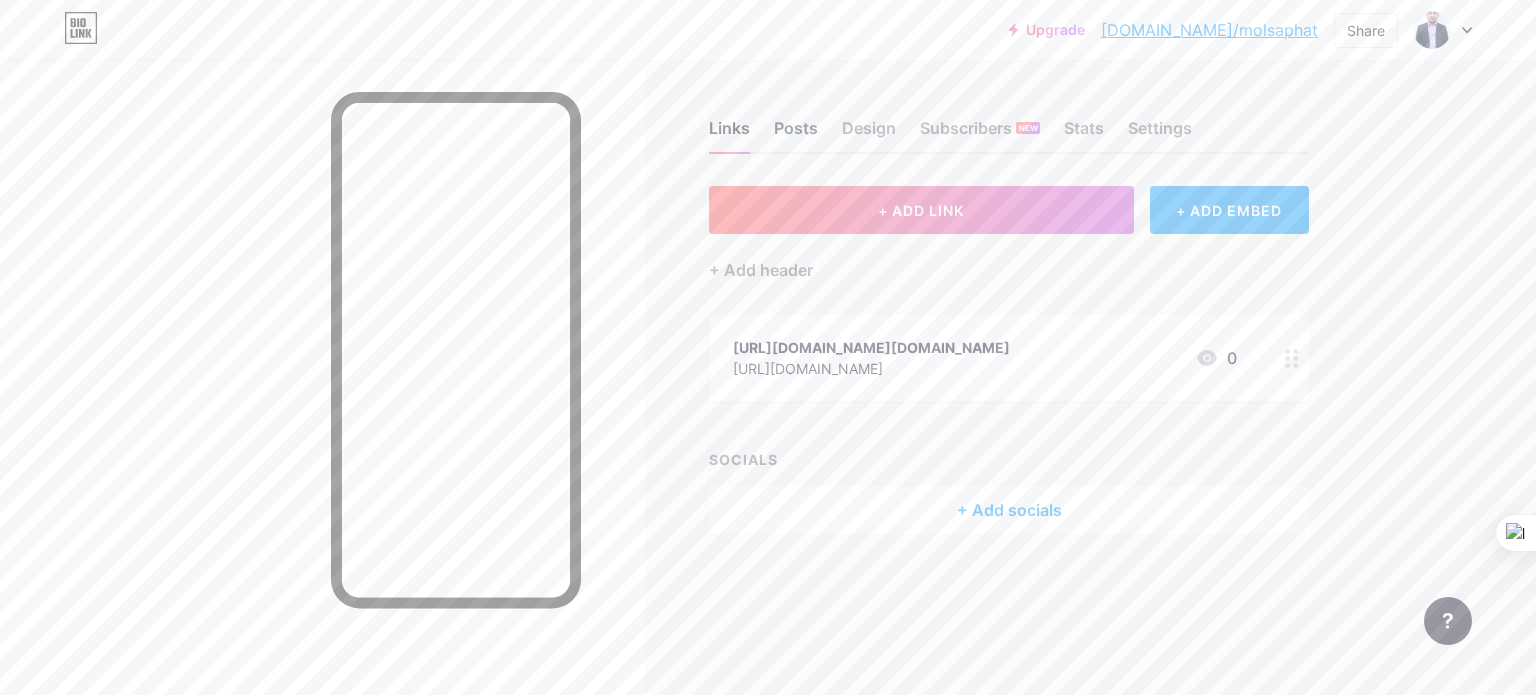 click on "Posts" at bounding box center (796, 134) 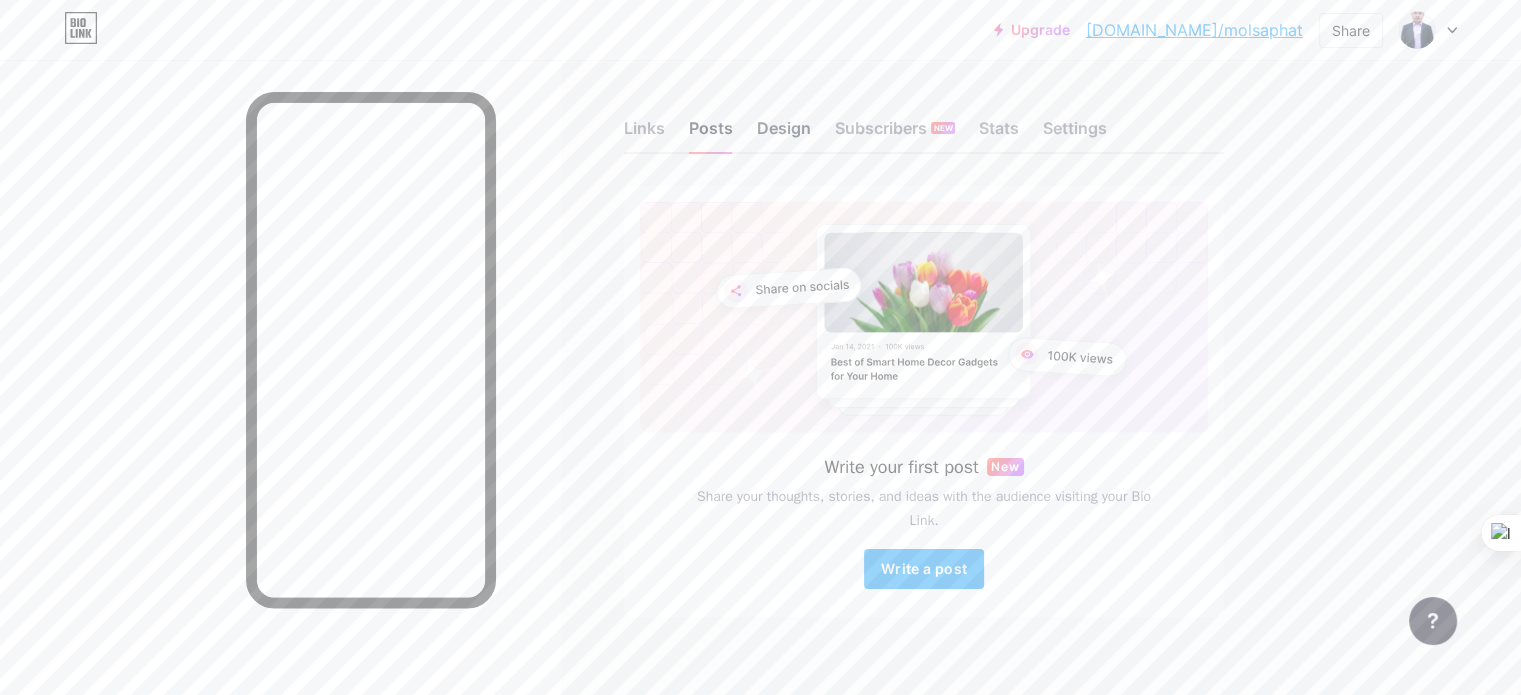 click on "Design" at bounding box center (784, 134) 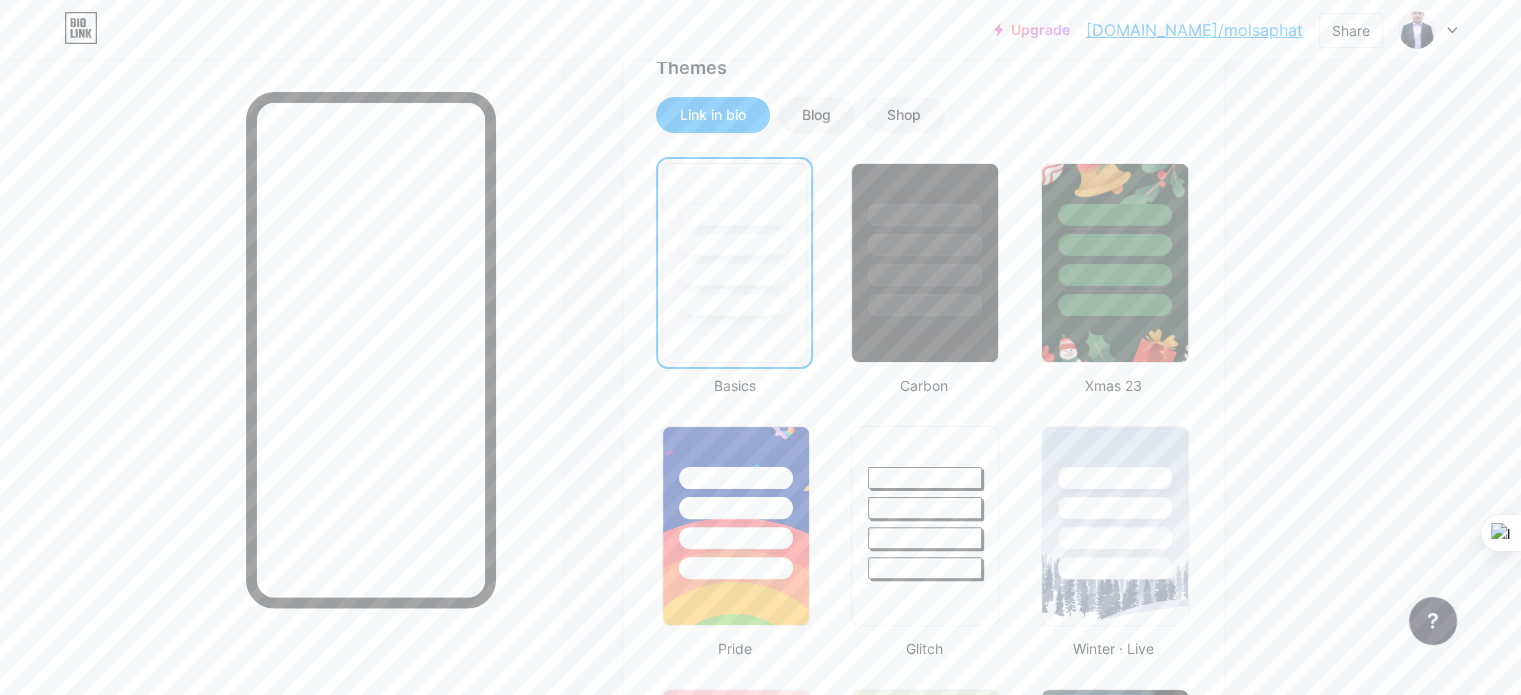scroll, scrollTop: 400, scrollLeft: 0, axis: vertical 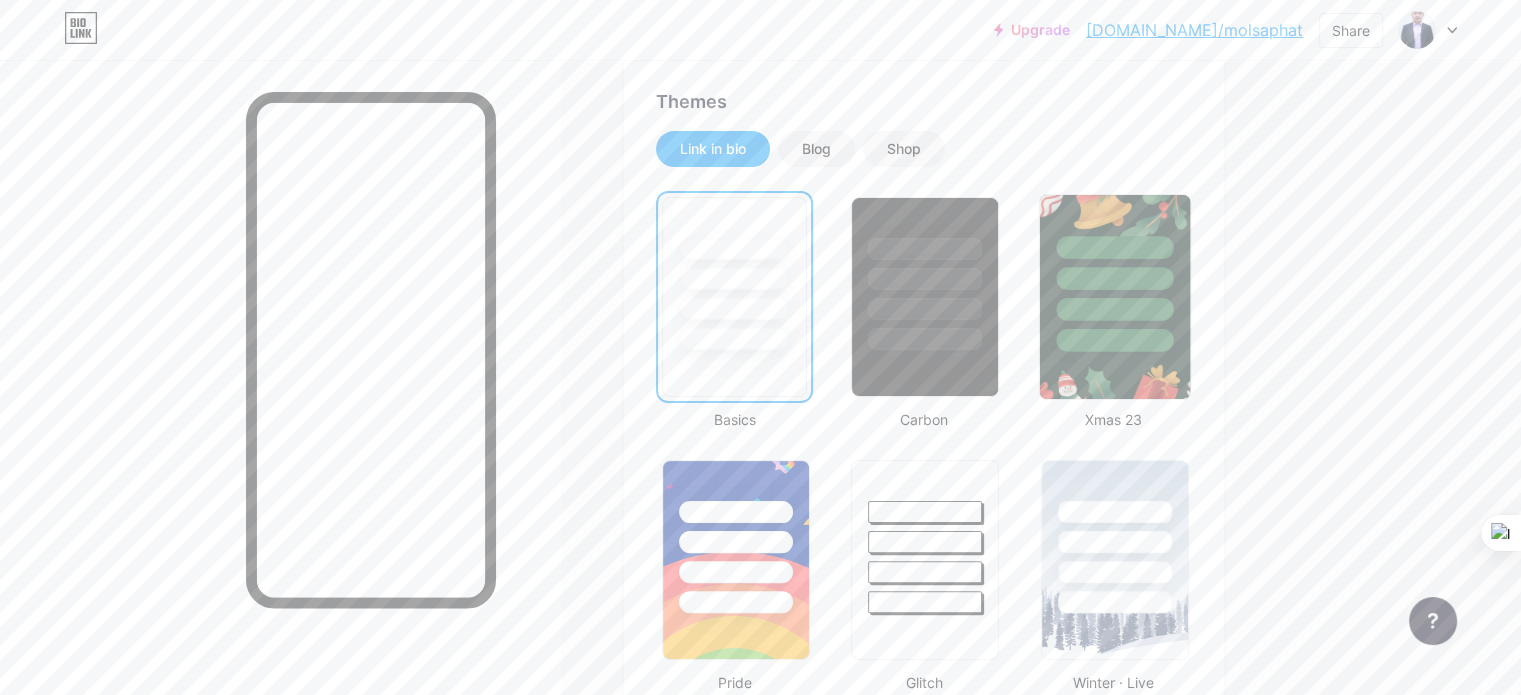 click at bounding box center [1114, 273] 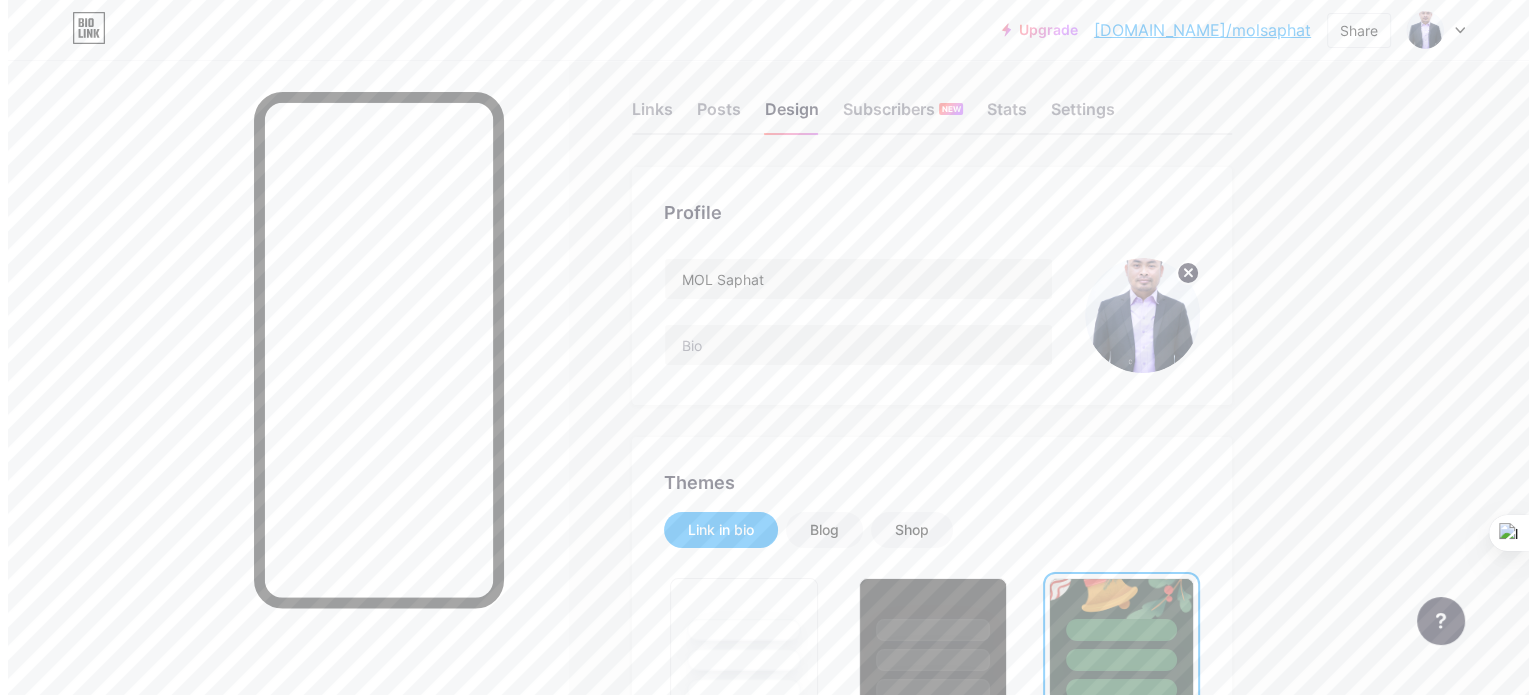scroll, scrollTop: 0, scrollLeft: 0, axis: both 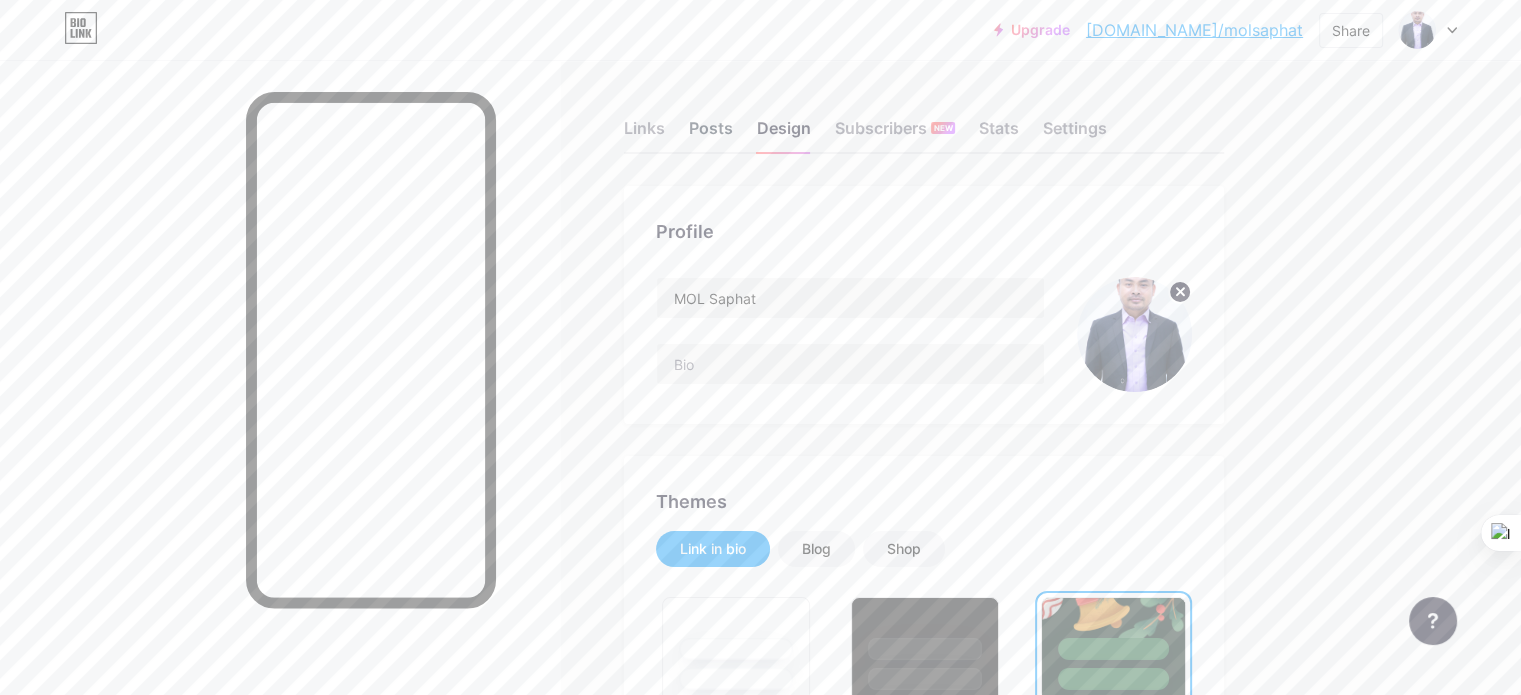 click on "Posts" at bounding box center [711, 134] 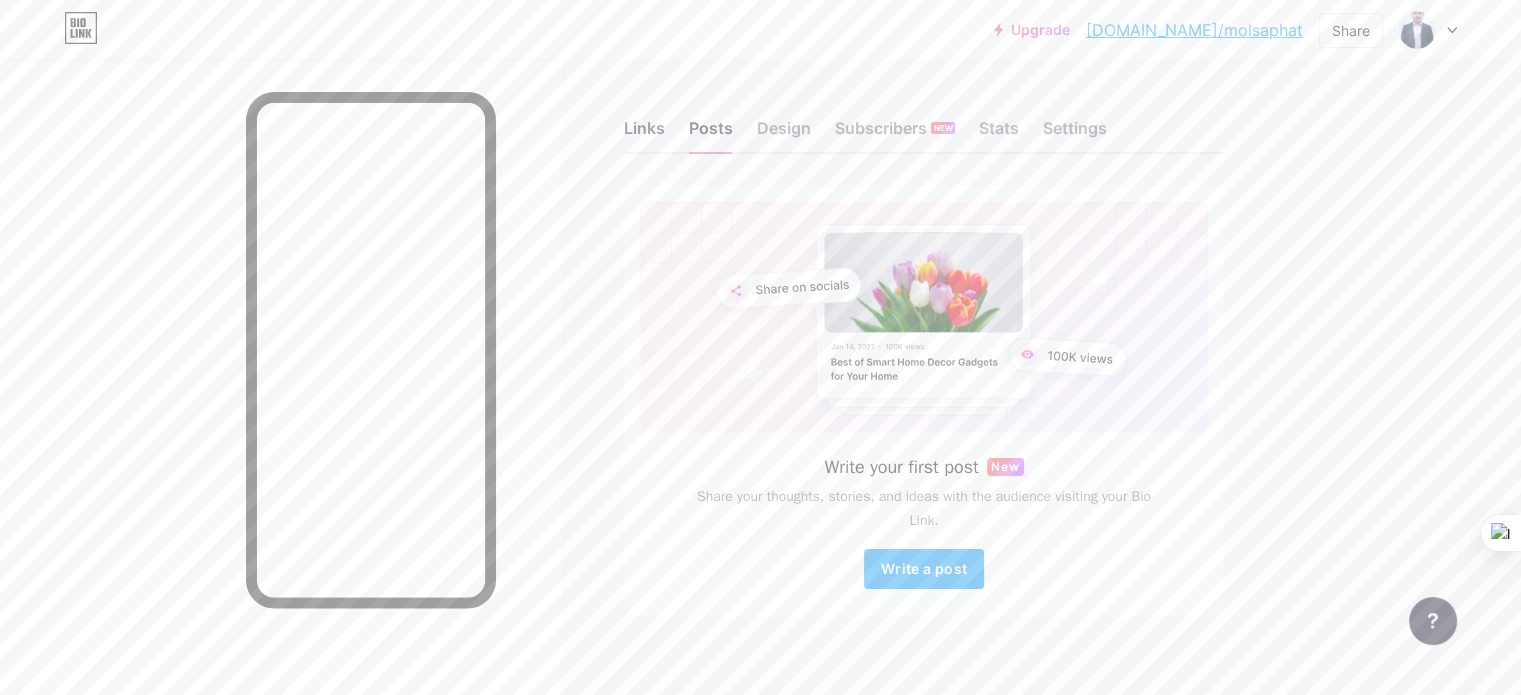 click on "Links" at bounding box center [644, 134] 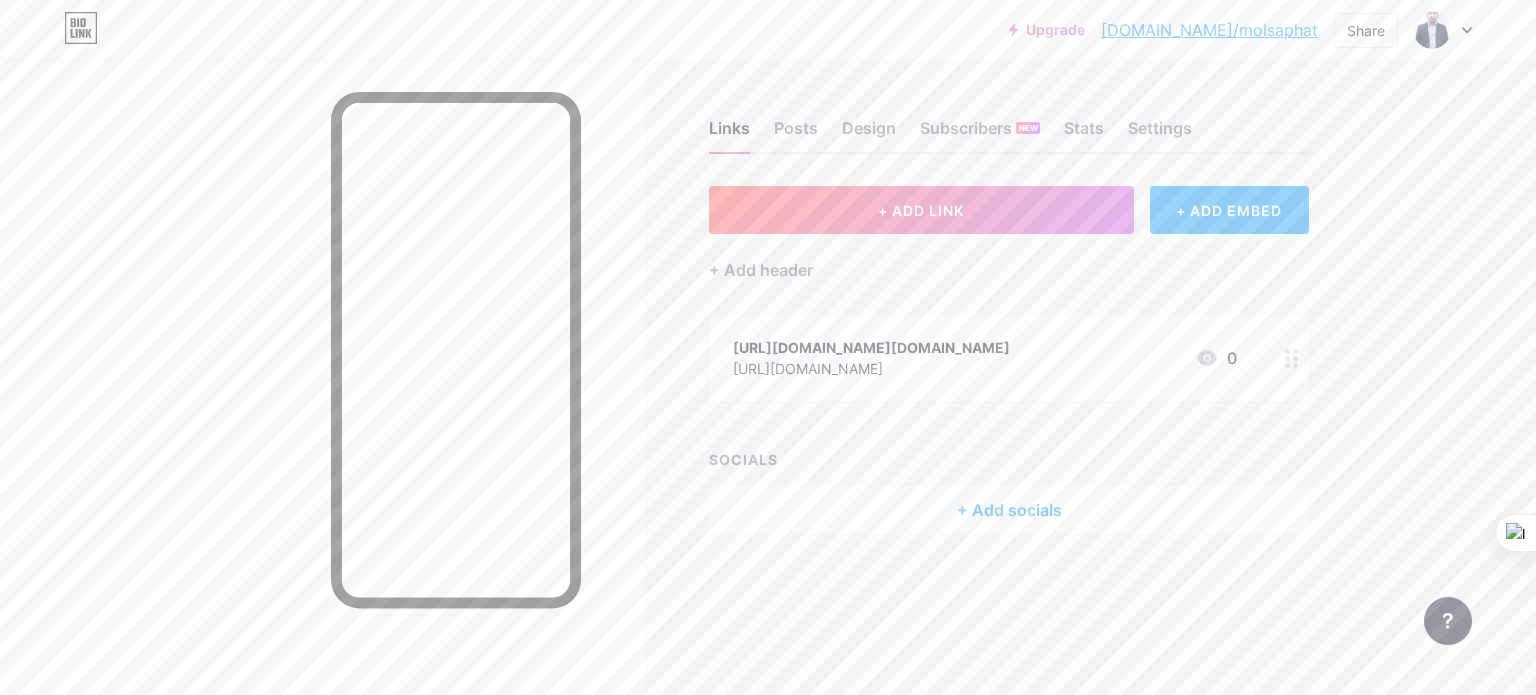 click on "+ Add socials" at bounding box center (1009, 510) 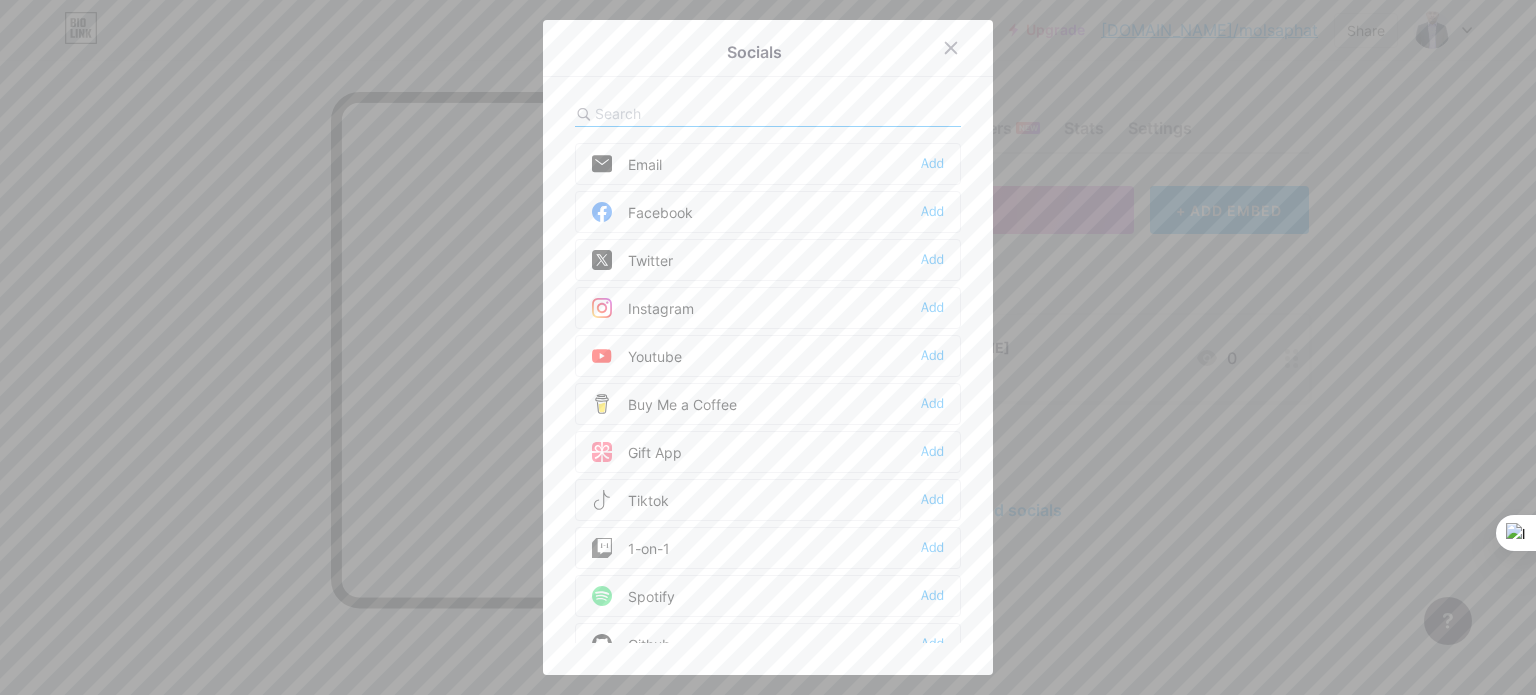 click on "Facebook
Add" at bounding box center (768, 212) 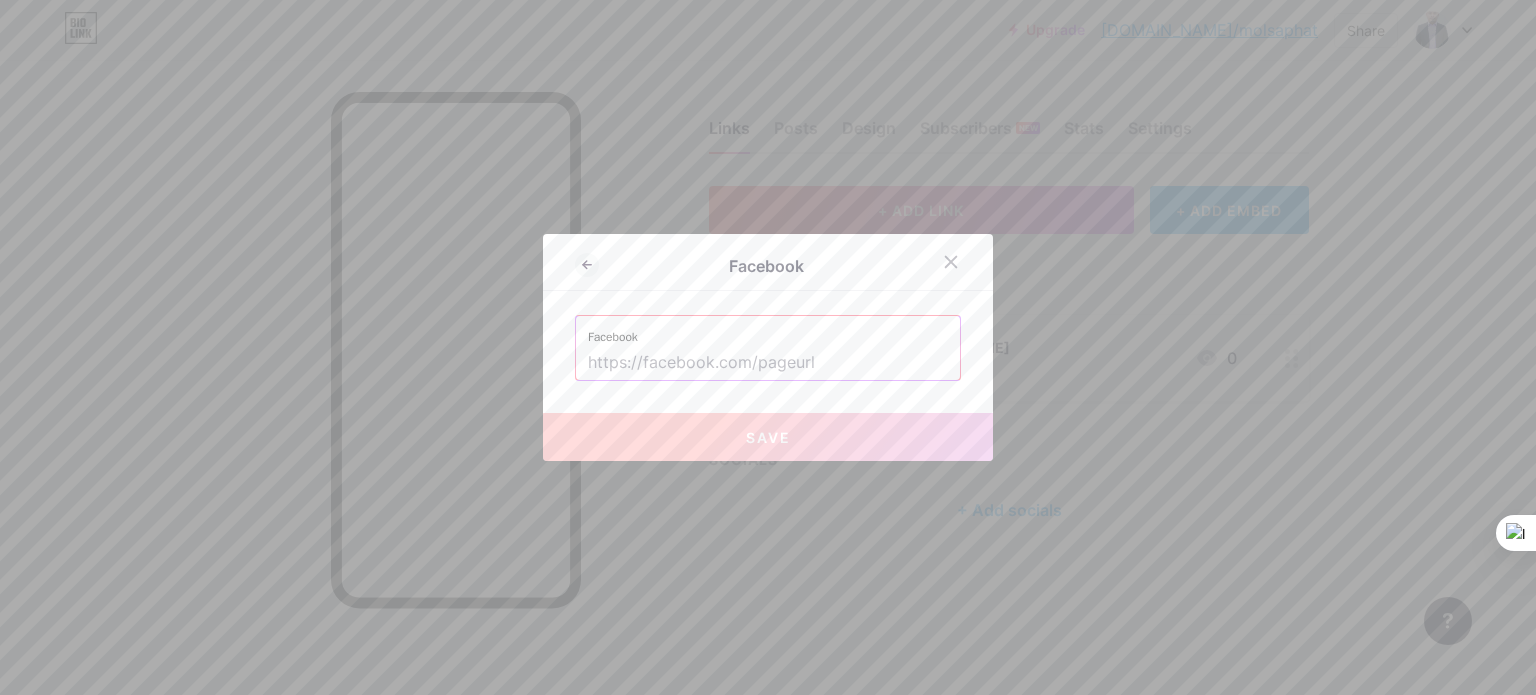 click at bounding box center (768, 363) 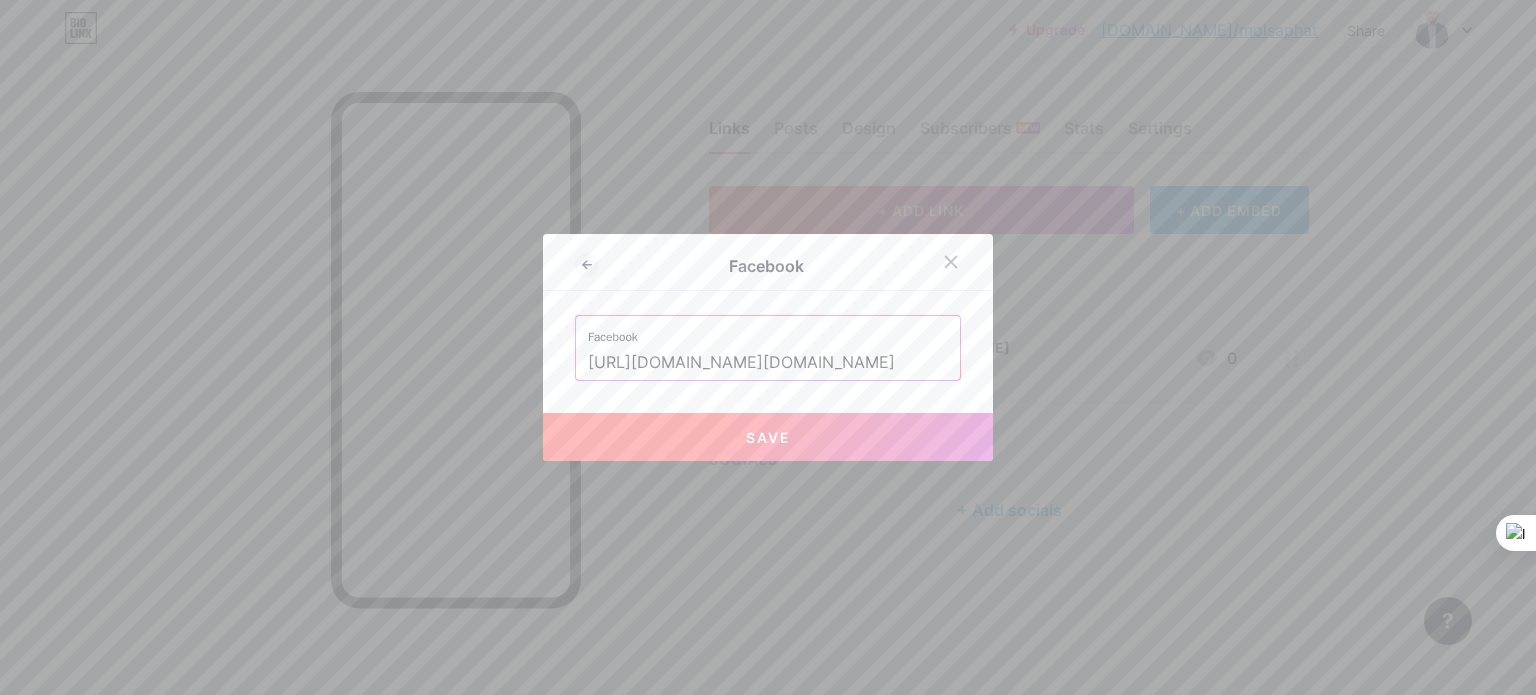 type on "[URL][DOMAIN_NAME][DOMAIN_NAME]" 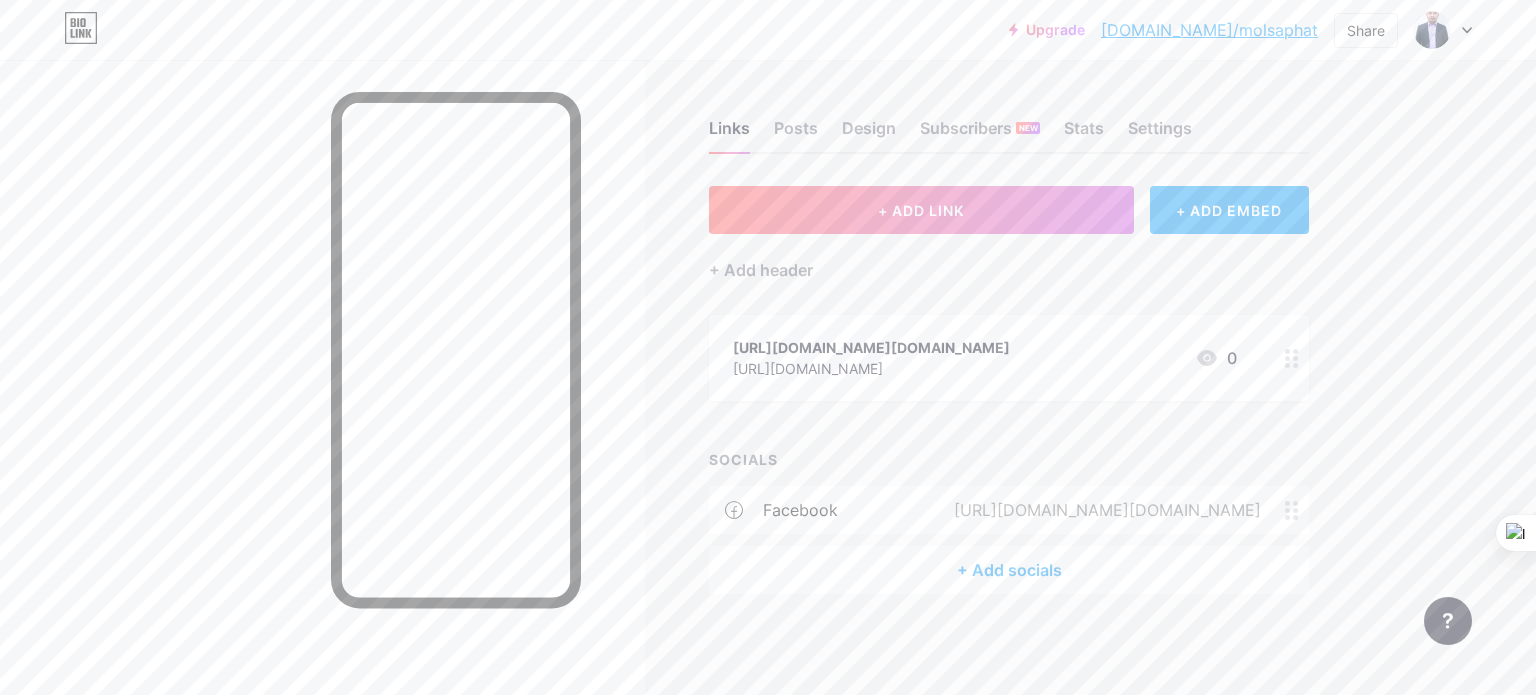 drag, startPoint x: 1095, startPoint y: 271, endPoint x: 1266, endPoint y: 388, distance: 207.19556 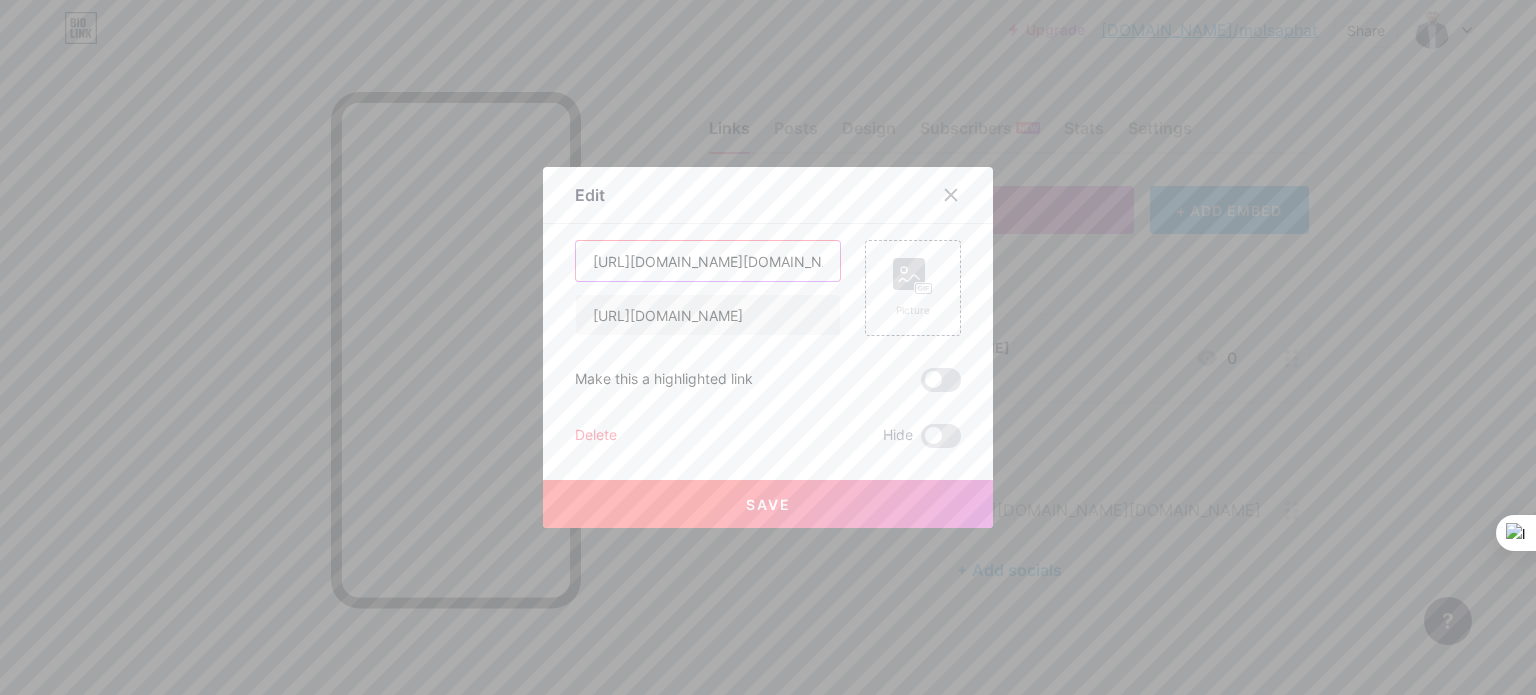 click on "[URL][DOMAIN_NAME][DOMAIN_NAME]" at bounding box center [708, 261] 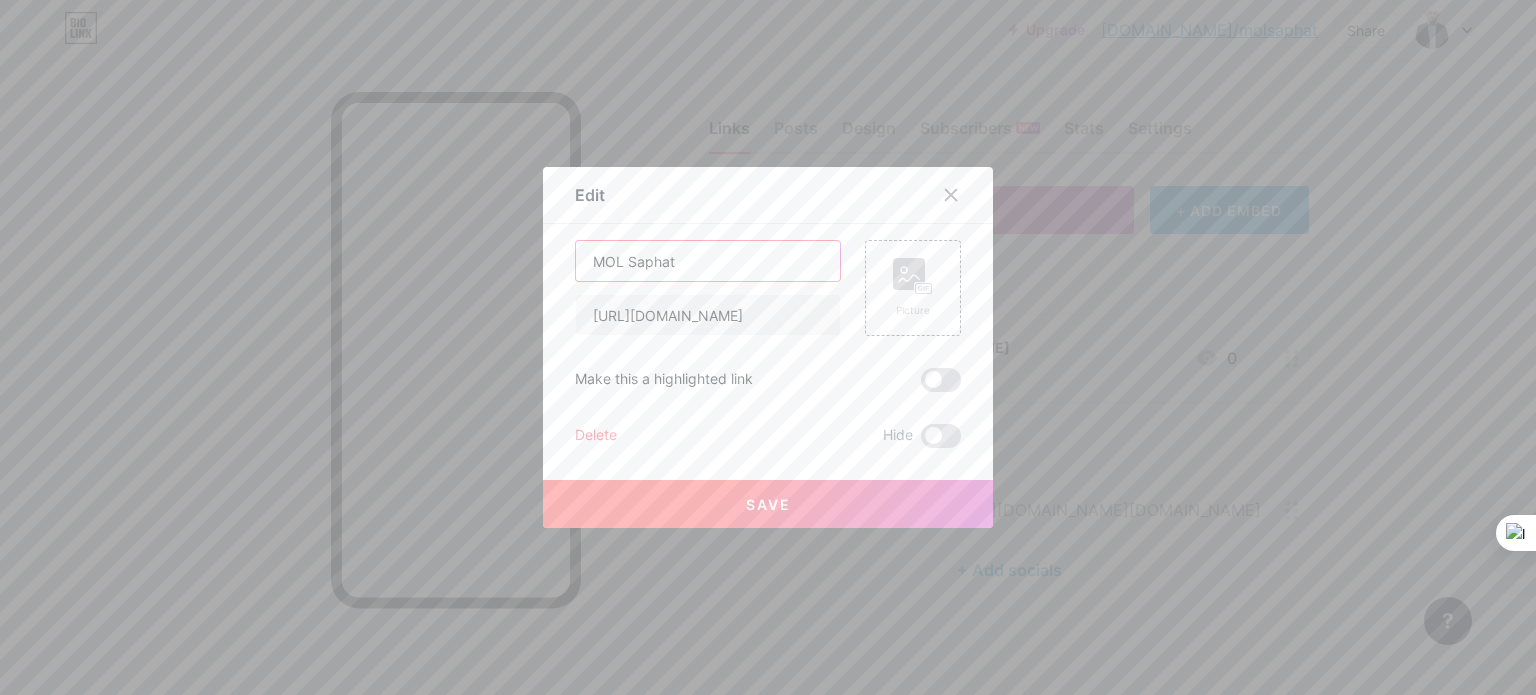 type on "MOL Saphat" 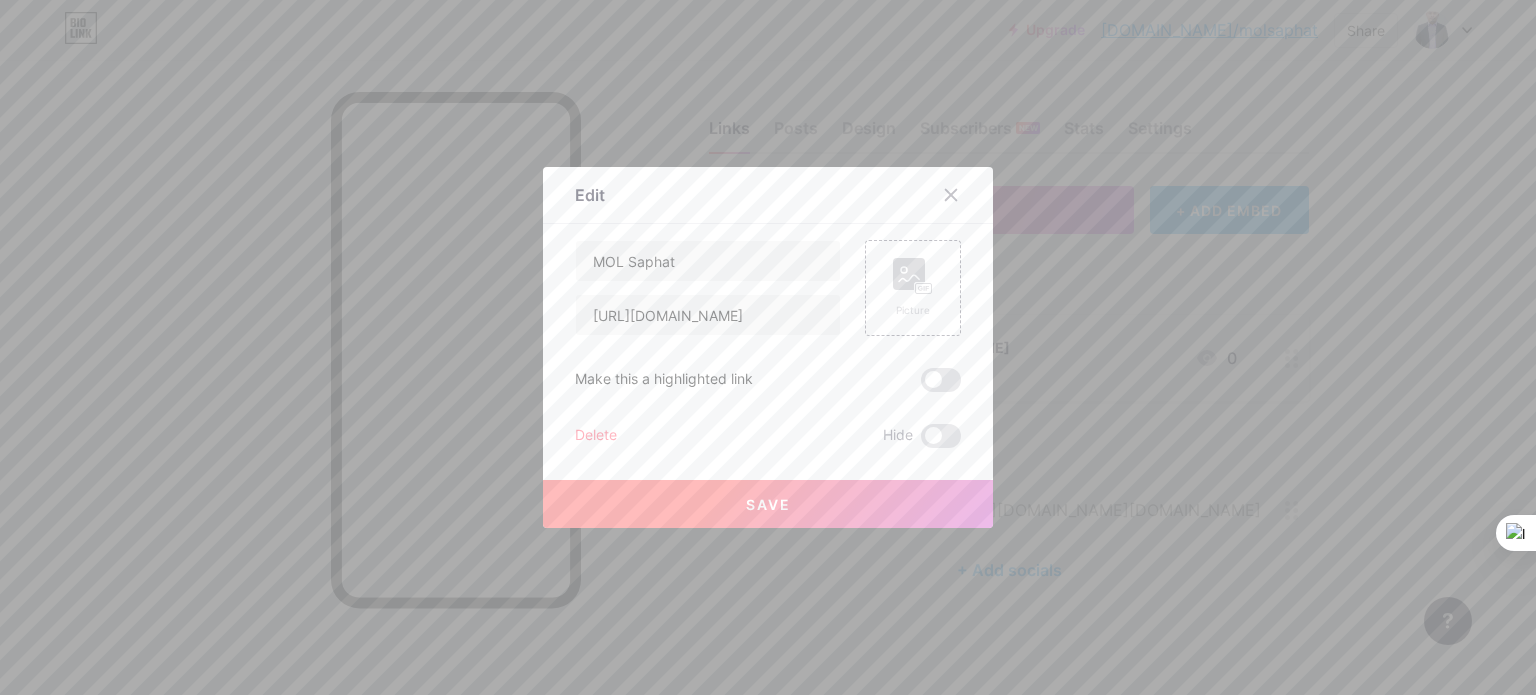 click on "Edit" at bounding box center (768, 200) 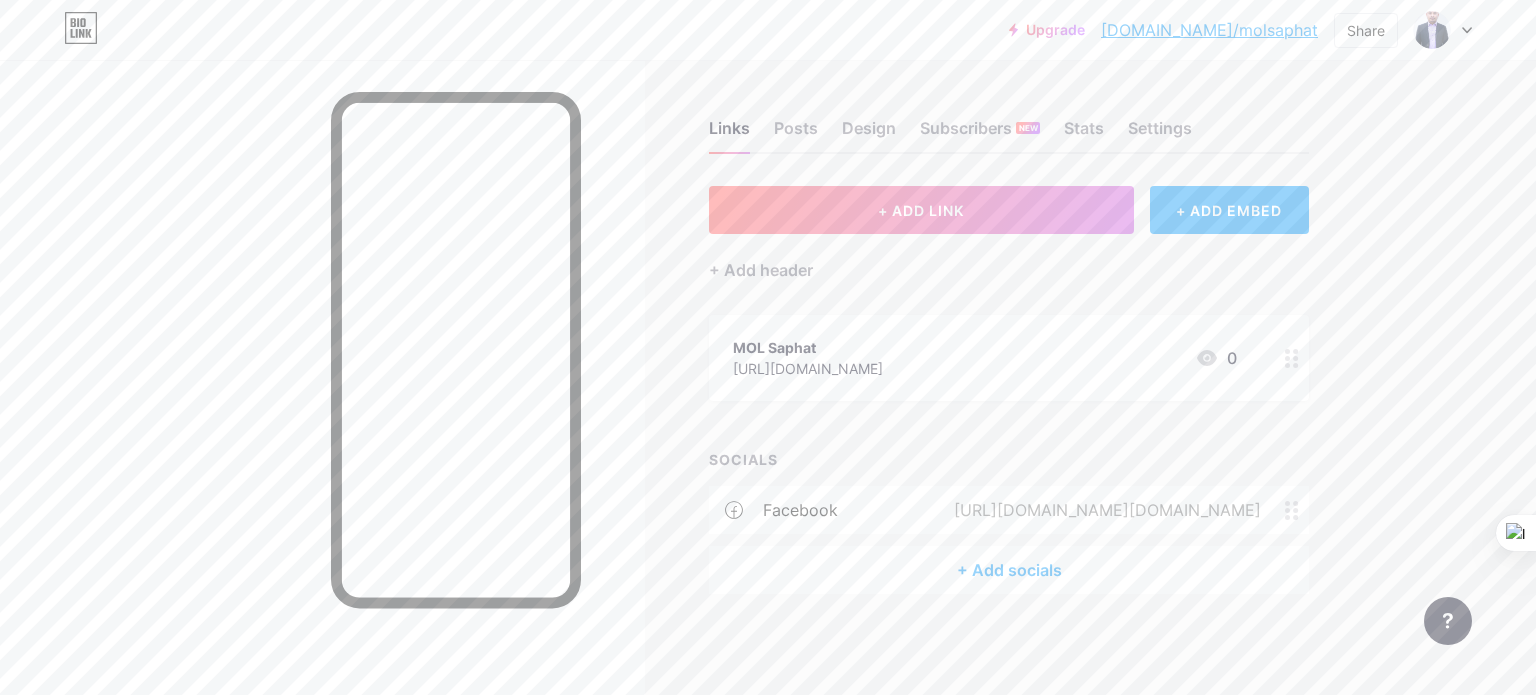 click on "+ Add socials" at bounding box center [1009, 570] 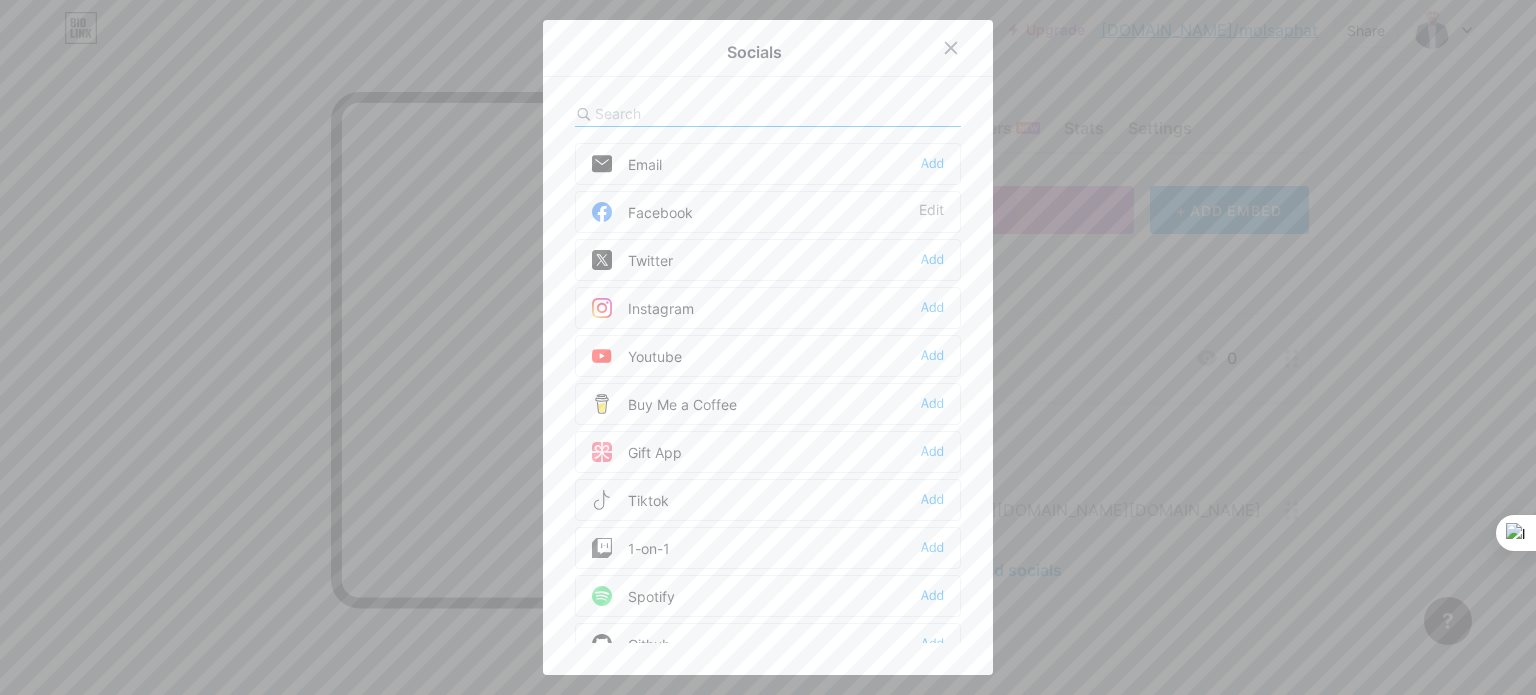 click at bounding box center (705, 113) 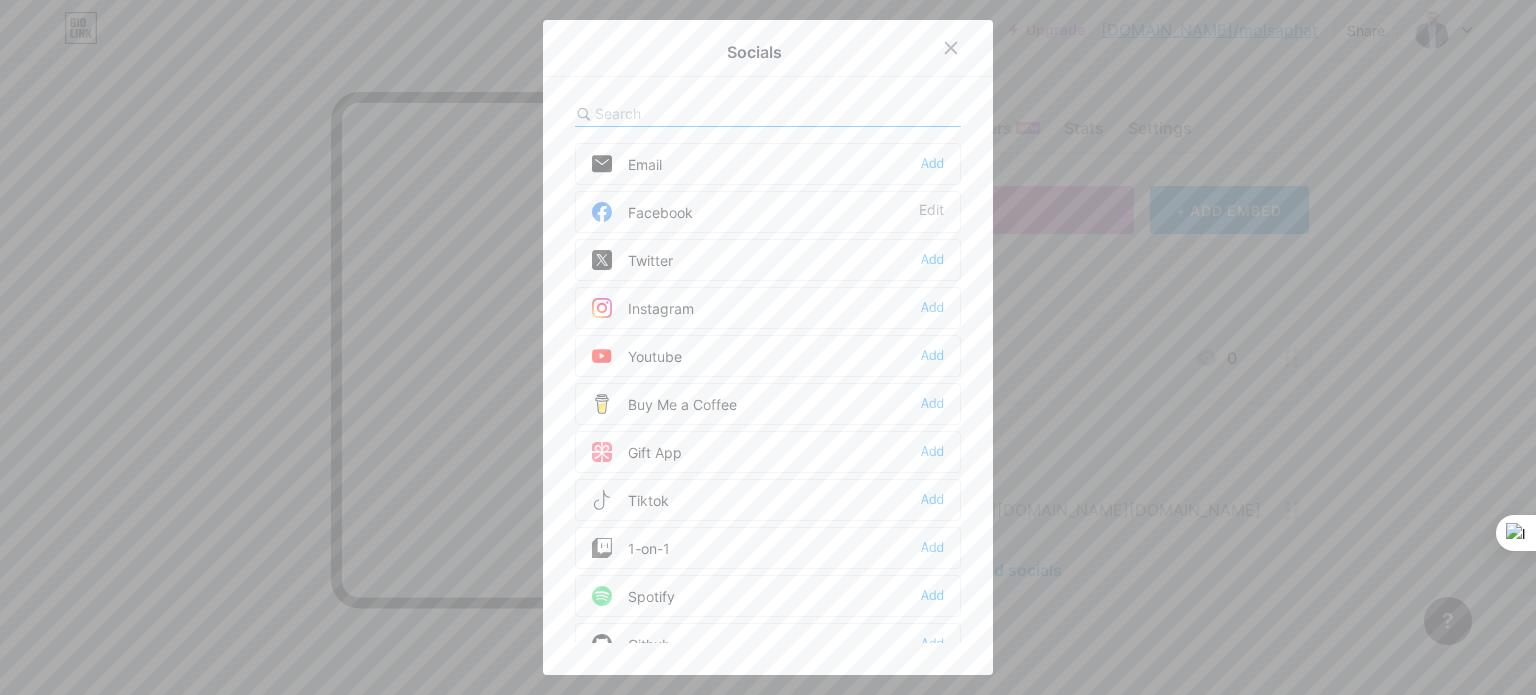 type on "T" 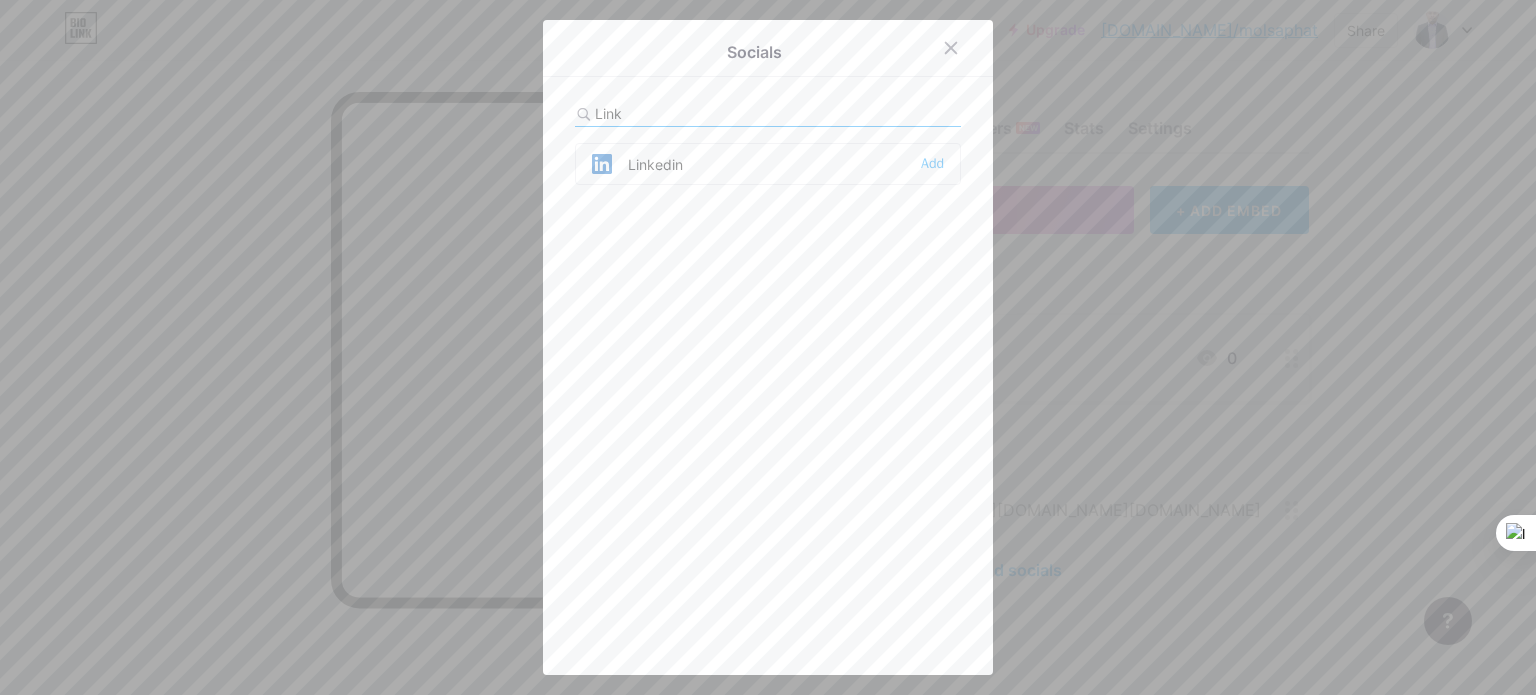 type on "Link" 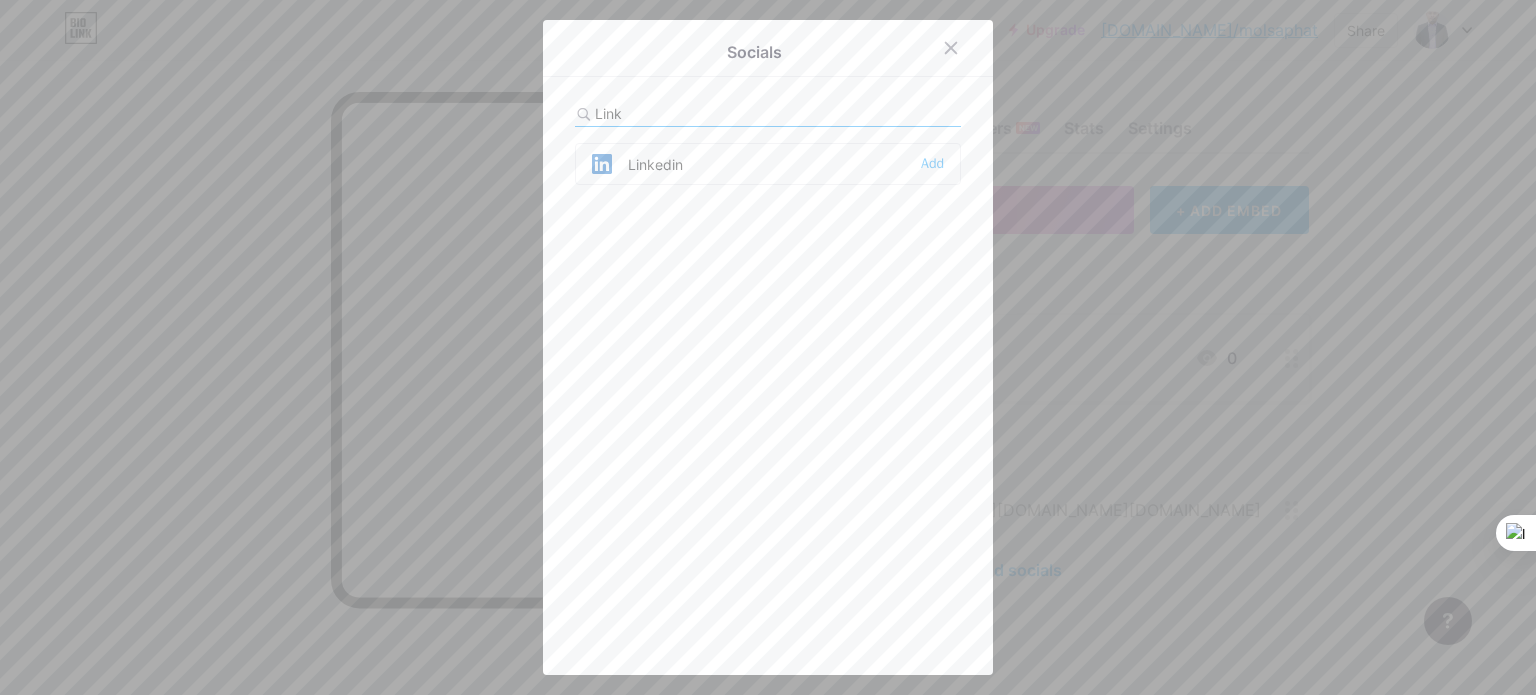 click on "Linkedin" at bounding box center [637, 164] 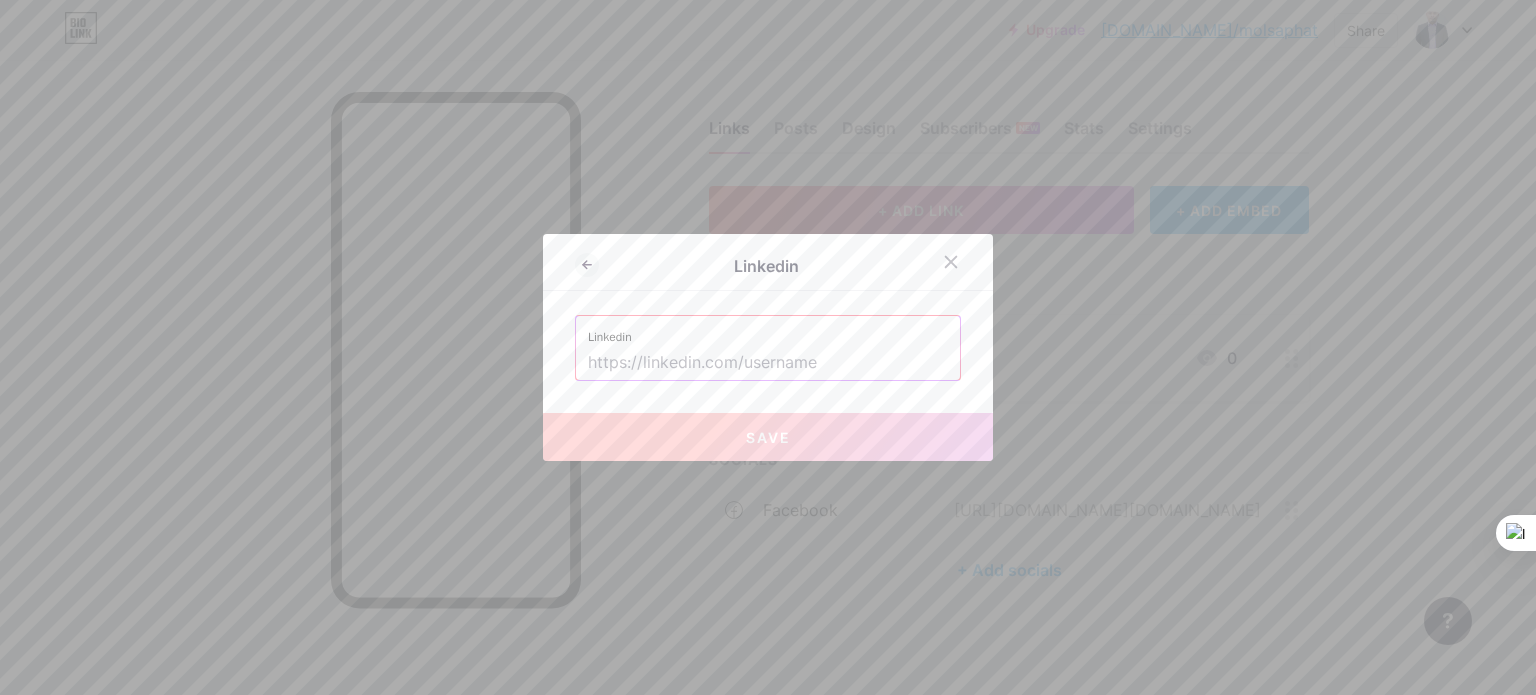 drag, startPoint x: 776, startPoint y: 353, endPoint x: 792, endPoint y: 354, distance: 16.03122 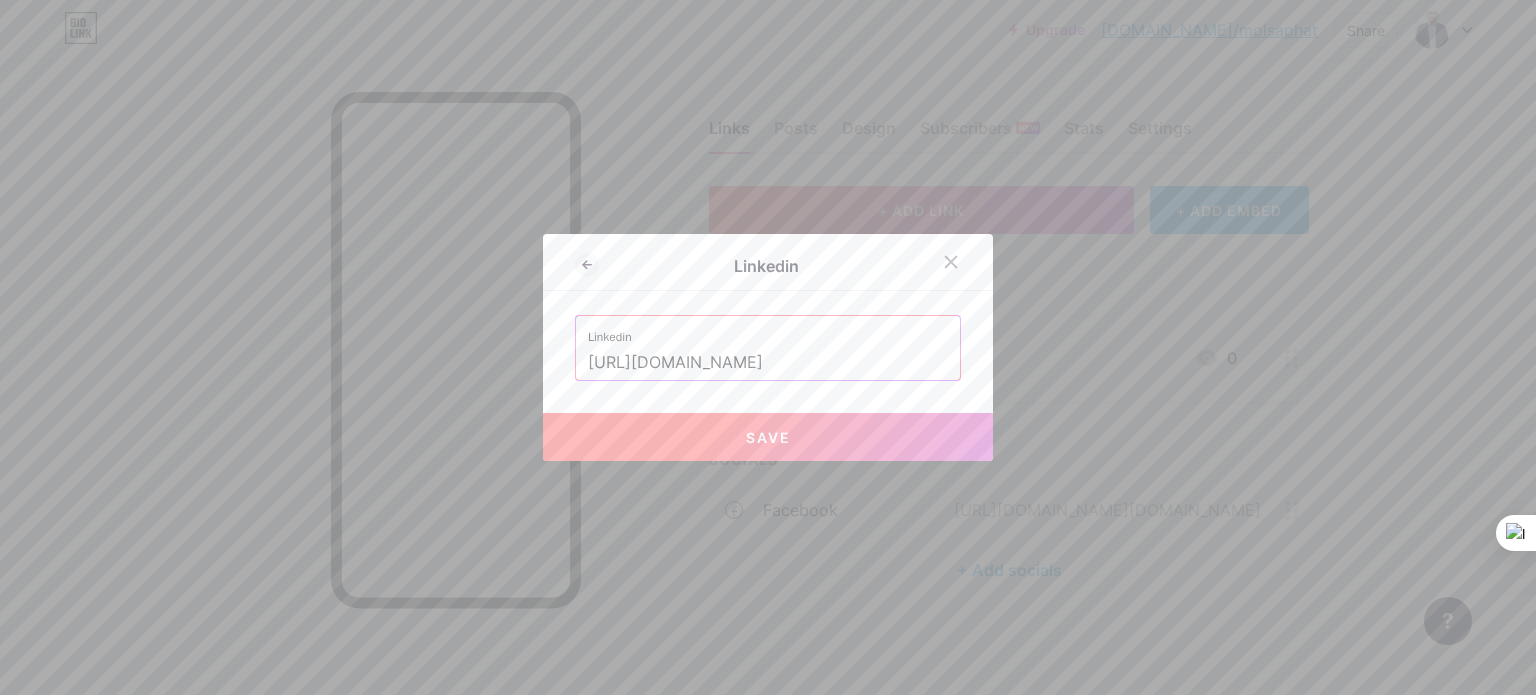 scroll, scrollTop: 0, scrollLeft: 37, axis: horizontal 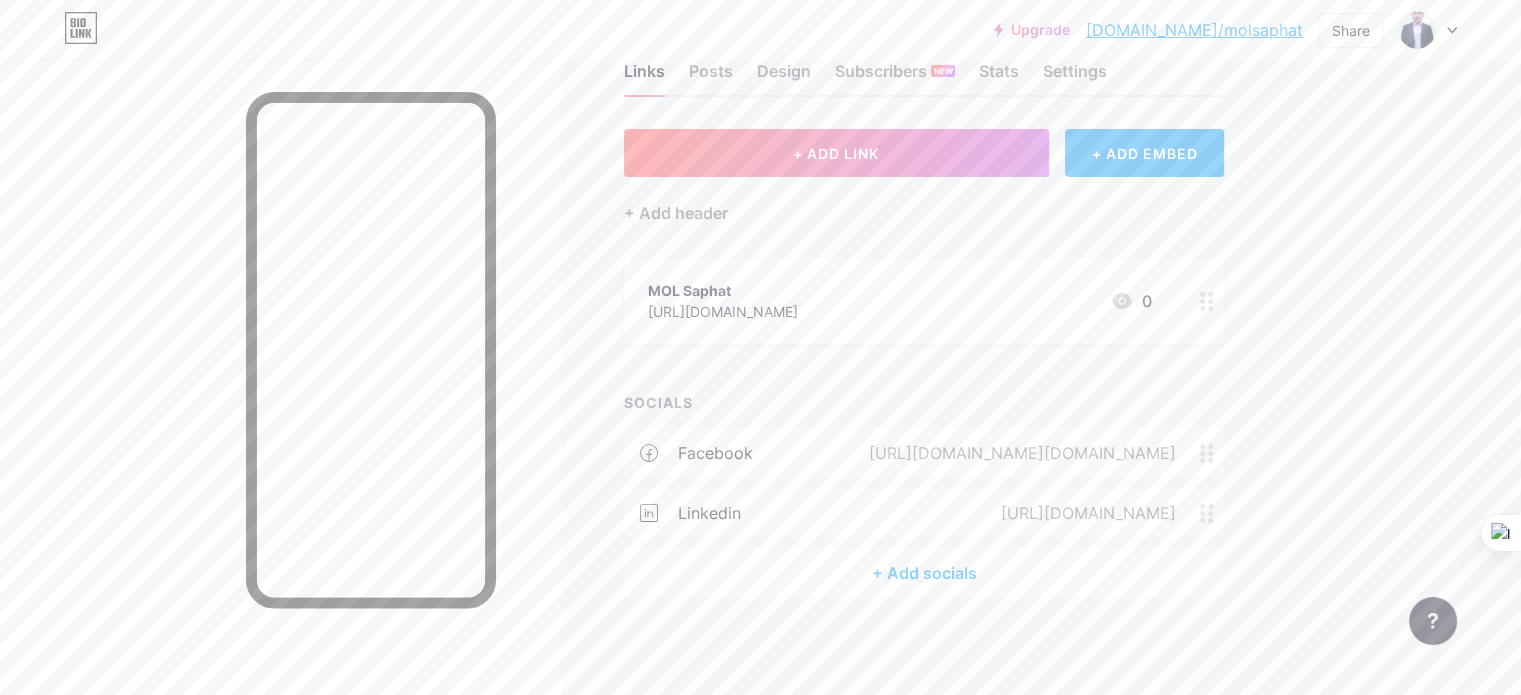 click on "[URL][DOMAIN_NAME]" at bounding box center [1084, 513] 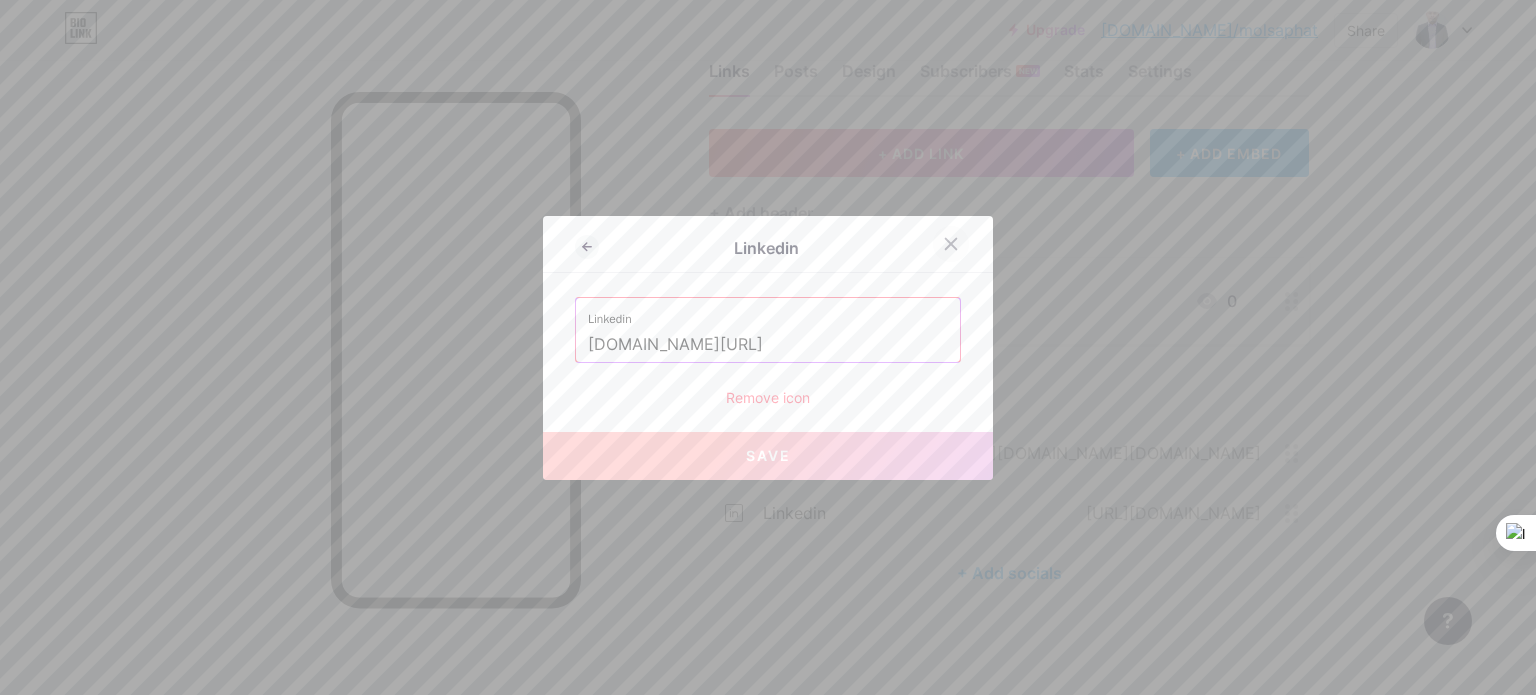click 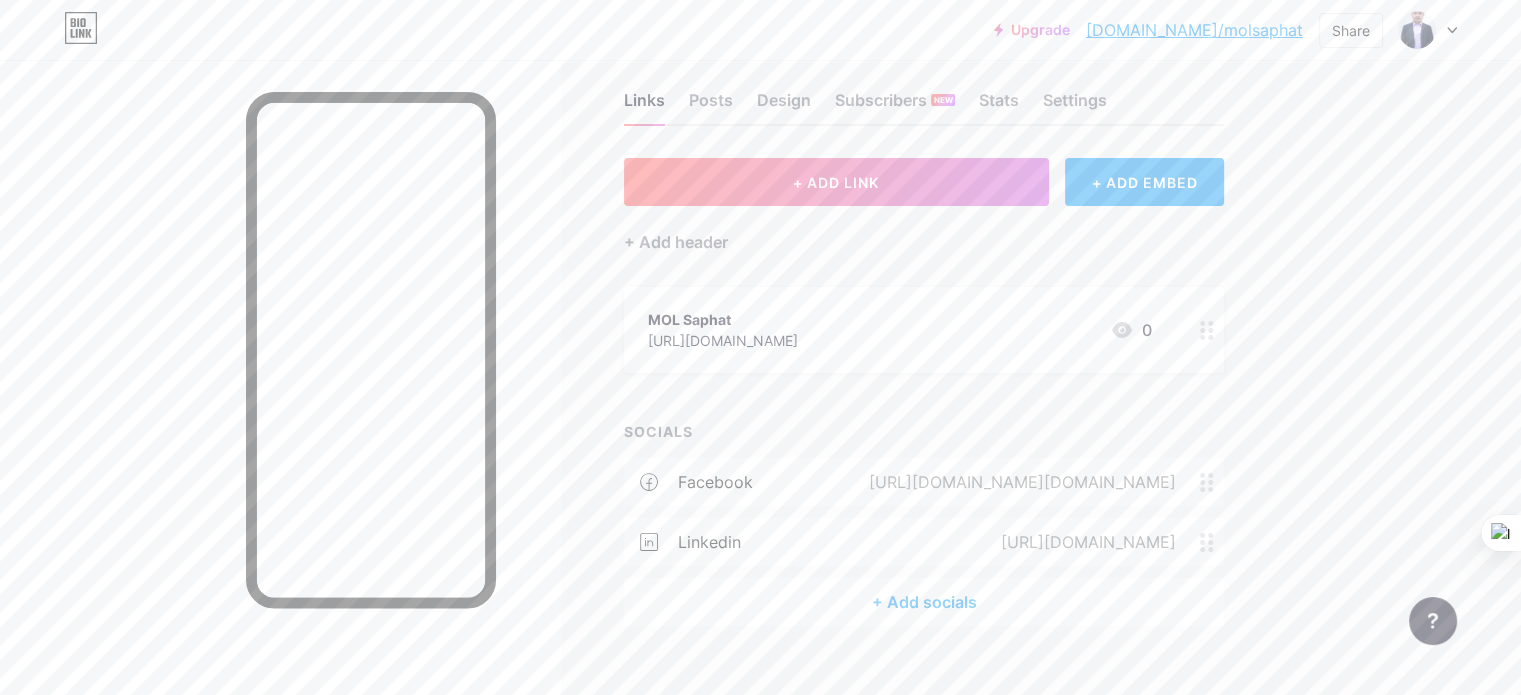 scroll, scrollTop: 0, scrollLeft: 0, axis: both 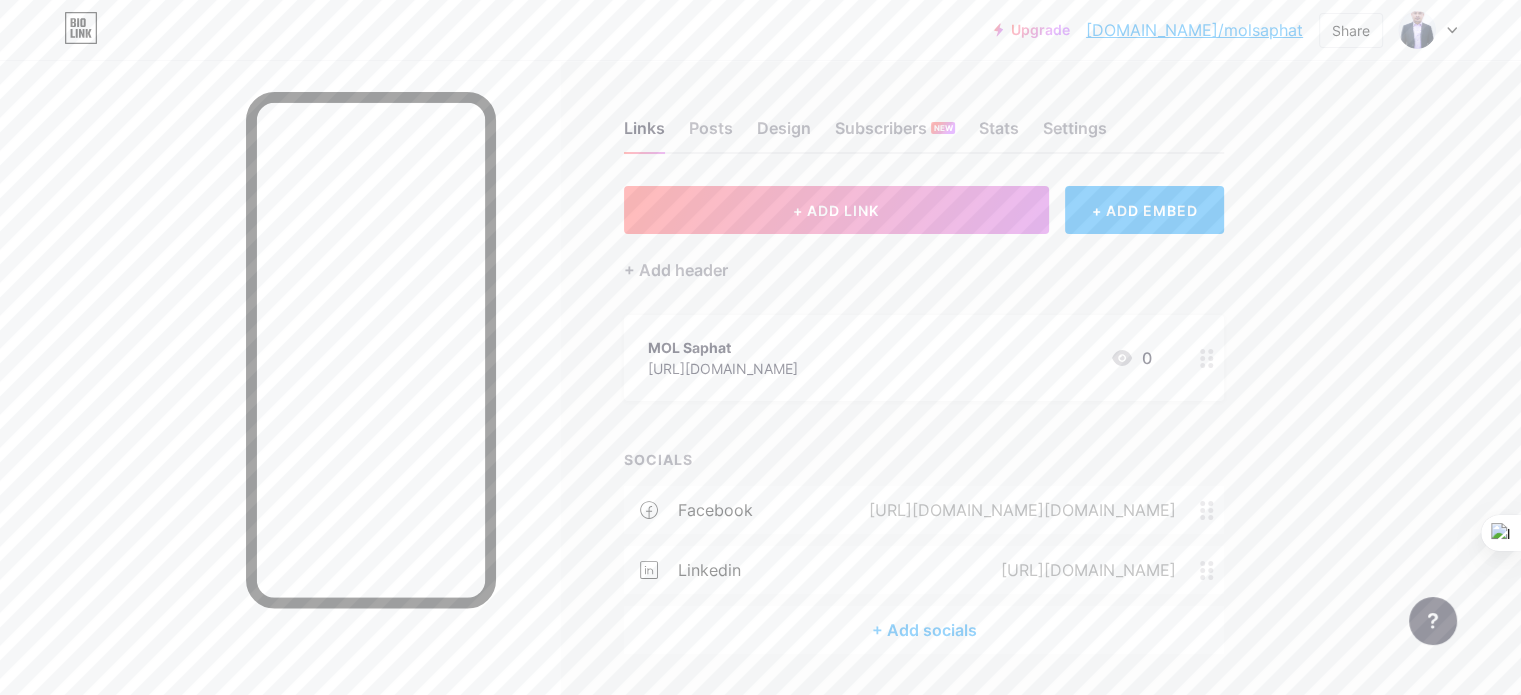 click on "[DOMAIN_NAME]/molsaphat" at bounding box center [1194, 30] 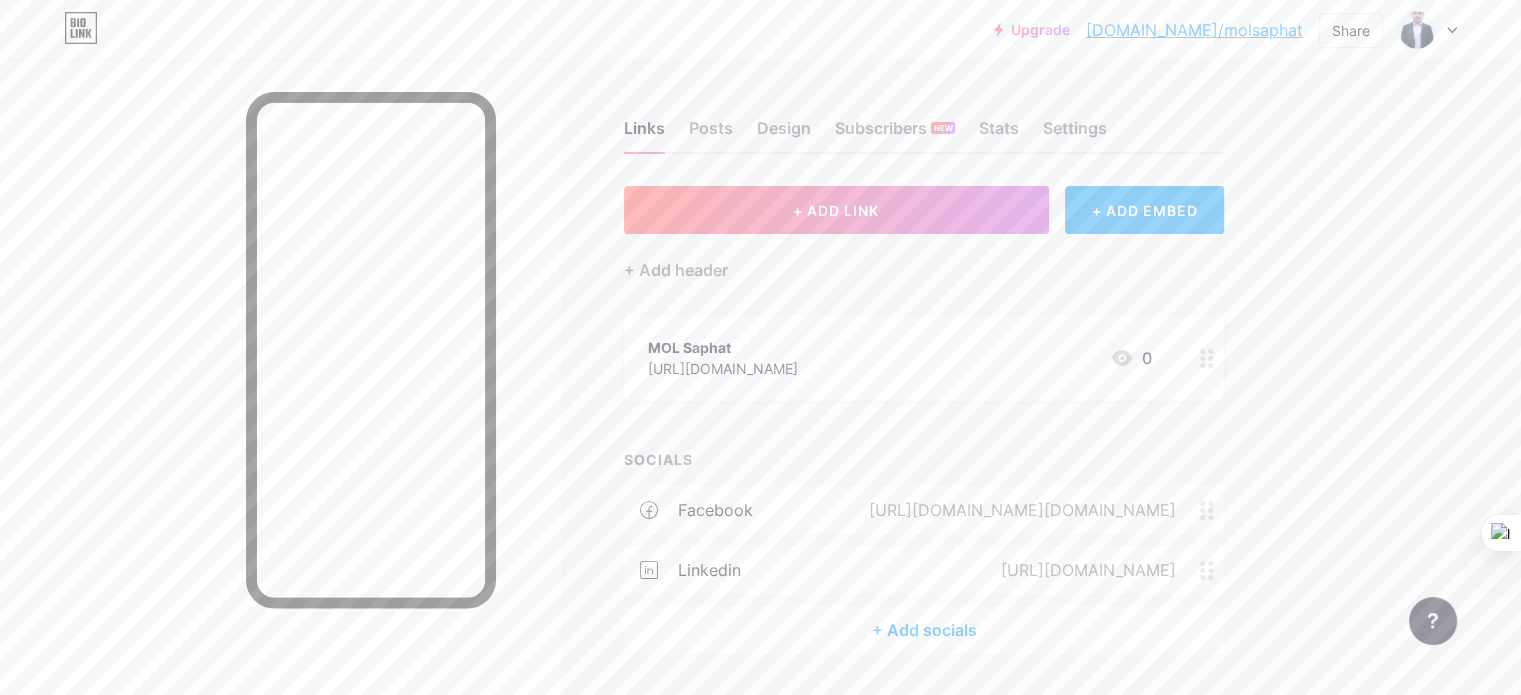 click 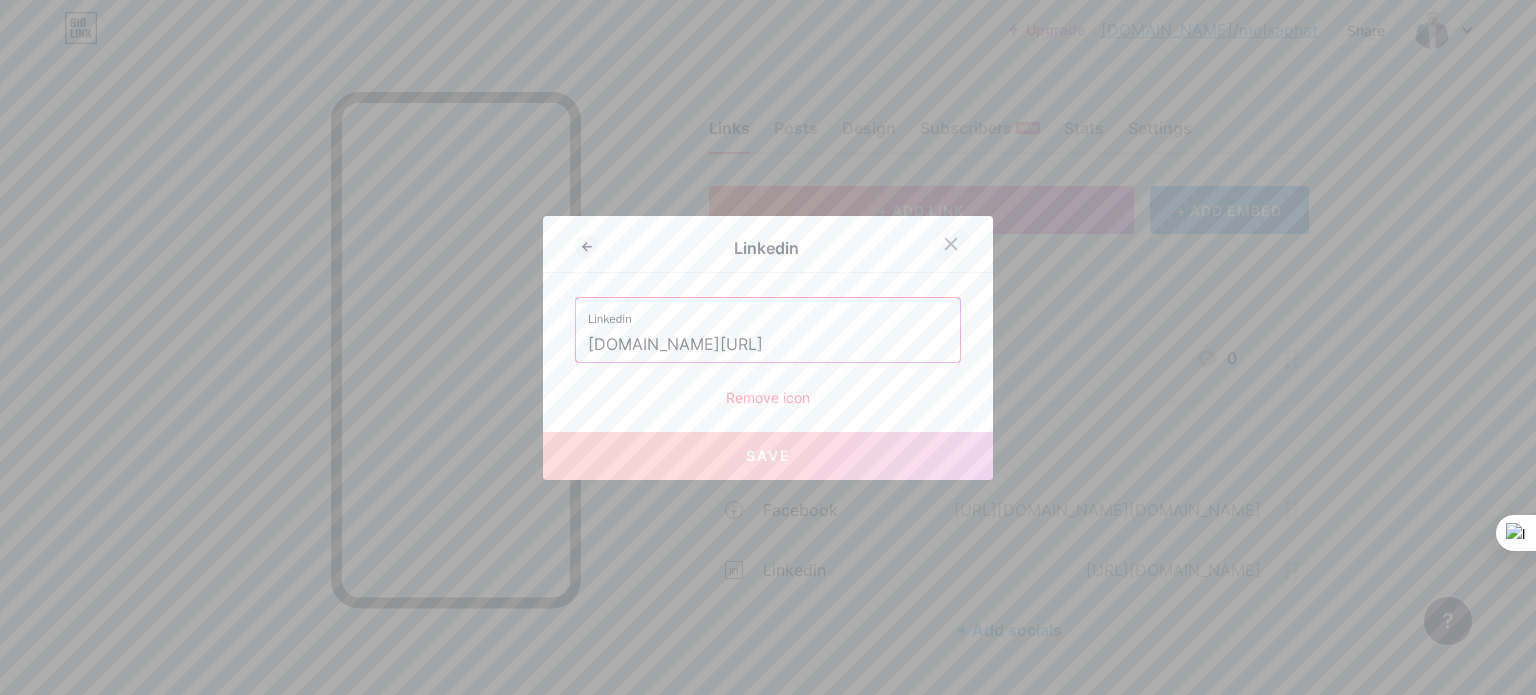 click 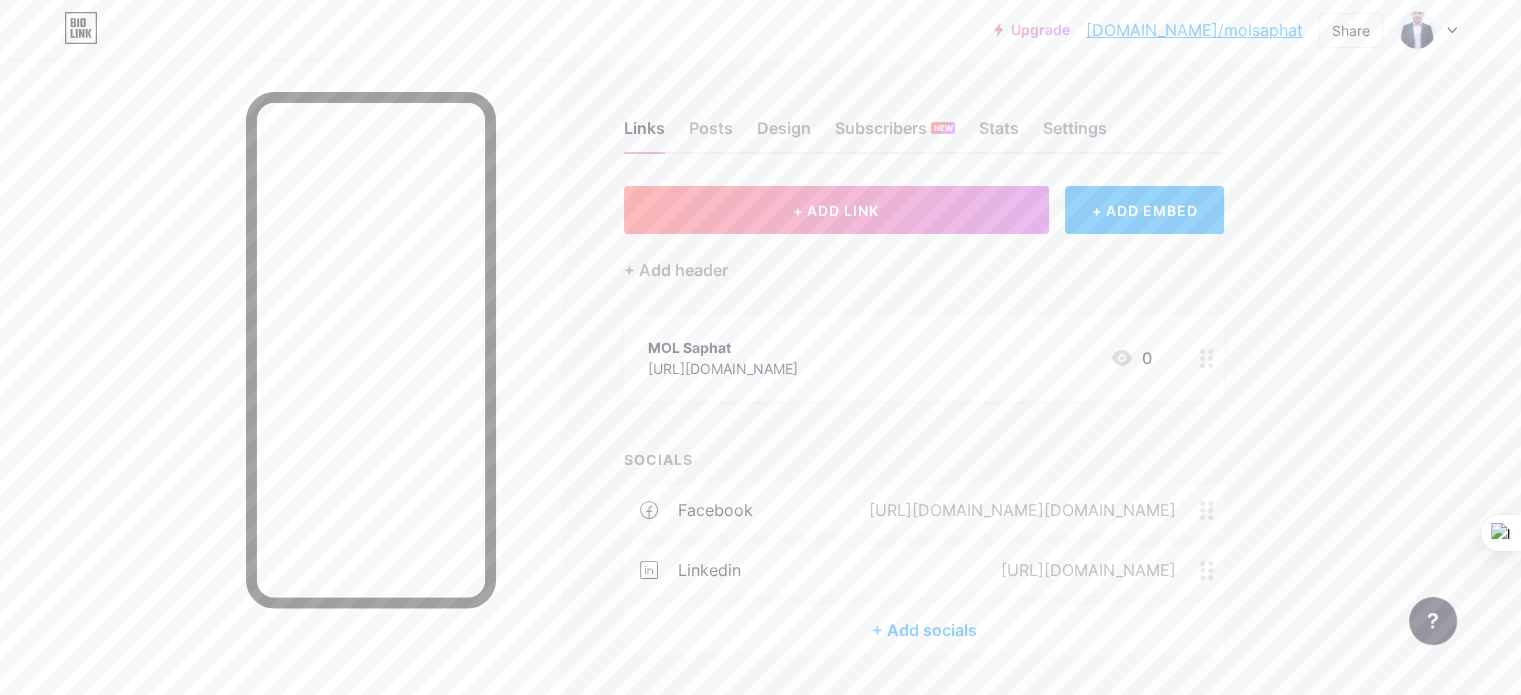 click on "facebook" at bounding box center [715, 510] 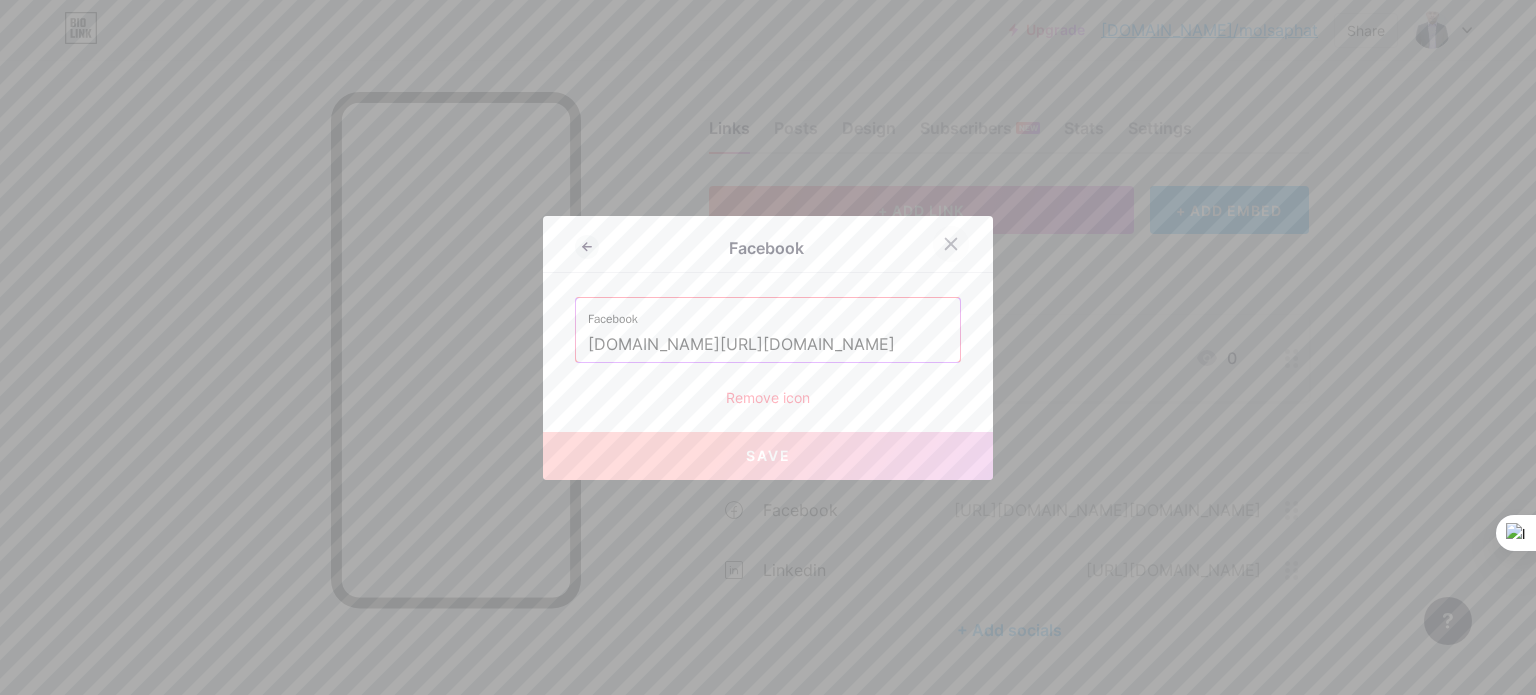 click 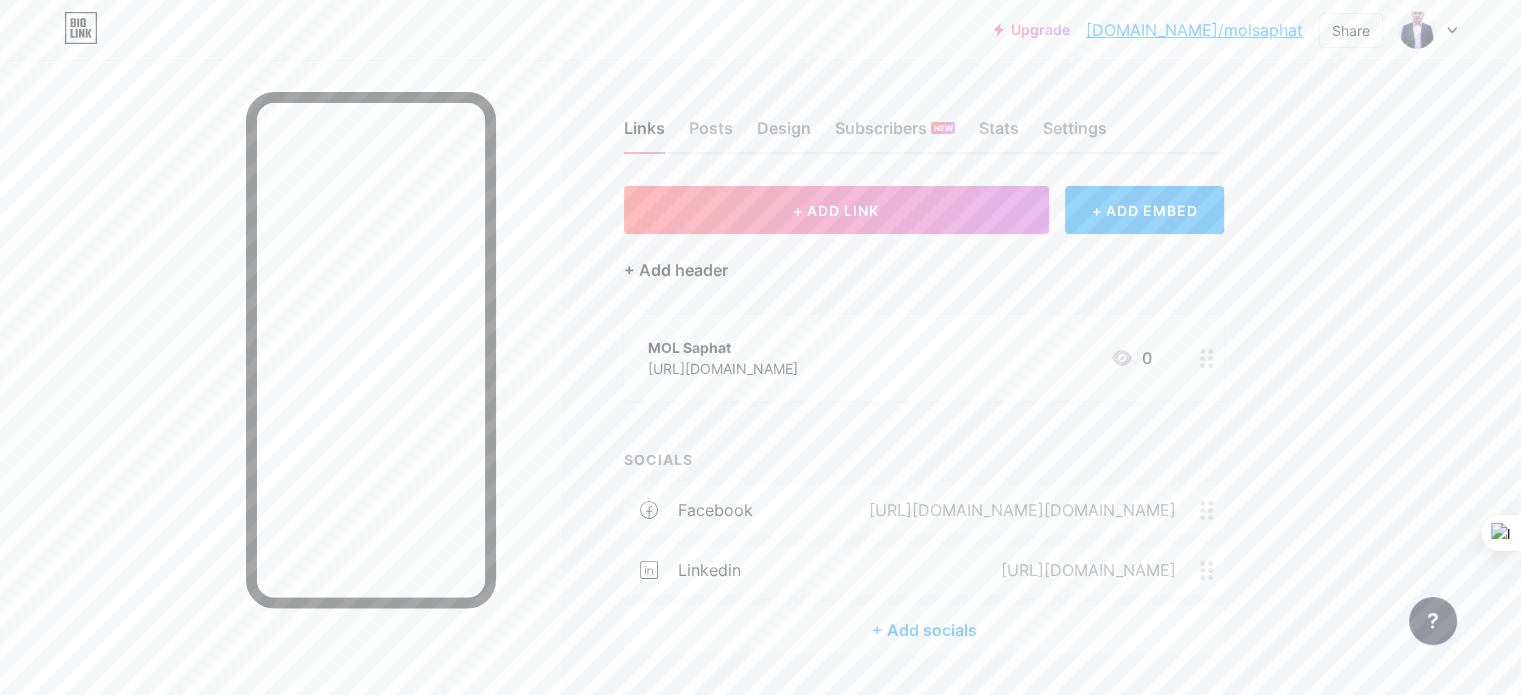 click on "+ Add header" at bounding box center [676, 270] 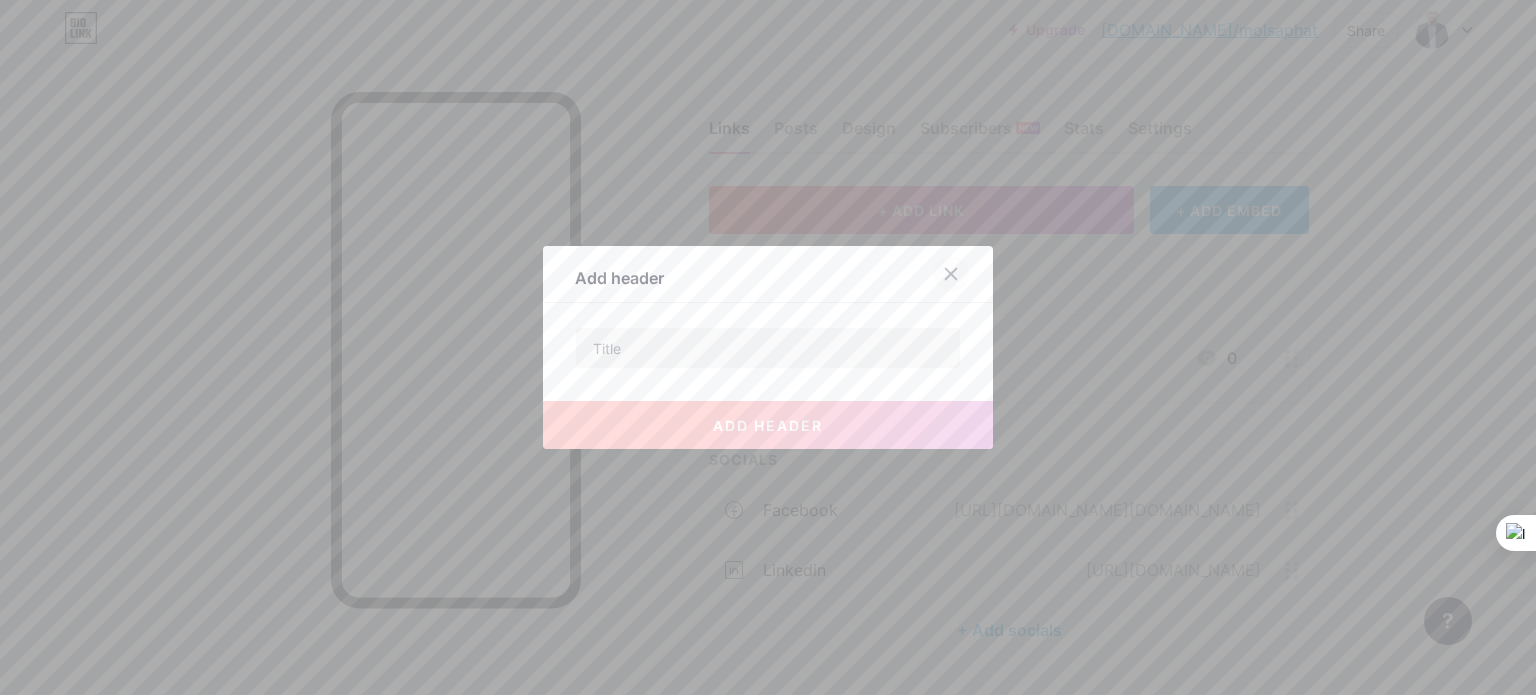click 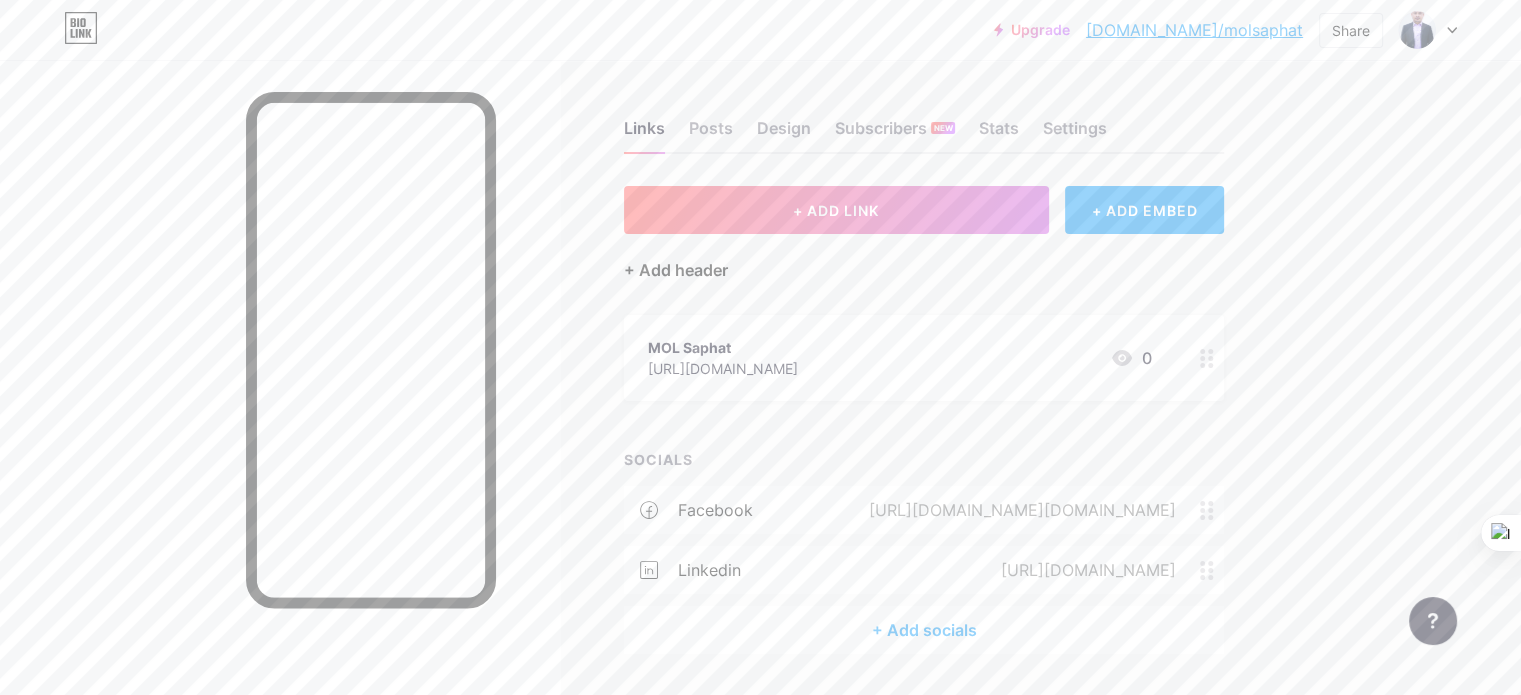 click on "+ Add header" at bounding box center (676, 270) 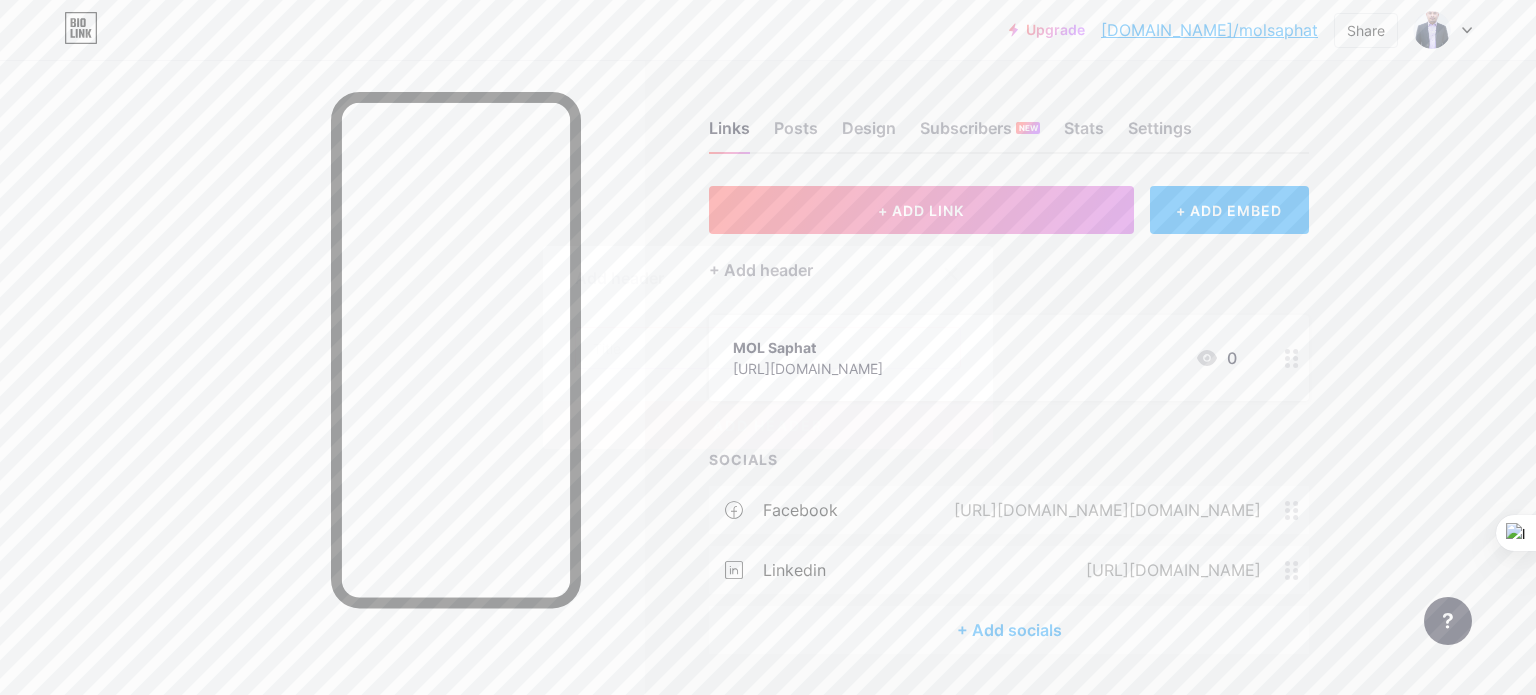 click at bounding box center [768, 348] 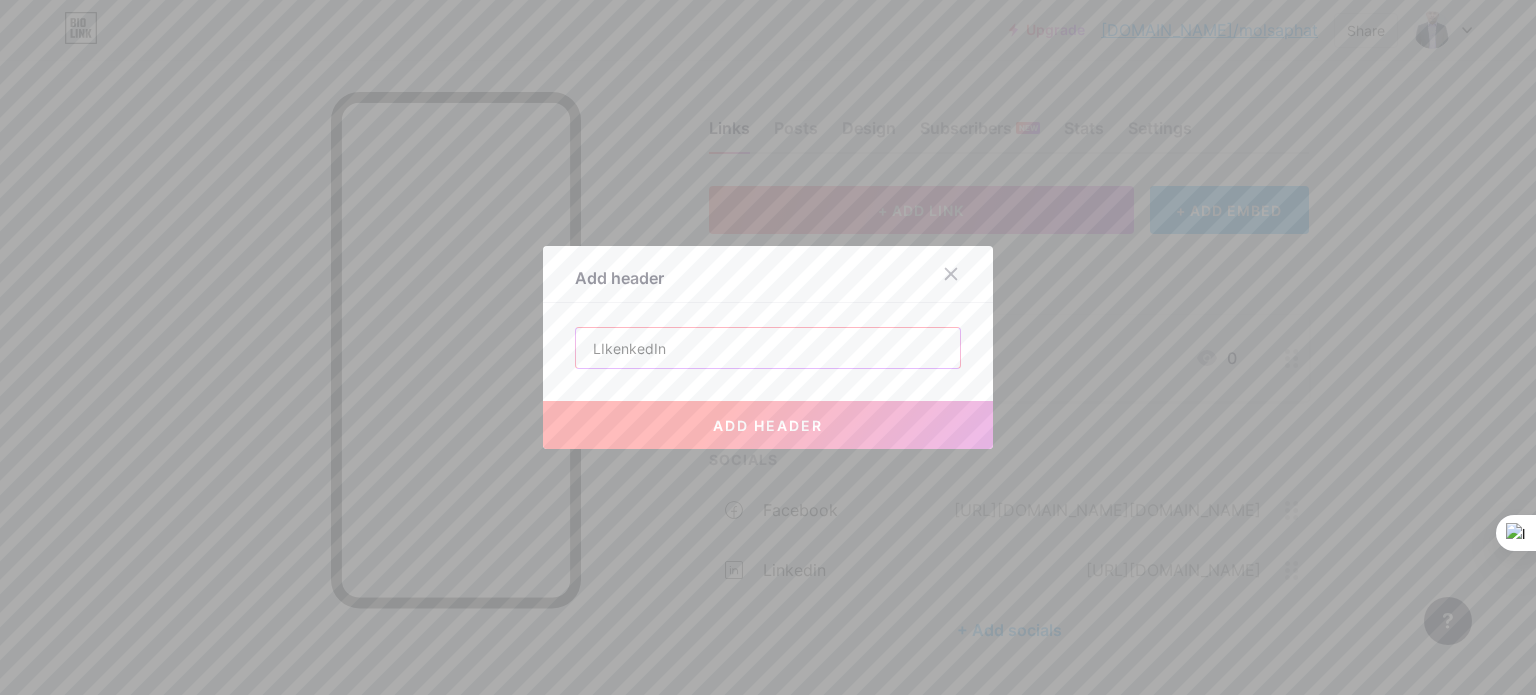type on "LIkenkedIn" 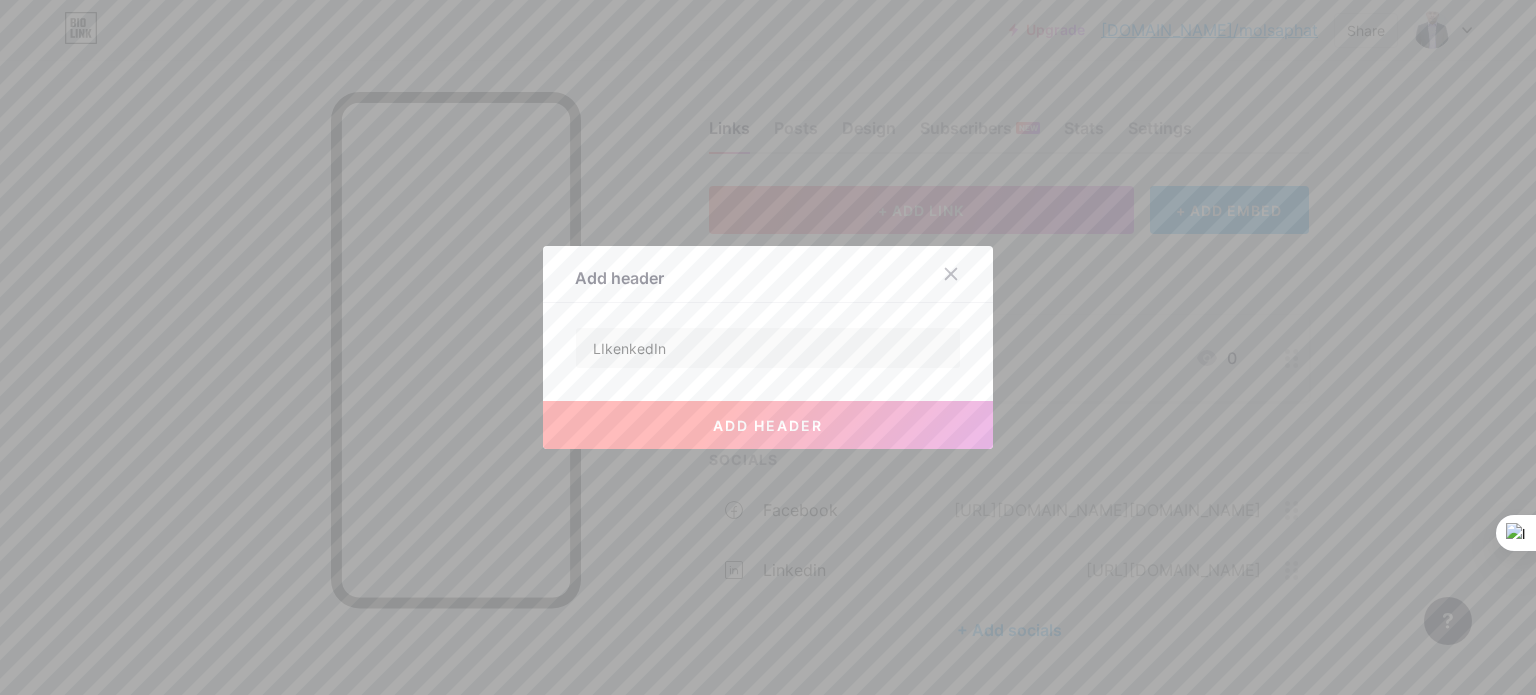 click on "add header" at bounding box center (768, 425) 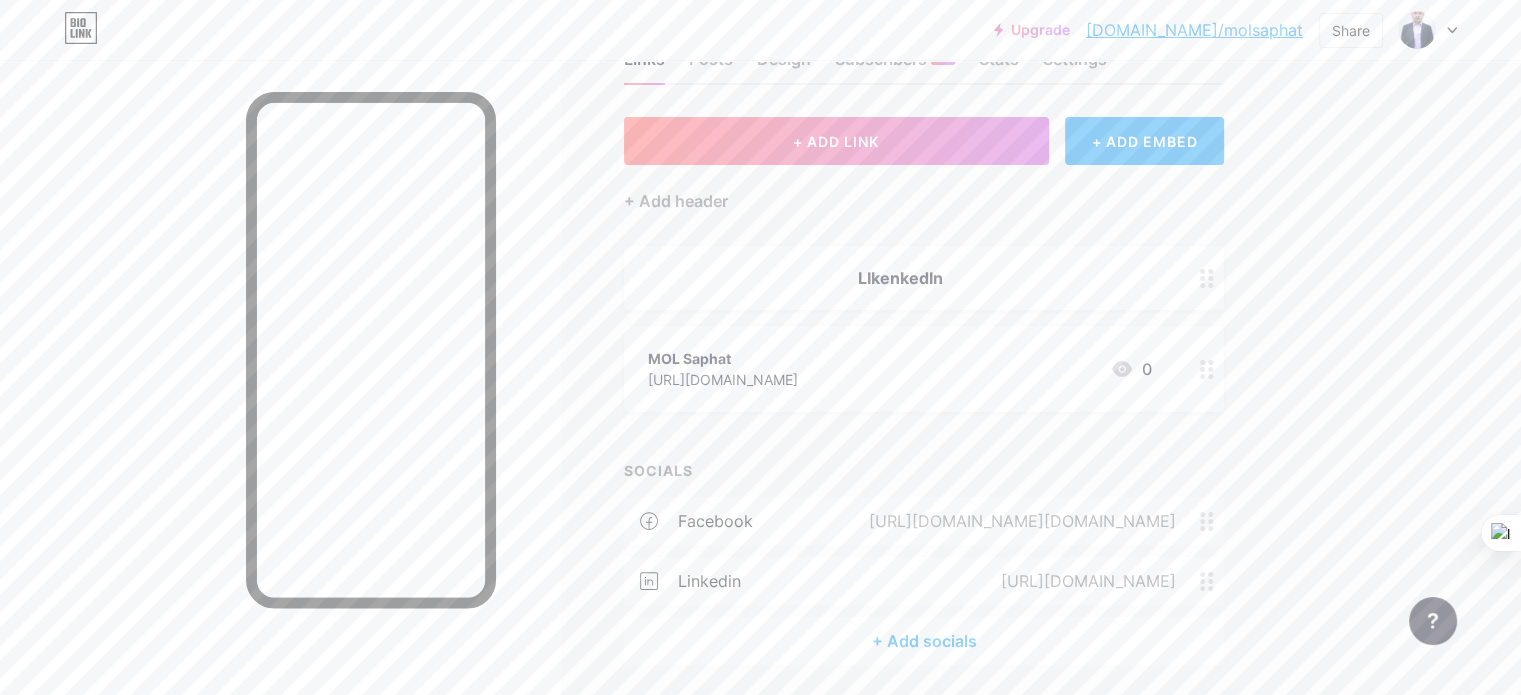 scroll, scrollTop: 100, scrollLeft: 0, axis: vertical 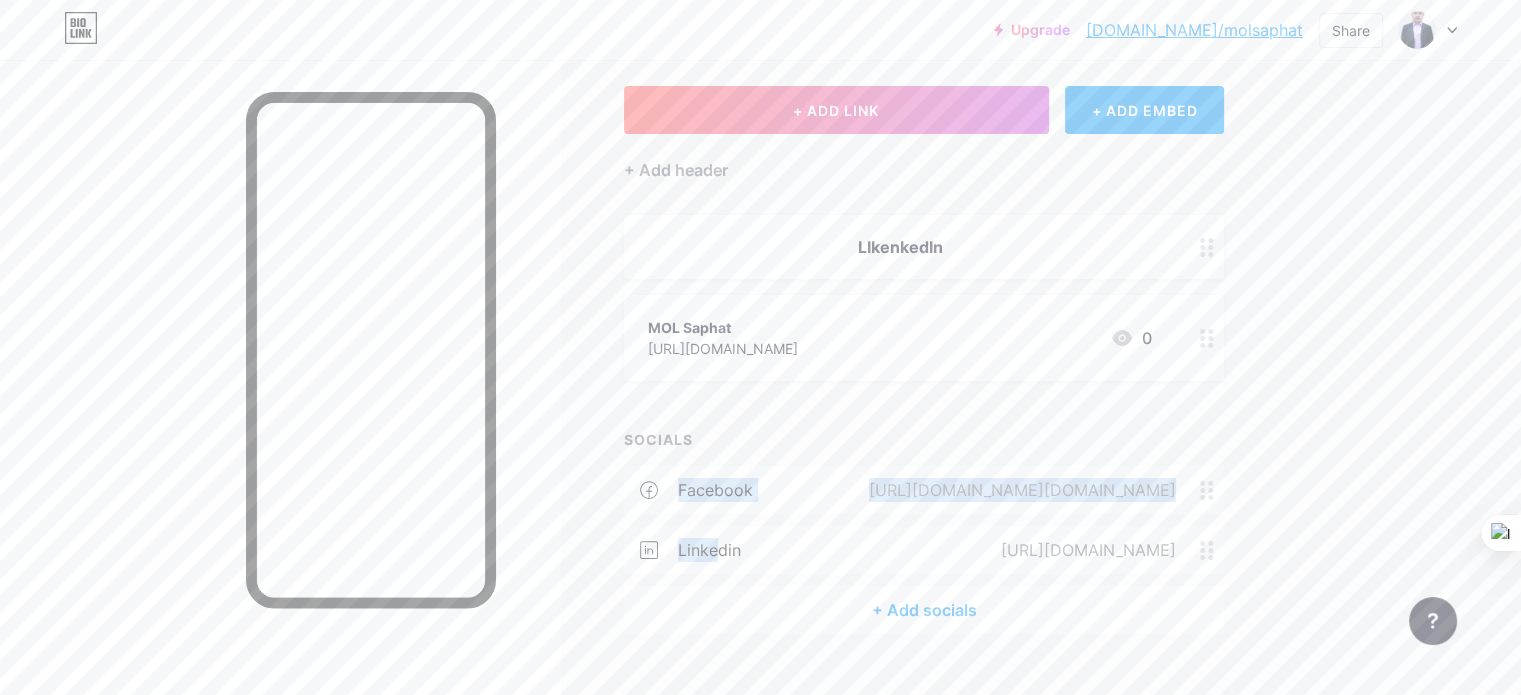 drag, startPoint x: 798, startPoint y: 547, endPoint x: 1064, endPoint y: 478, distance: 274.80356 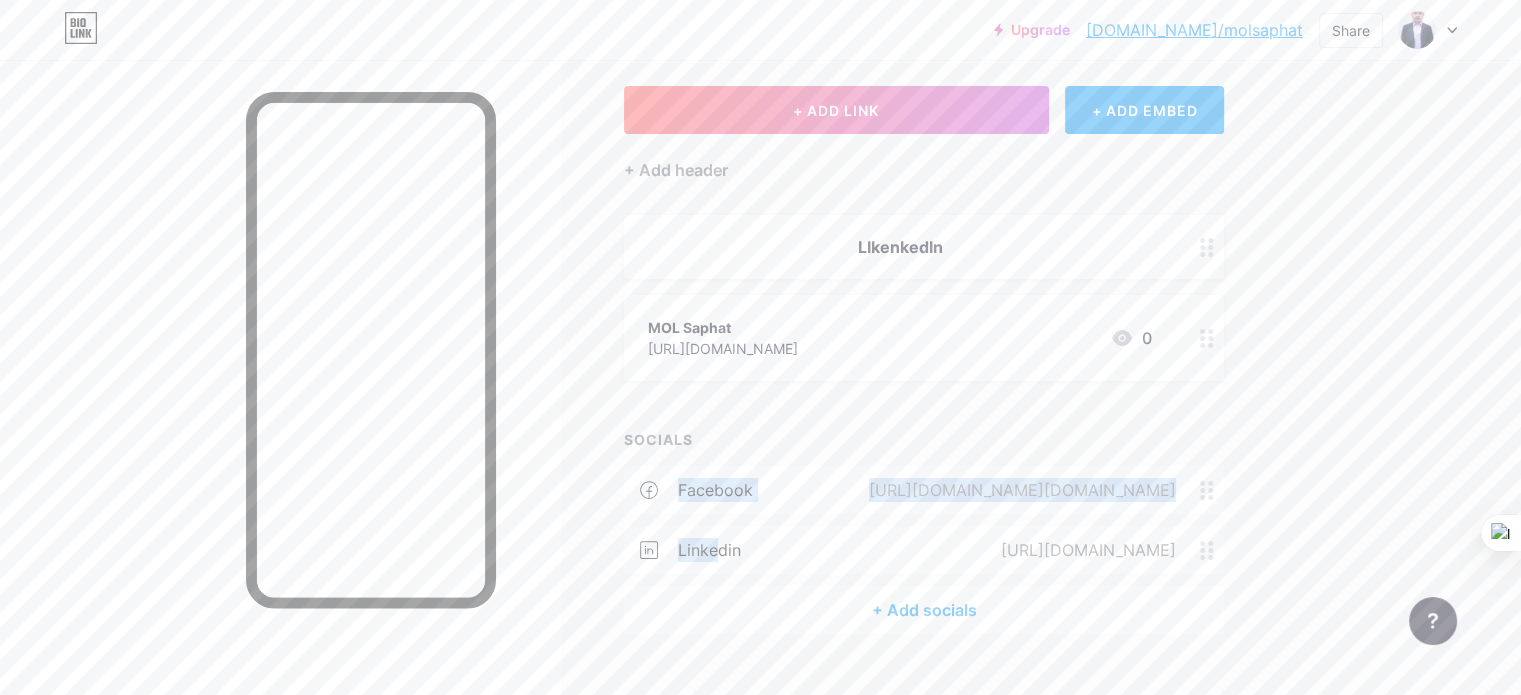 click on "+ ADD LINK     + ADD EMBED
+ Add header
LIkenkedIn
MOL Saphat
[URL][DOMAIN_NAME]
0
SOCIALS
facebook
[URL][DOMAIN_NAME][DOMAIN_NAME]
linkedin
[URL][DOMAIN_NAME]               + Add socials" at bounding box center [924, 360] 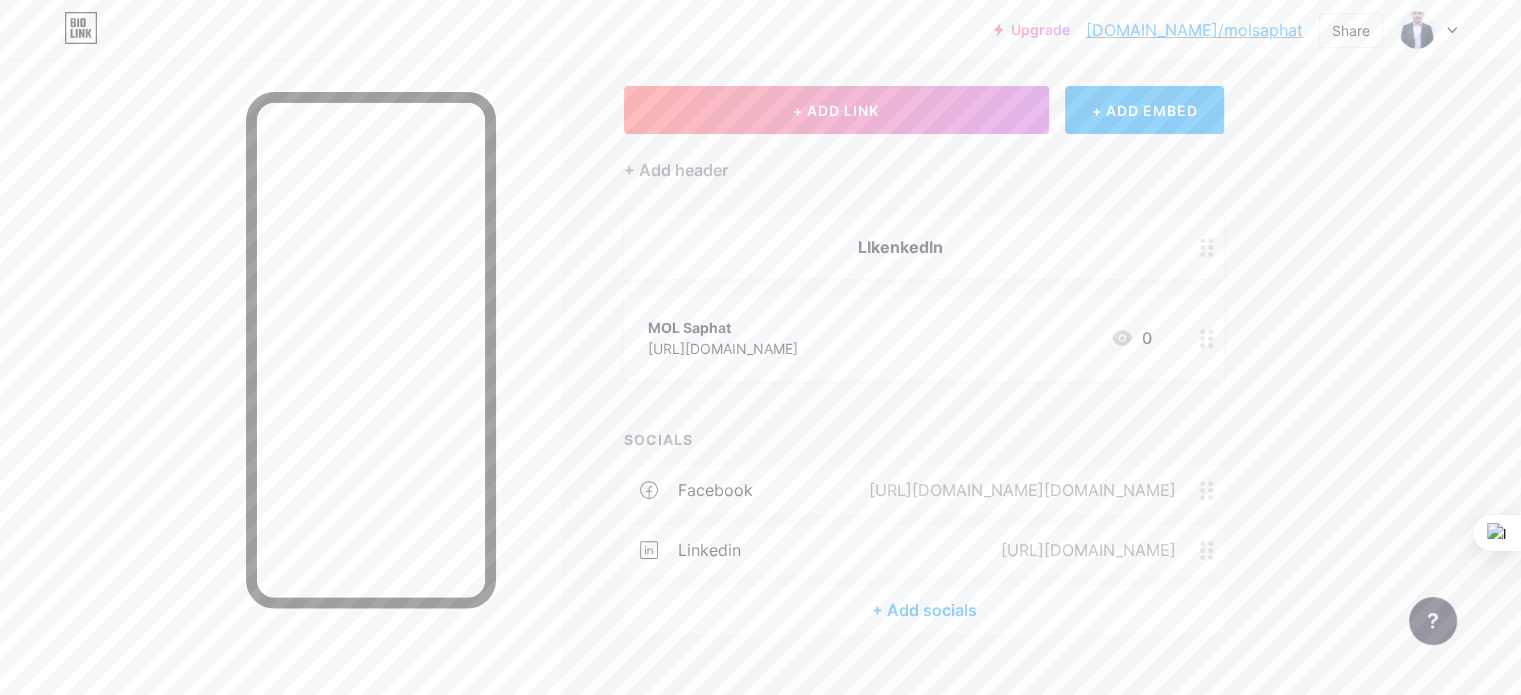 type 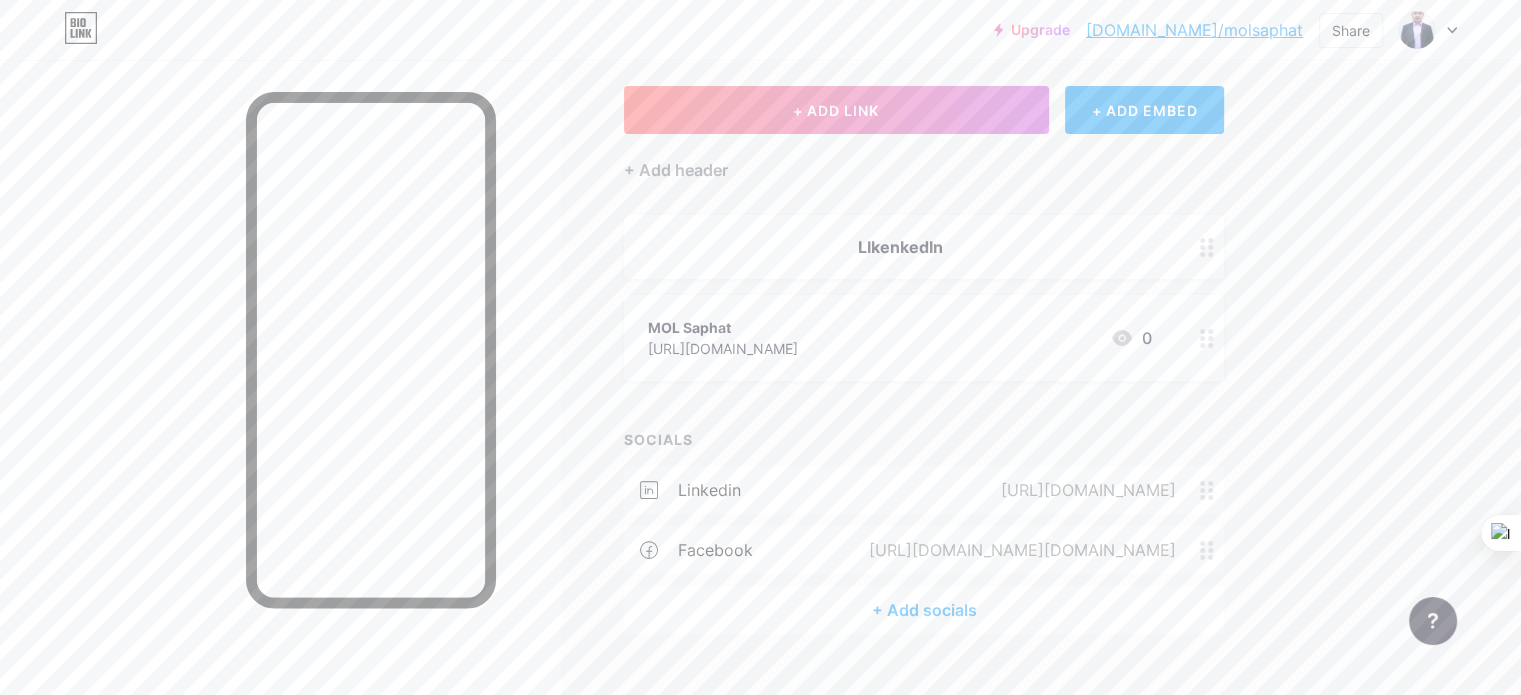 click on "[URL][DOMAIN_NAME][DOMAIN_NAME]" at bounding box center (1030, 550) 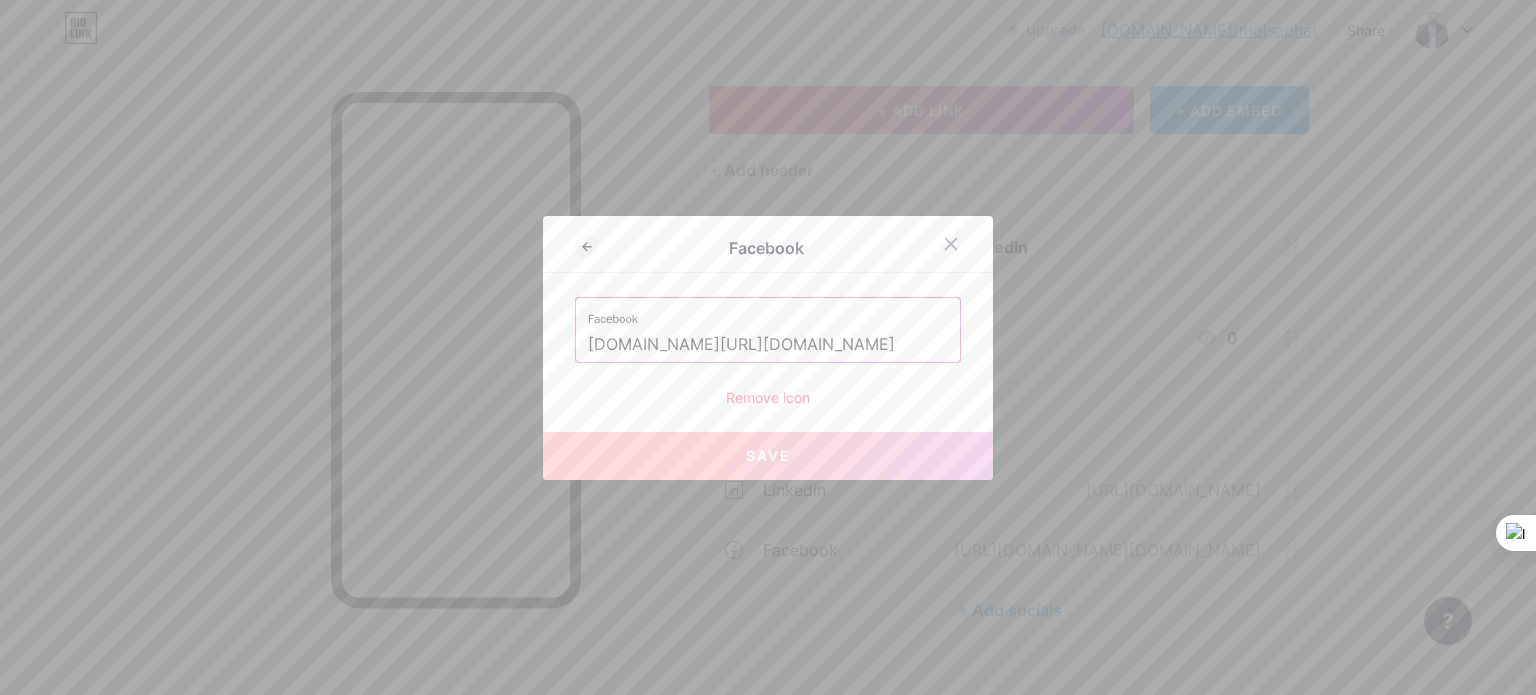 click at bounding box center (951, 244) 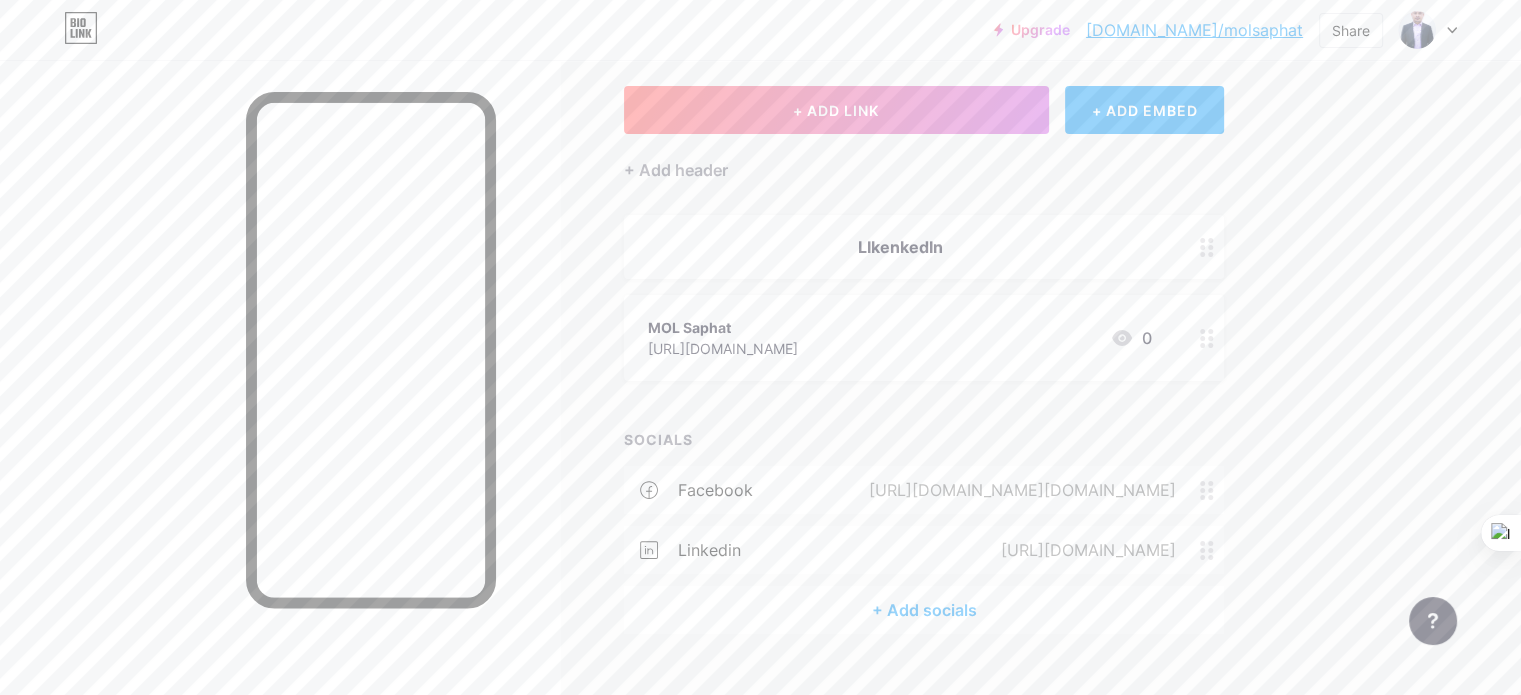 scroll, scrollTop: 0, scrollLeft: 0, axis: both 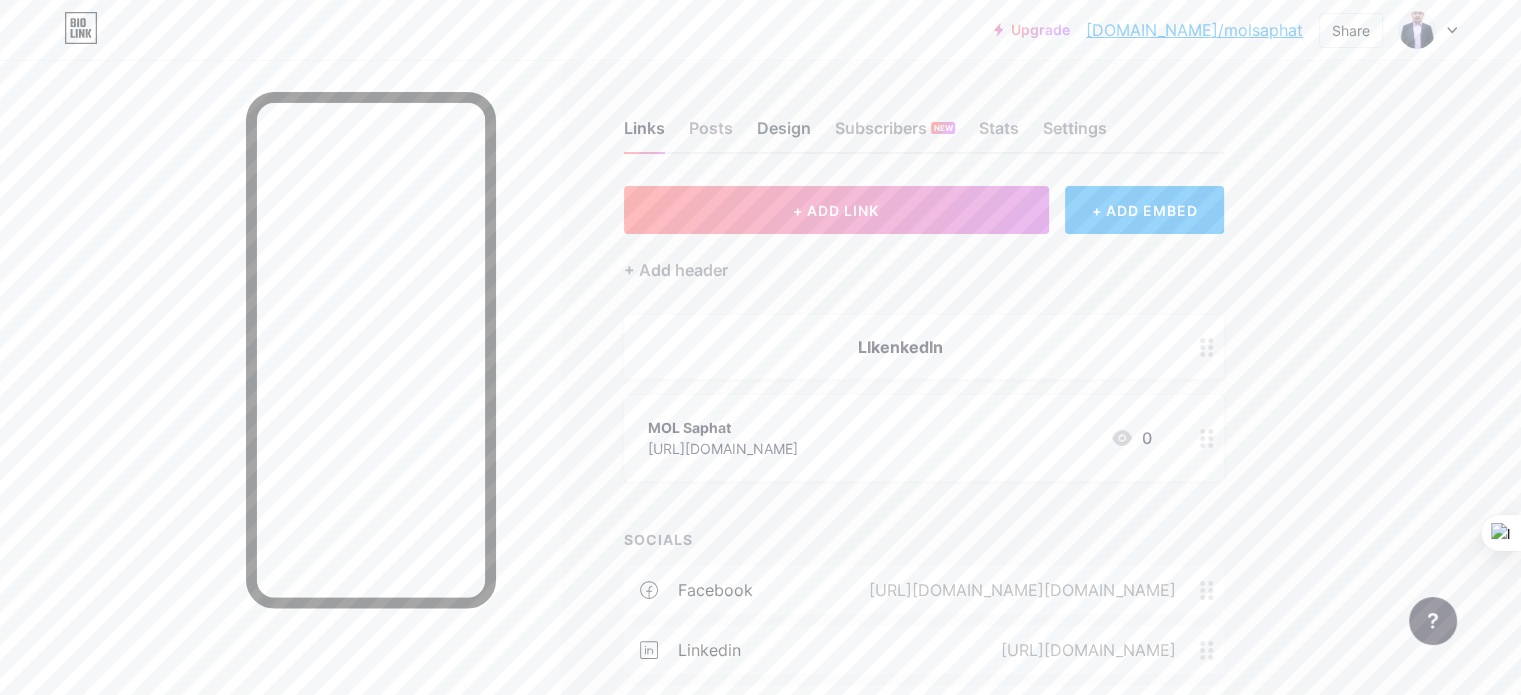 click on "Design" at bounding box center (784, 134) 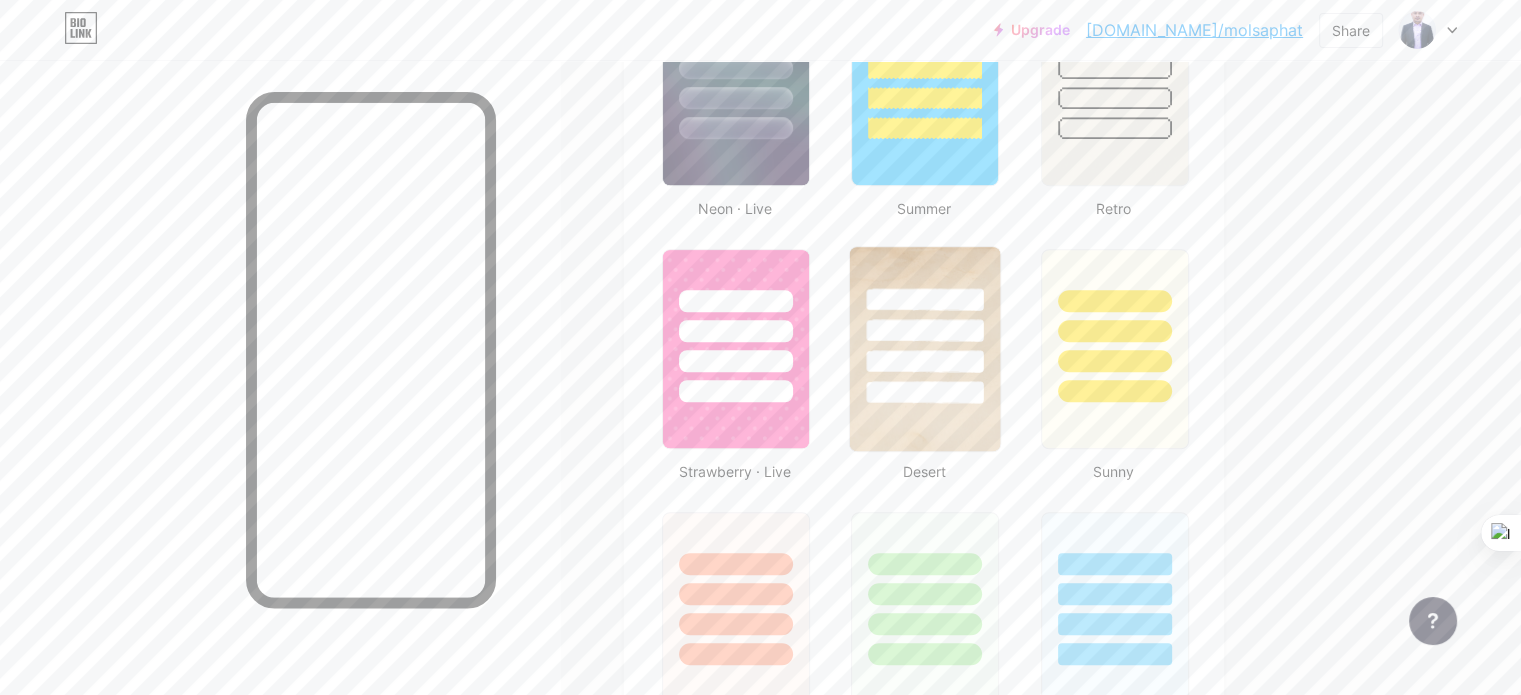 scroll, scrollTop: 1000, scrollLeft: 0, axis: vertical 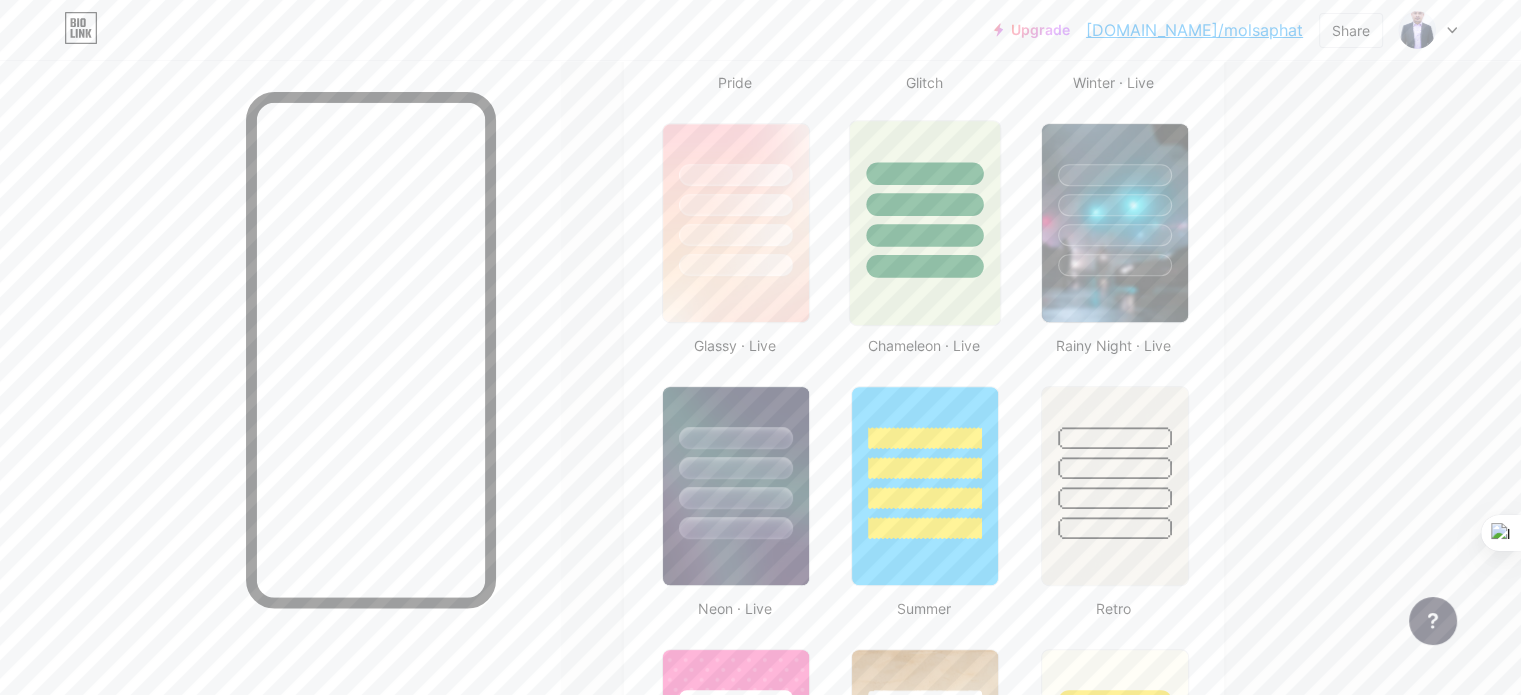 click at bounding box center [925, 199] 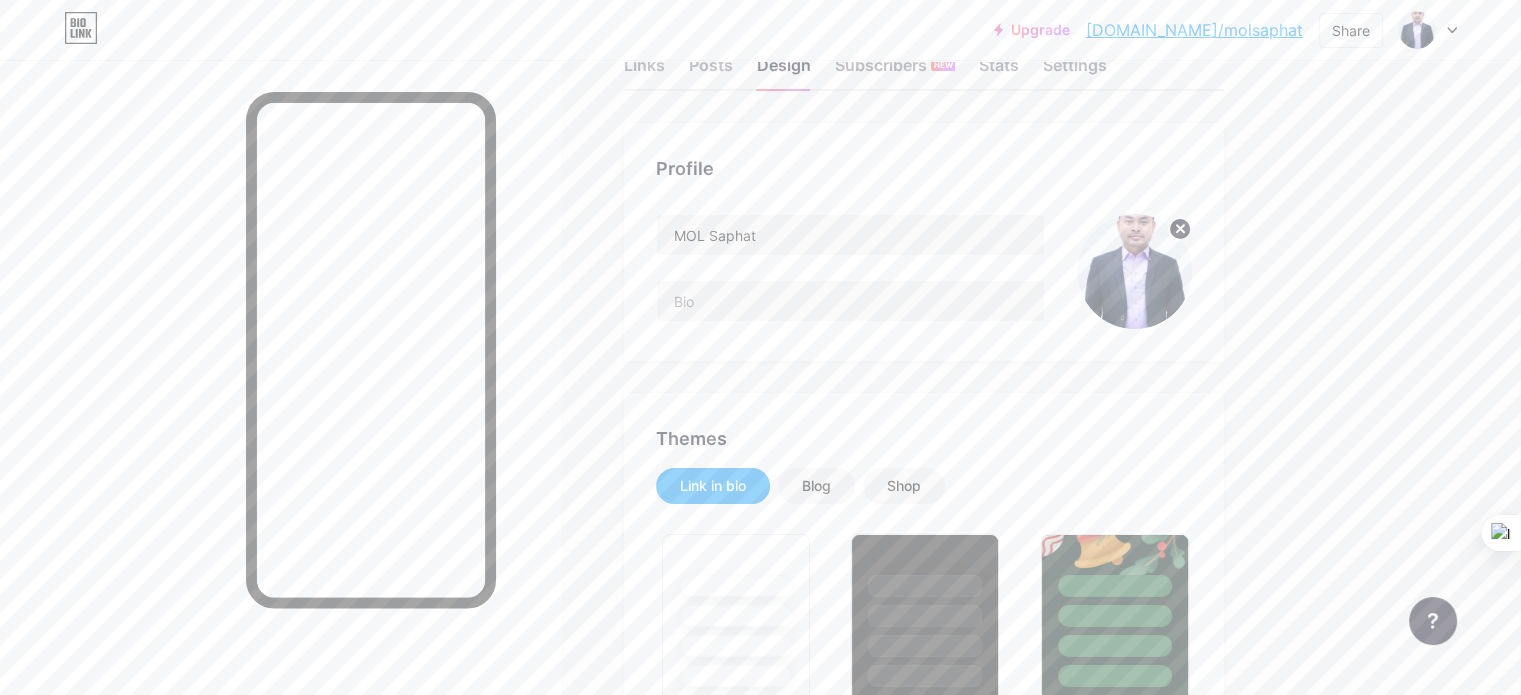 scroll, scrollTop: 0, scrollLeft: 0, axis: both 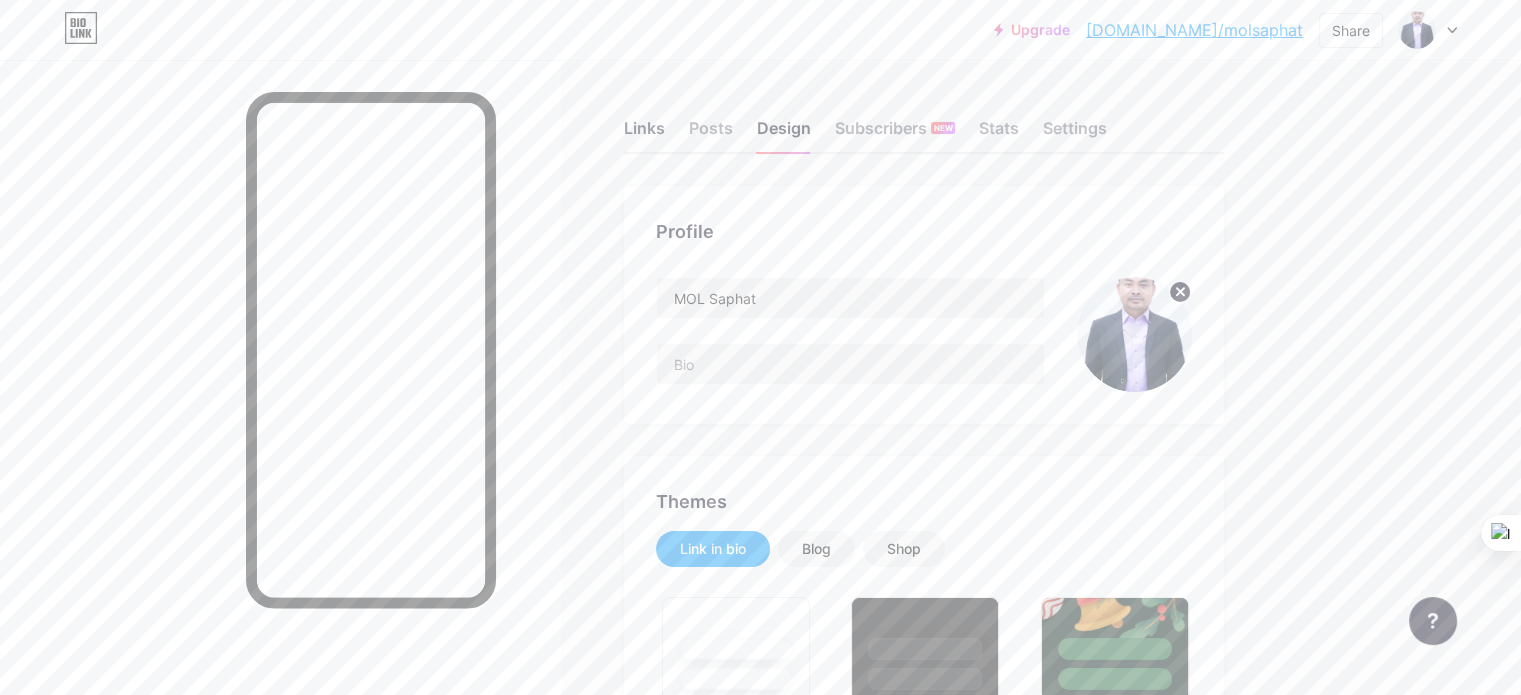 click on "Links" at bounding box center [644, 134] 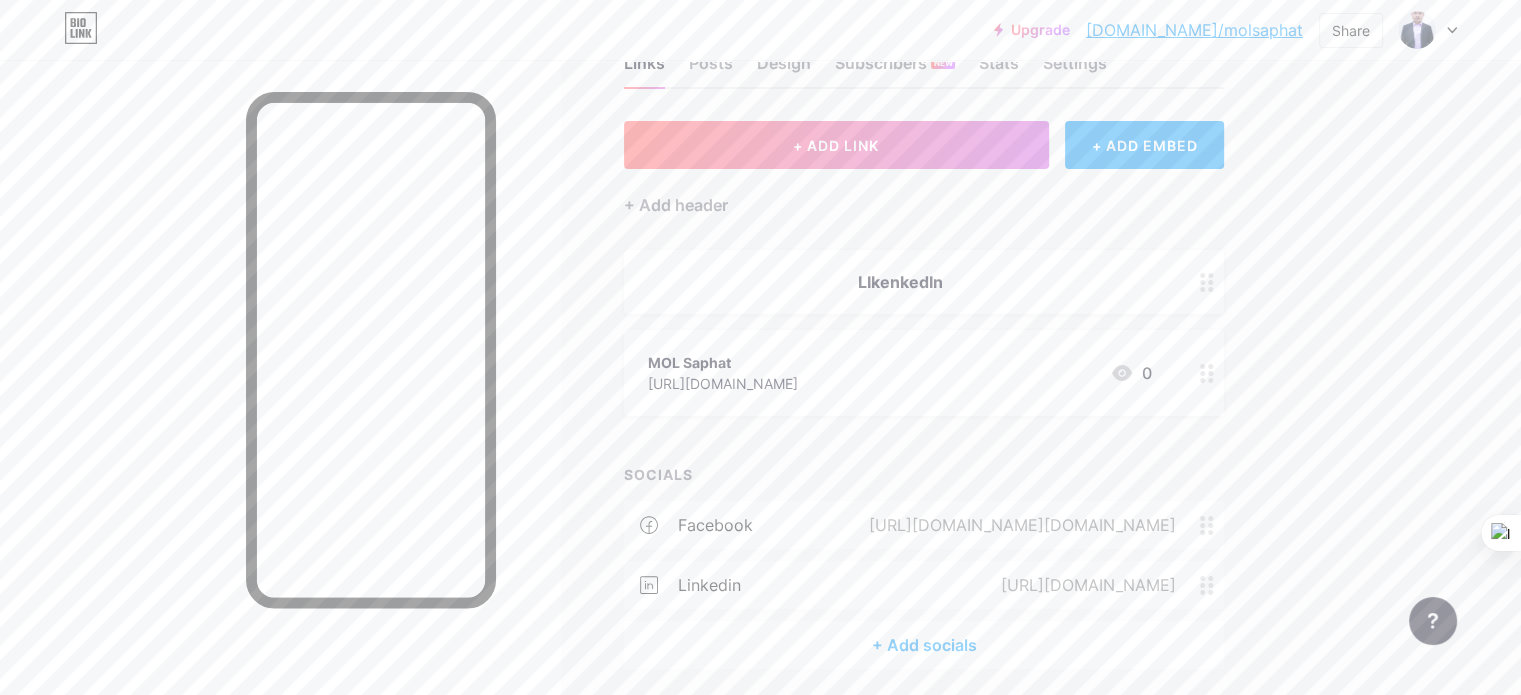 scroll, scrollTop: 100, scrollLeft: 0, axis: vertical 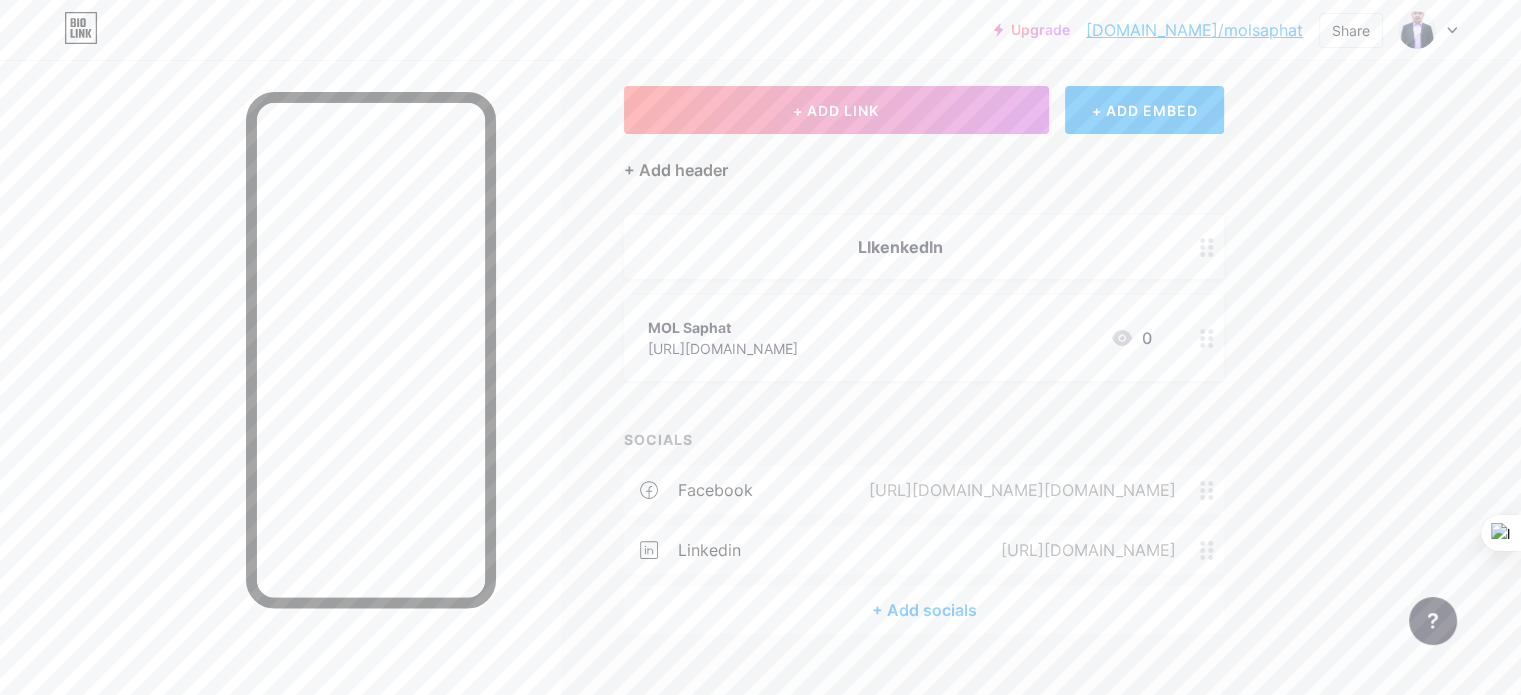 click on "+ Add header" at bounding box center (676, 170) 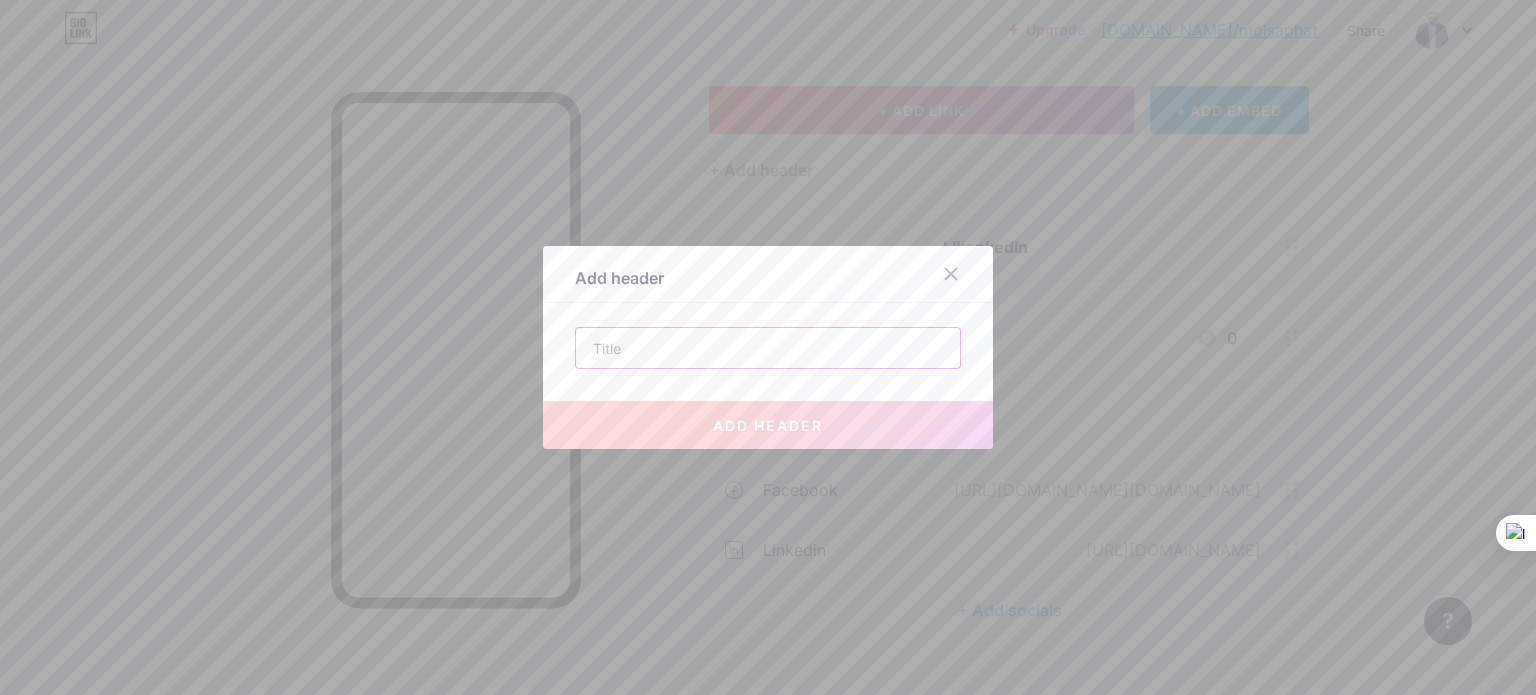 click at bounding box center (768, 348) 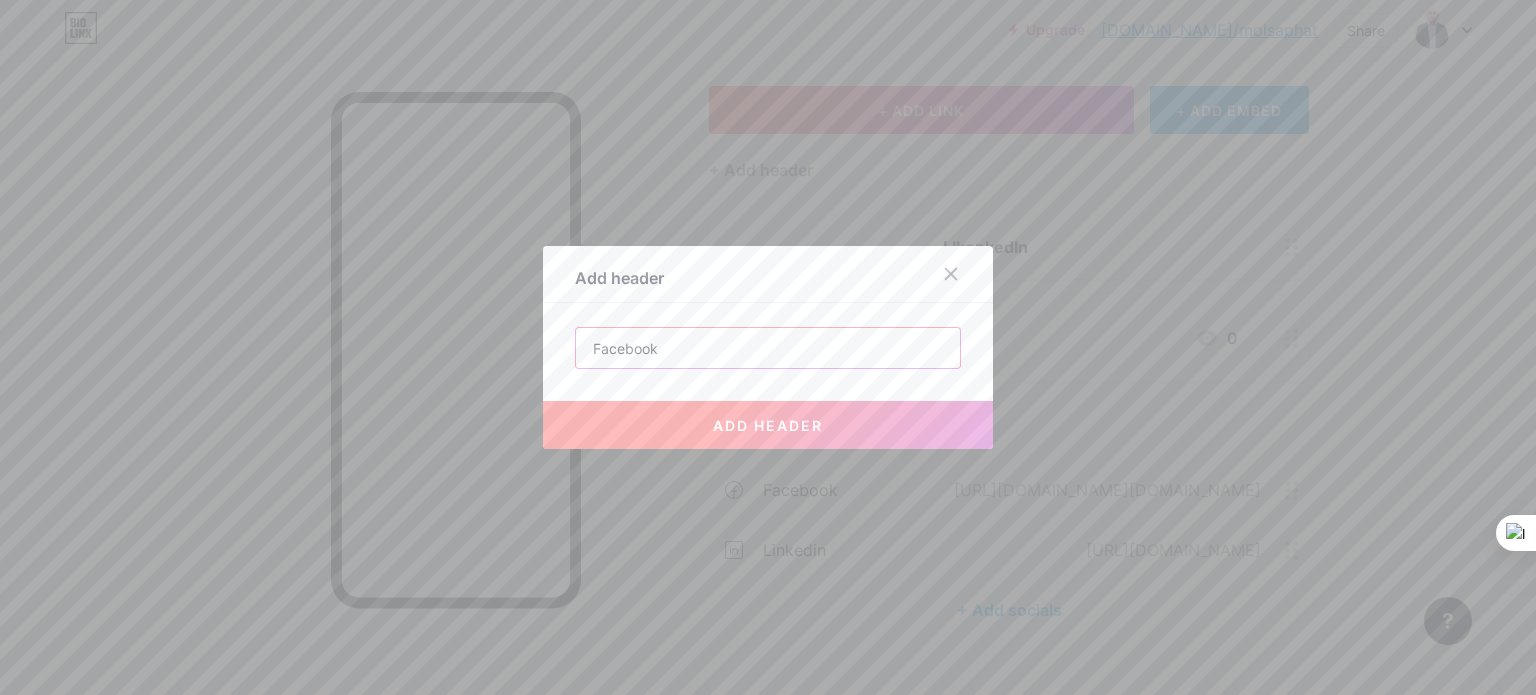 type on "Facebook" 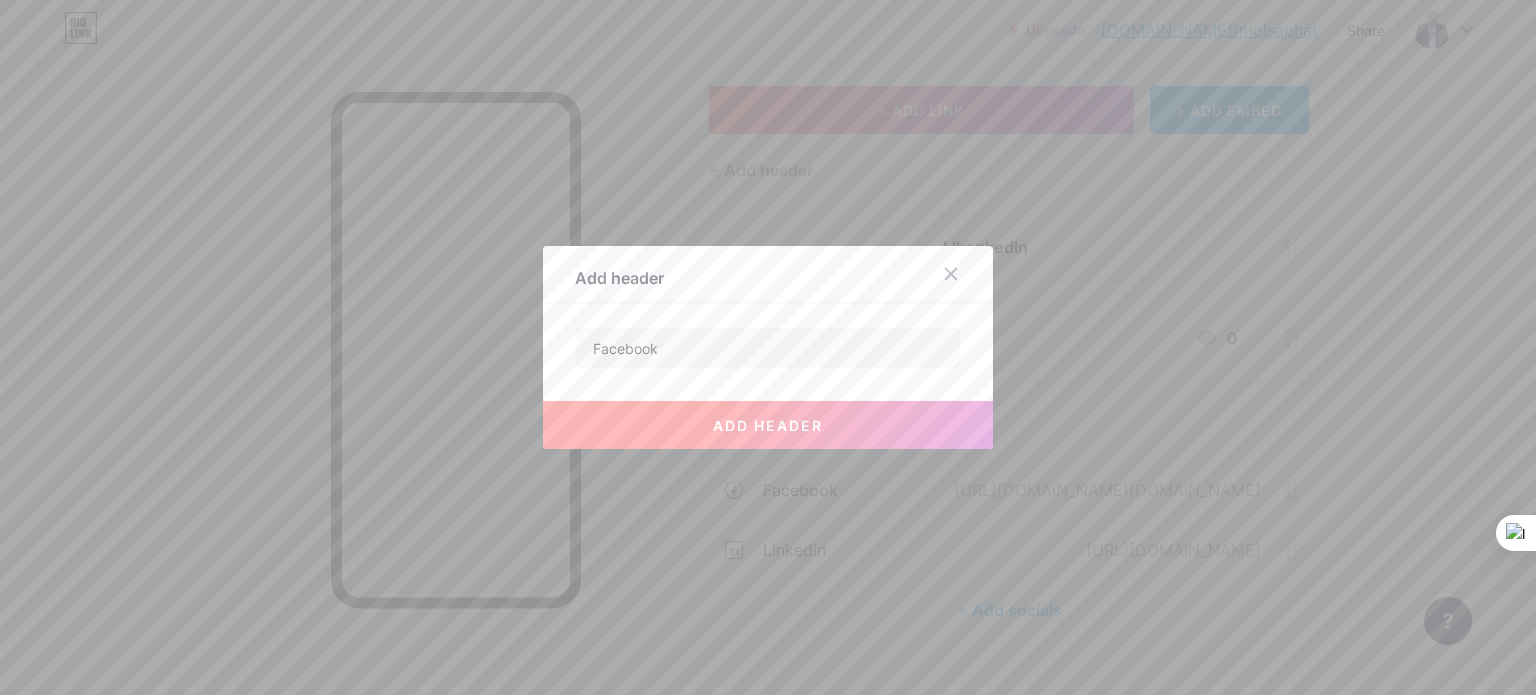 click on "add header" at bounding box center (768, 425) 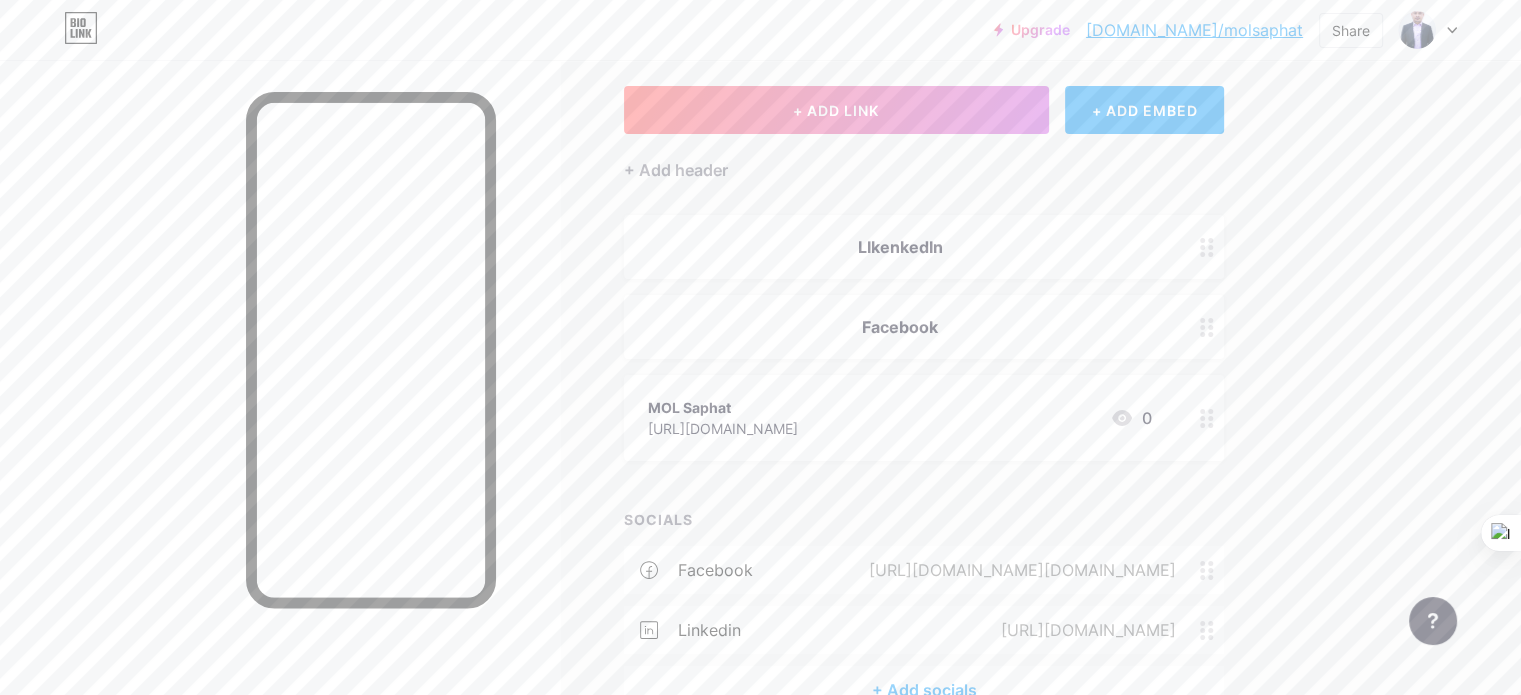 drag, startPoint x: 1136, startPoint y: 568, endPoint x: 1132, endPoint y: 441, distance: 127.06297 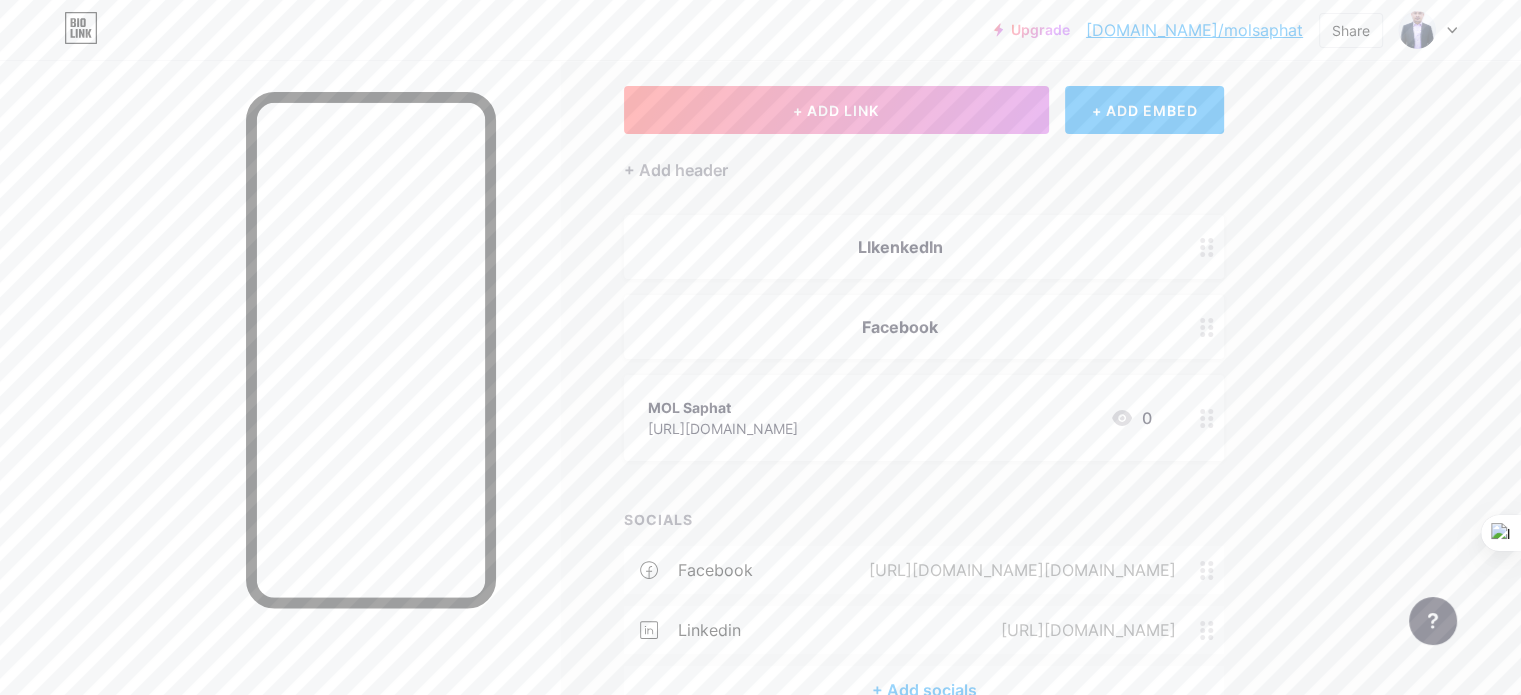 click on "+ ADD LINK     + ADD EMBED
+ Add header
LIkenkedIn
Facebook
MOL Saphat
[URL][DOMAIN_NAME]
0
SOCIALS
facebook
[URL][DOMAIN_NAME][DOMAIN_NAME]
linkedin
[URL][DOMAIN_NAME]               + Add socials" at bounding box center (924, 400) 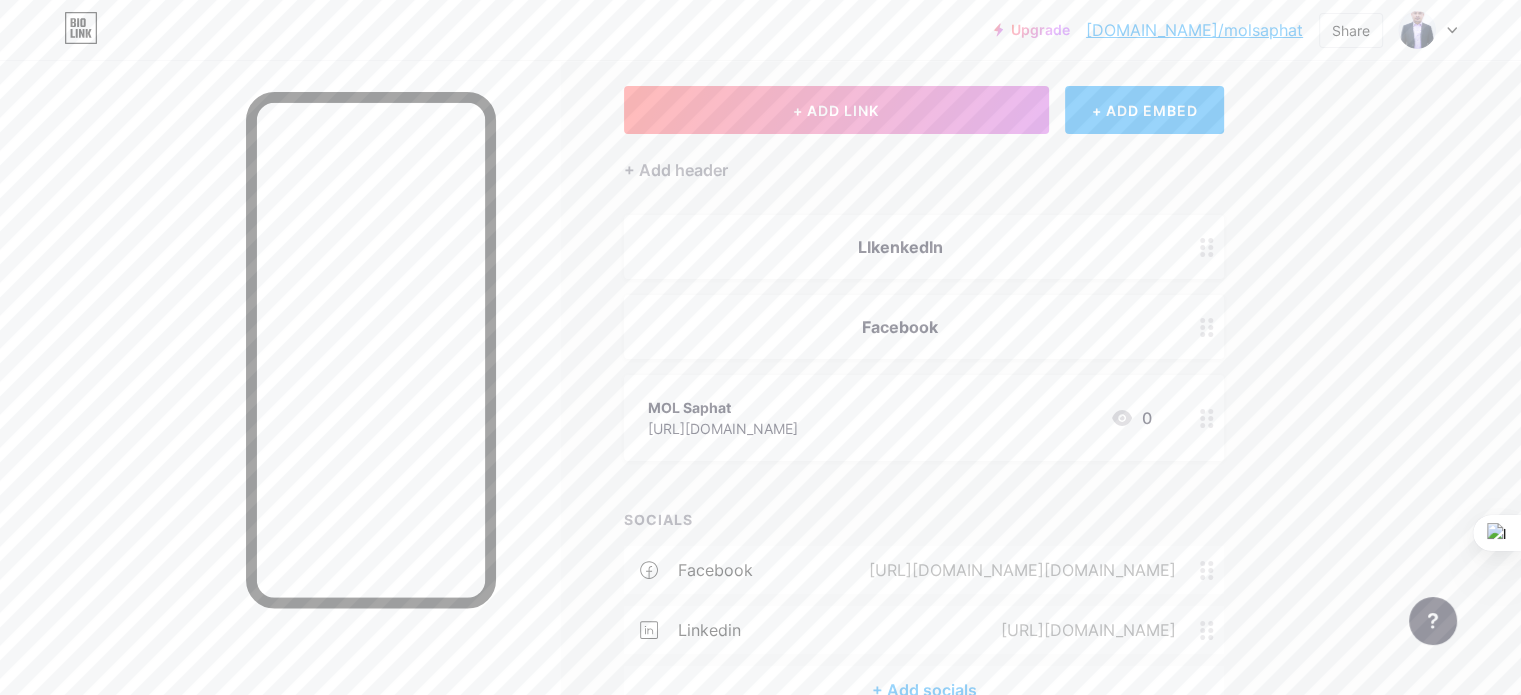 click on "+ ADD LINK     + ADD EMBED
+ Add header
LIkenkedIn
Facebook
MOL Saphat
[URL][DOMAIN_NAME]
0
SOCIALS
facebook
[URL][DOMAIN_NAME][DOMAIN_NAME]
linkedin
[URL][DOMAIN_NAME]               + Add socials" at bounding box center [924, 400] 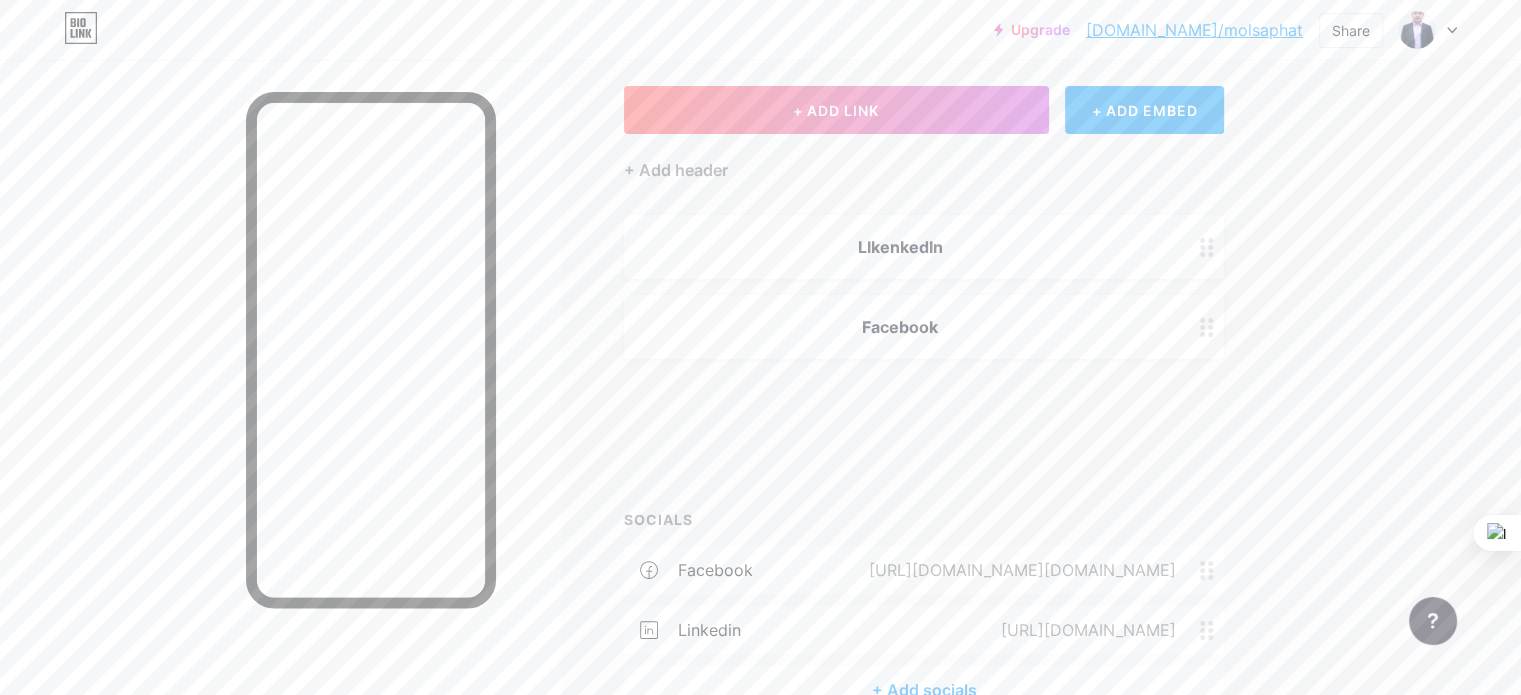 type 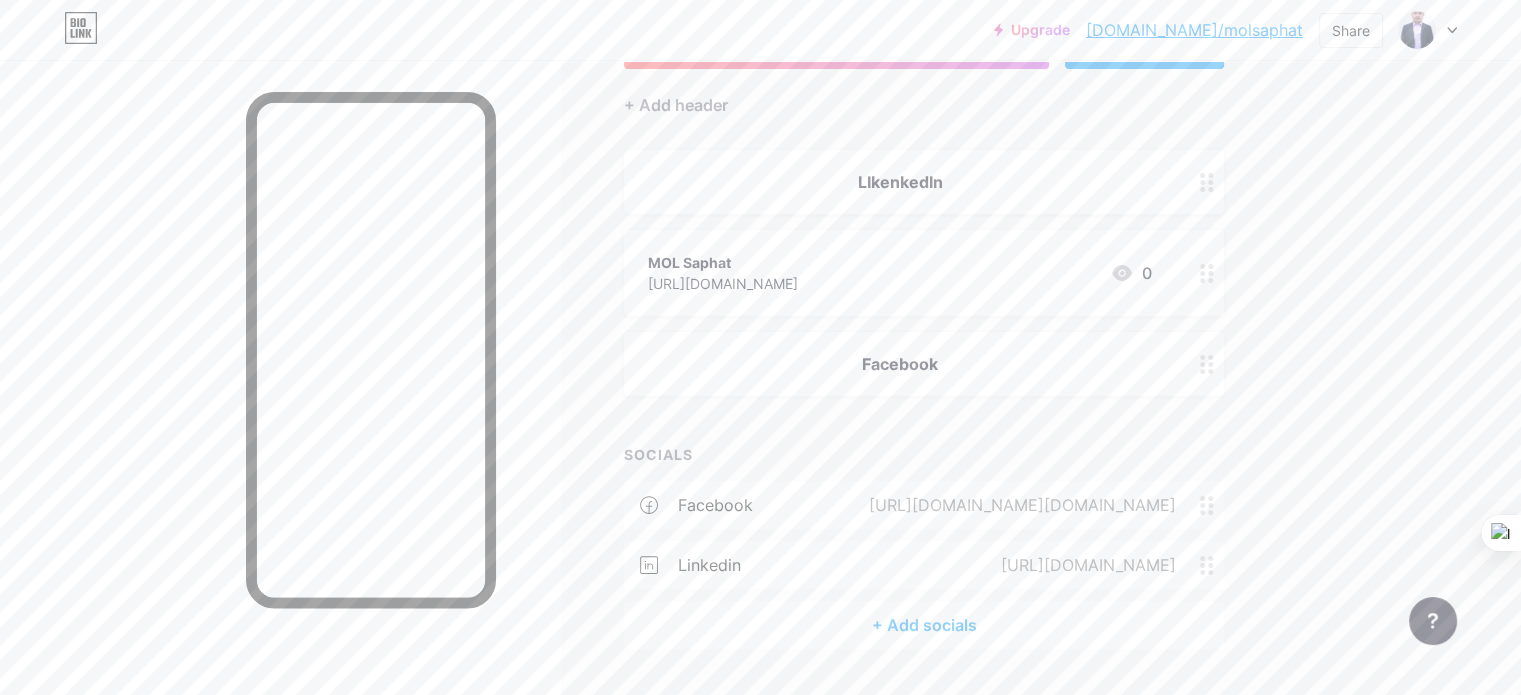 scroll, scrollTop: 200, scrollLeft: 0, axis: vertical 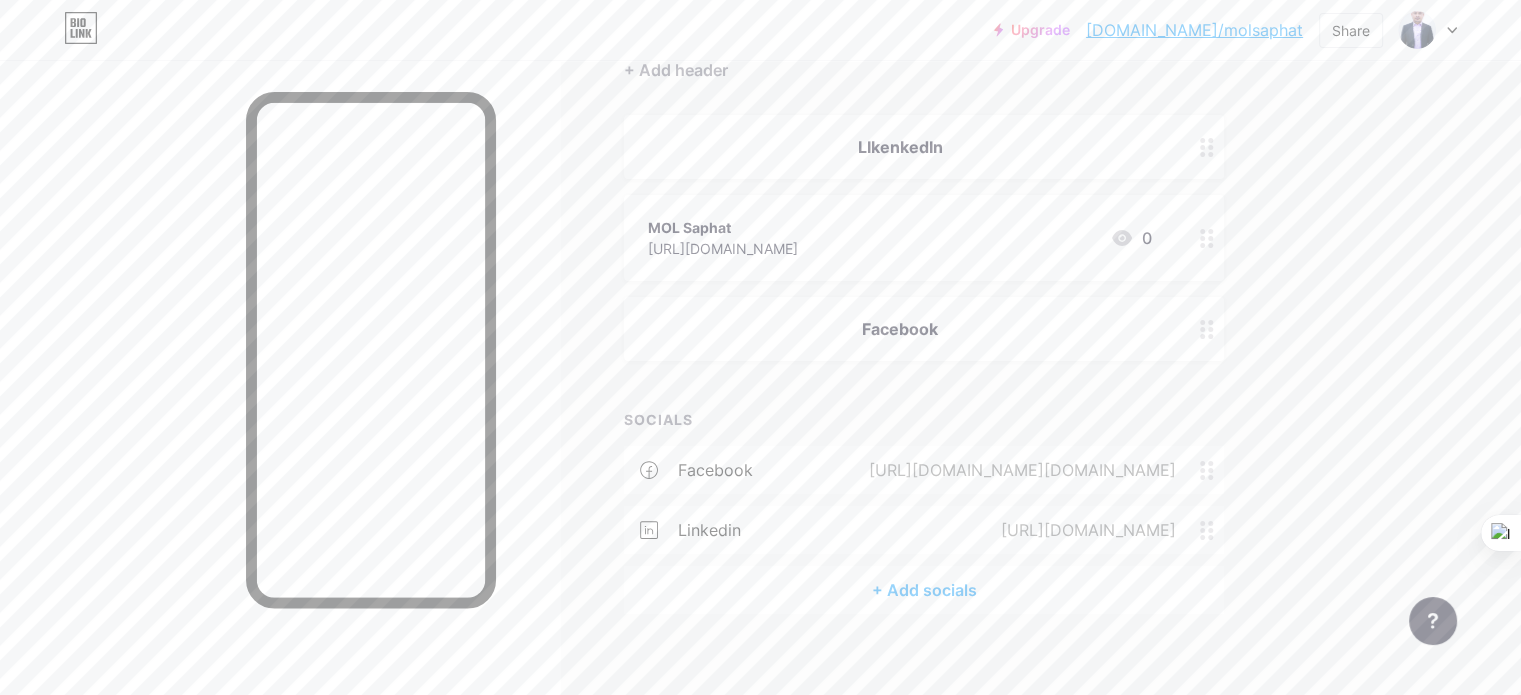 drag, startPoint x: 1053, startPoint y: 472, endPoint x: 1112, endPoint y: 462, distance: 59.841457 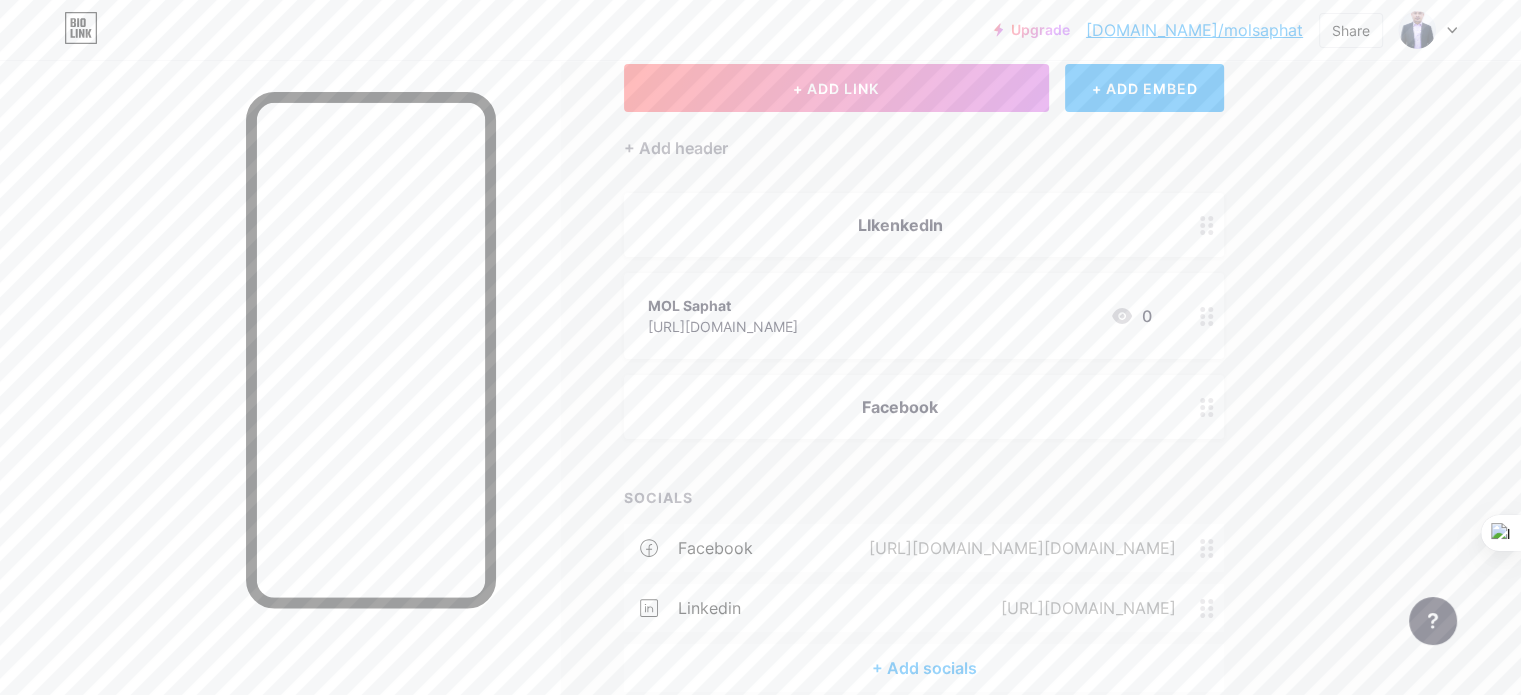 scroll, scrollTop: 100, scrollLeft: 0, axis: vertical 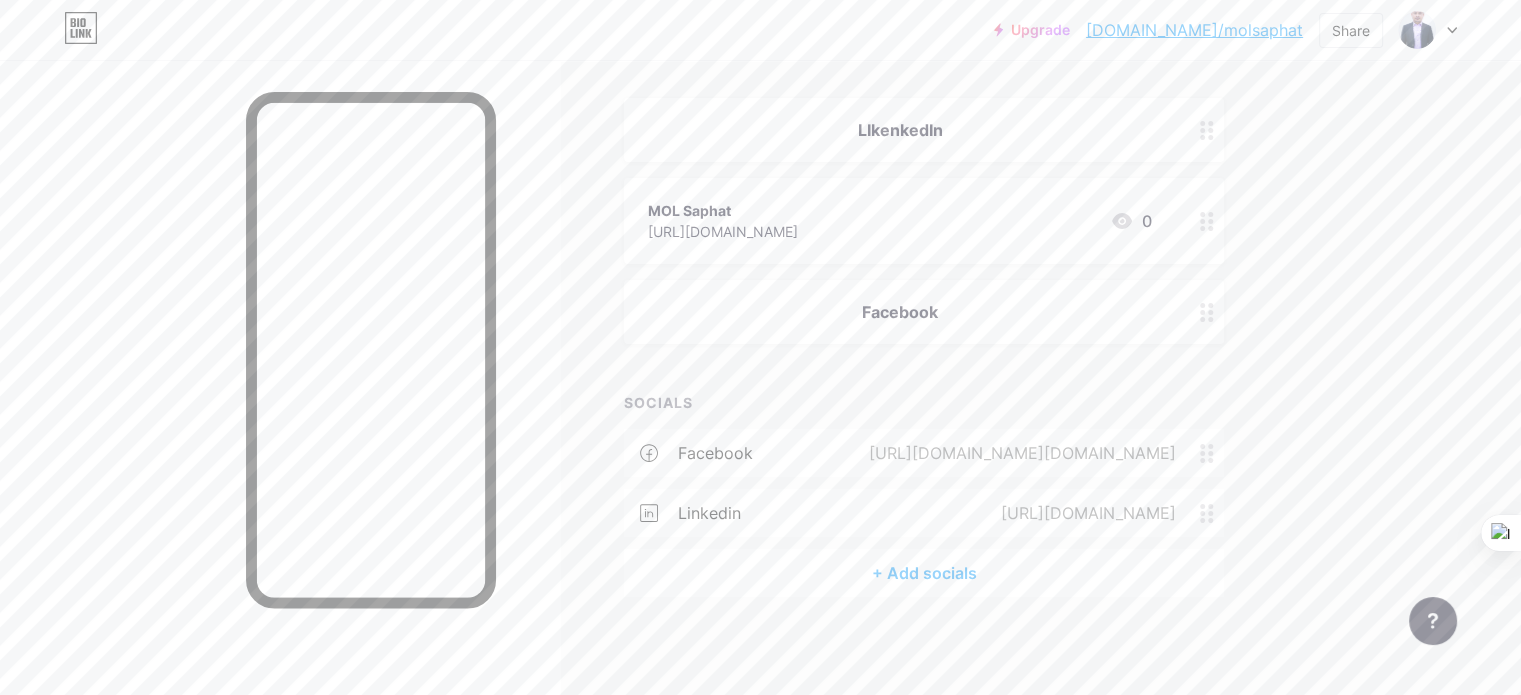 click on "[URL][DOMAIN_NAME]" at bounding box center (723, 231) 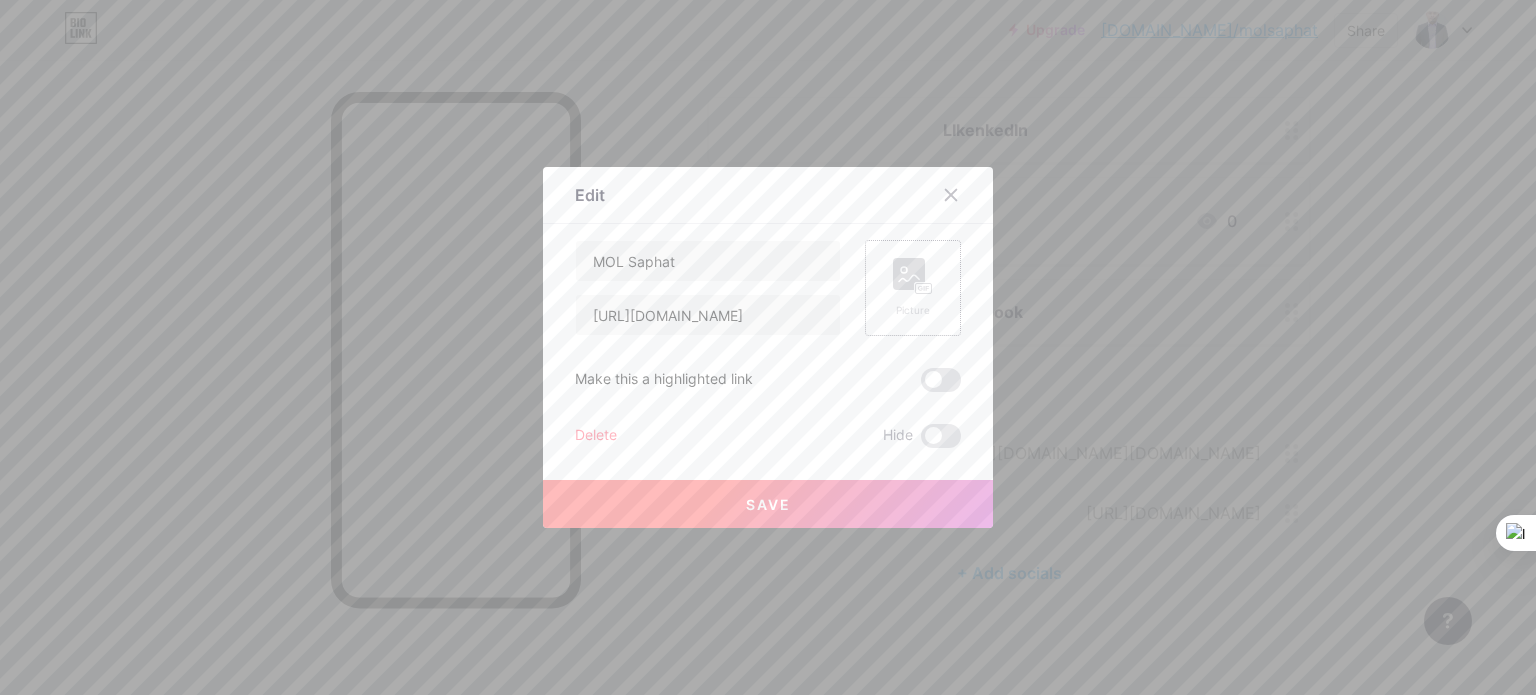 click on "Picture" at bounding box center [913, 288] 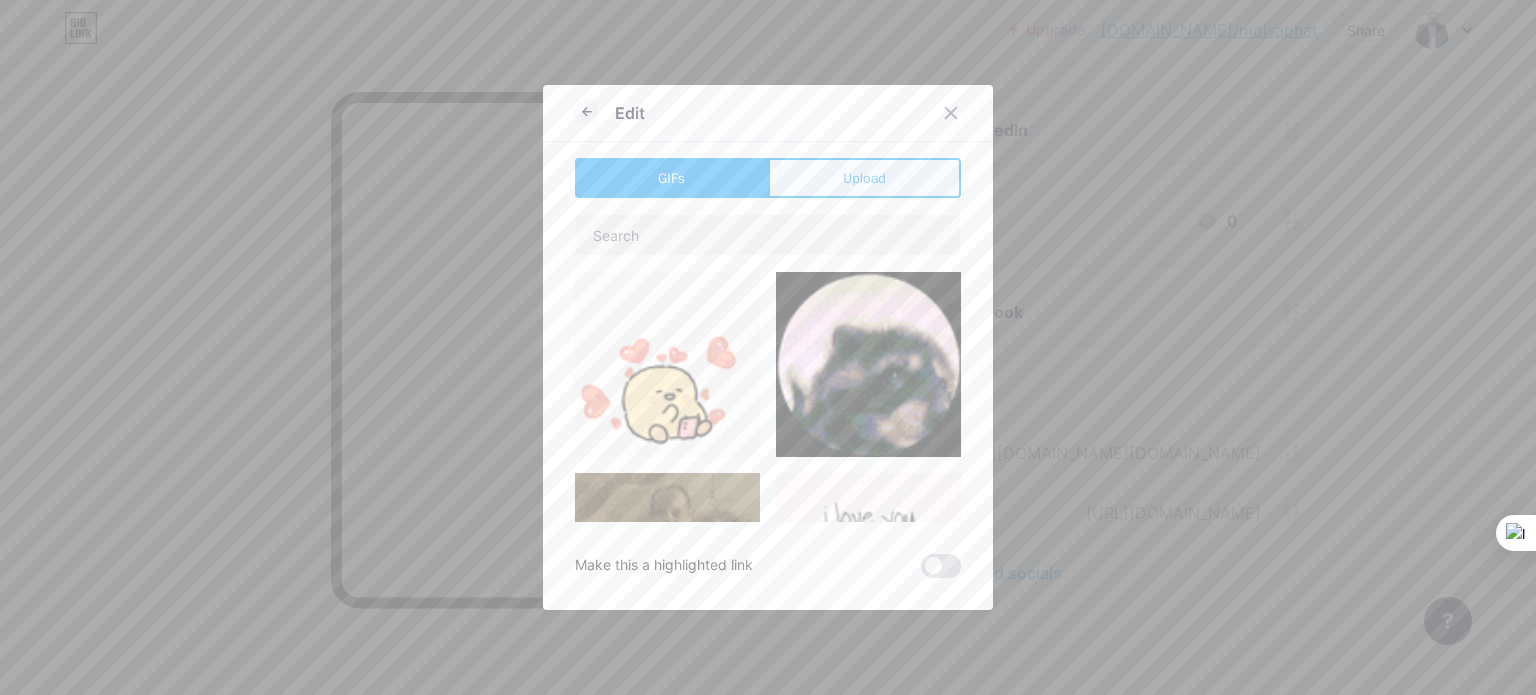 click on "Upload" at bounding box center [864, 178] 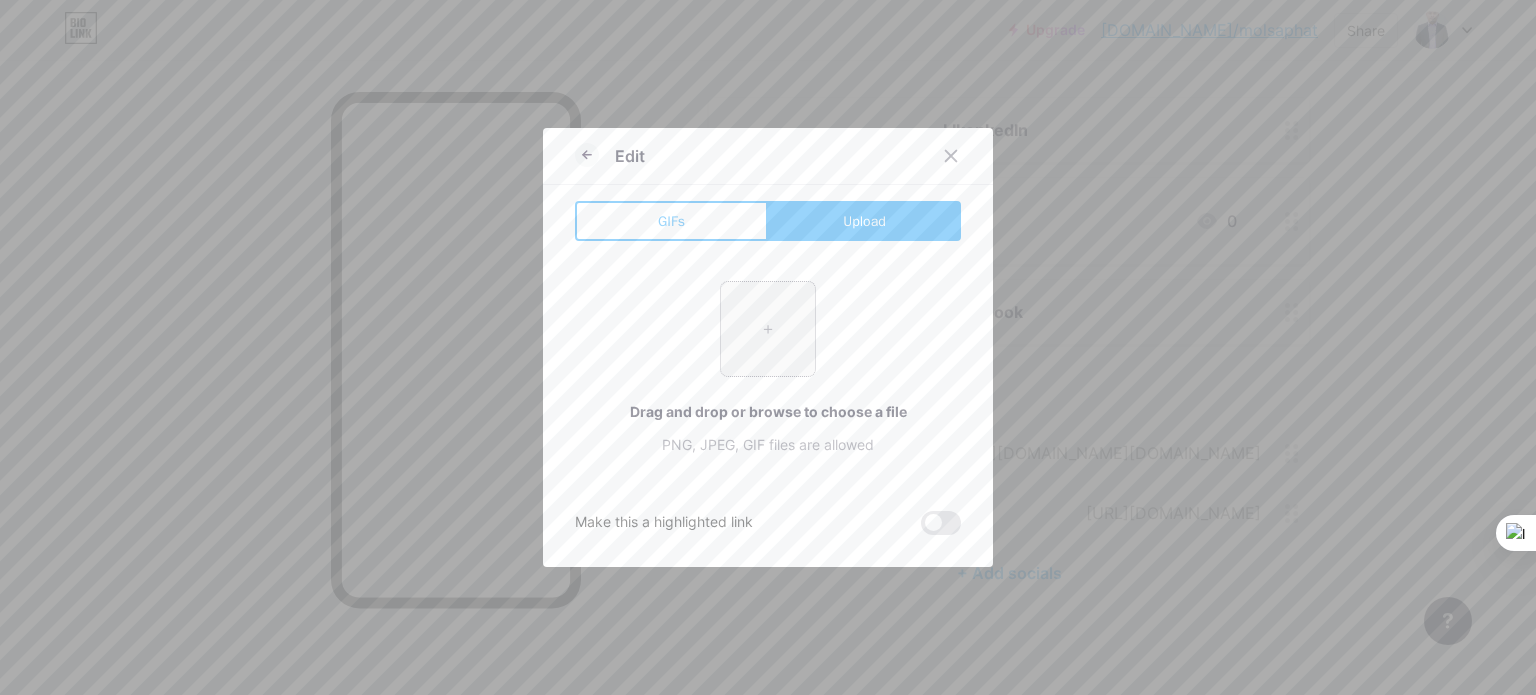 click at bounding box center (768, 329) 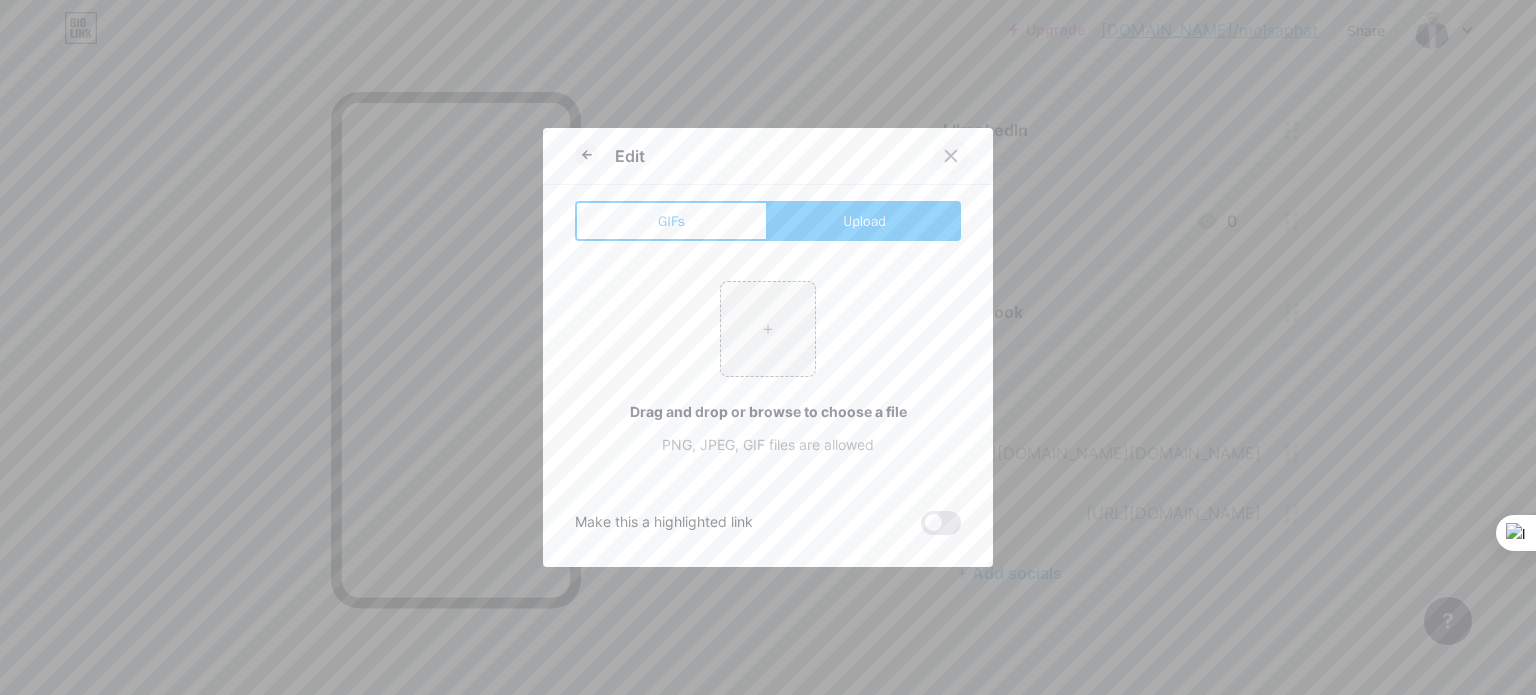click at bounding box center (951, 156) 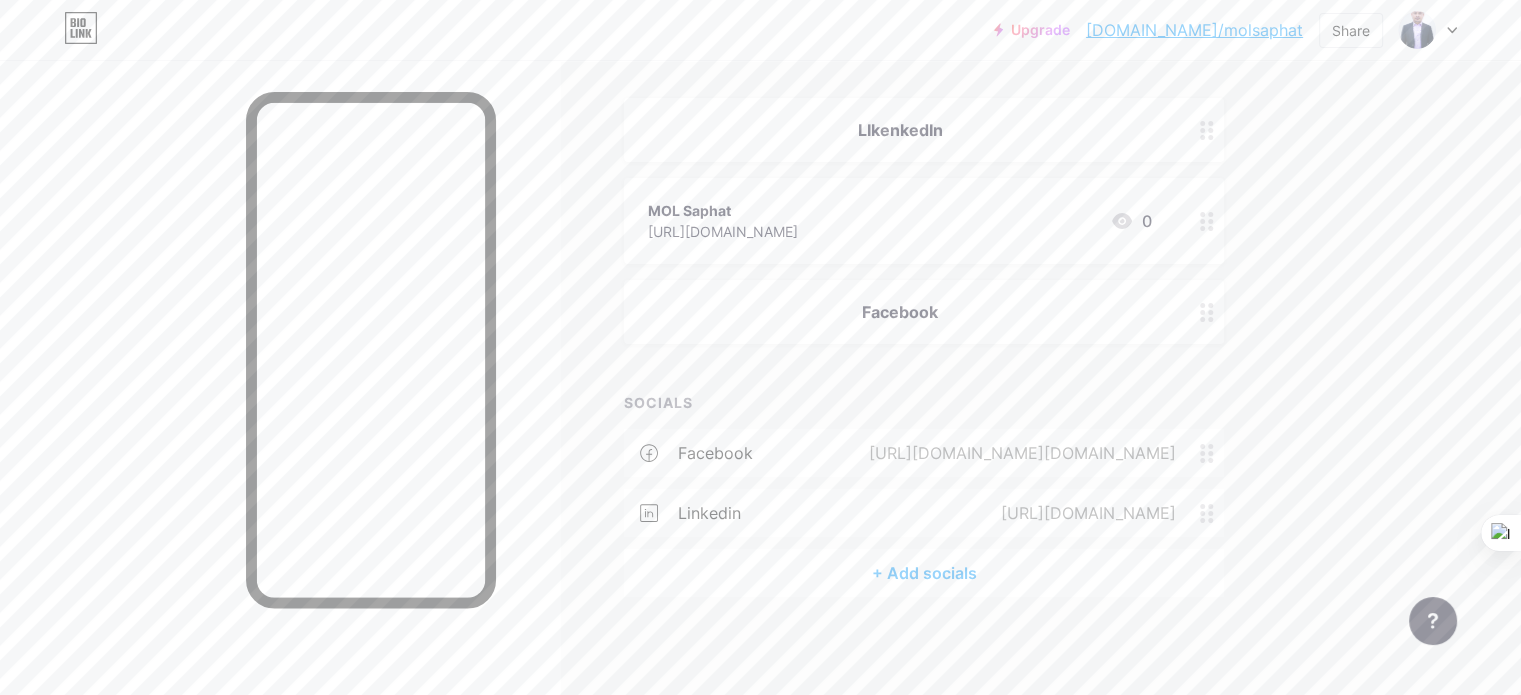 scroll, scrollTop: 117, scrollLeft: 0, axis: vertical 